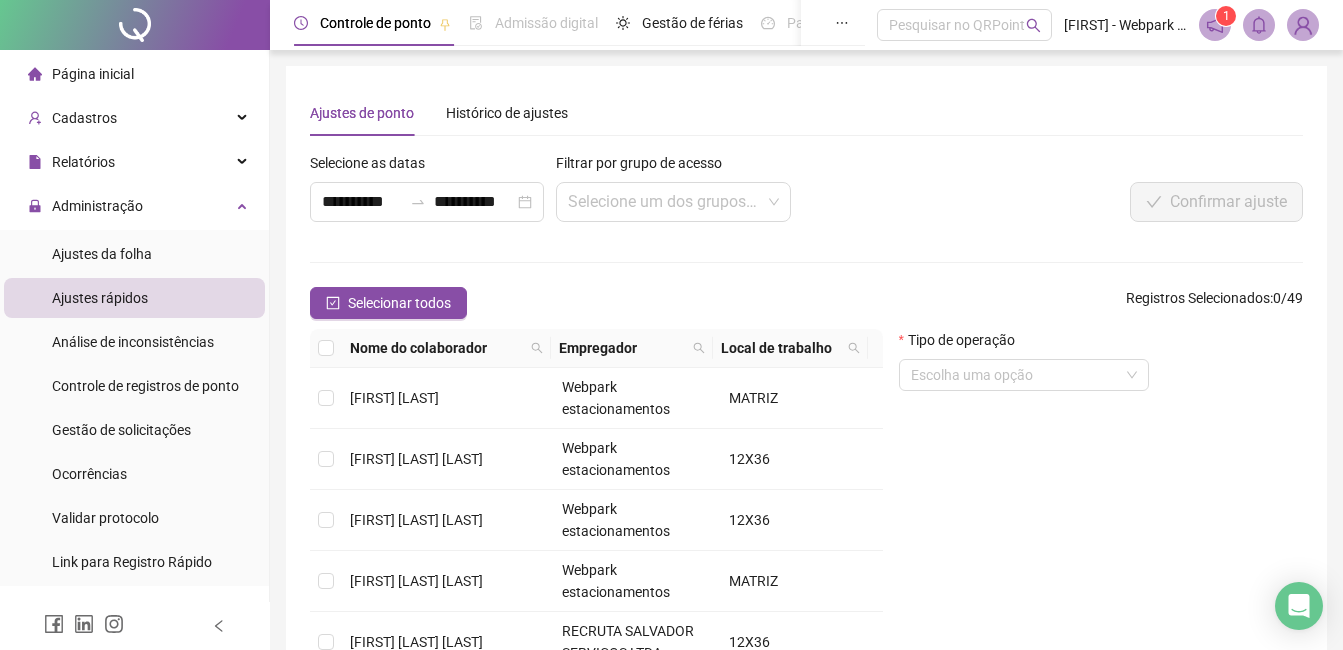 click on "Administração" at bounding box center (85, 206) 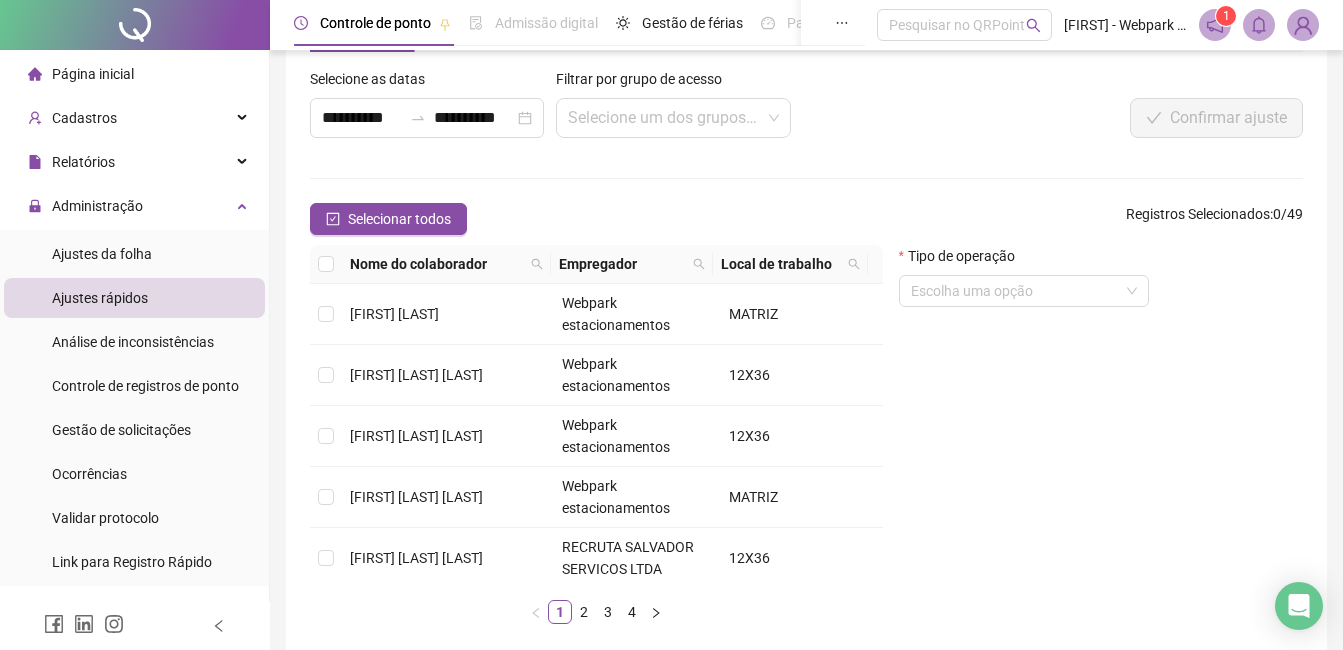 scroll, scrollTop: 615, scrollLeft: 0, axis: vertical 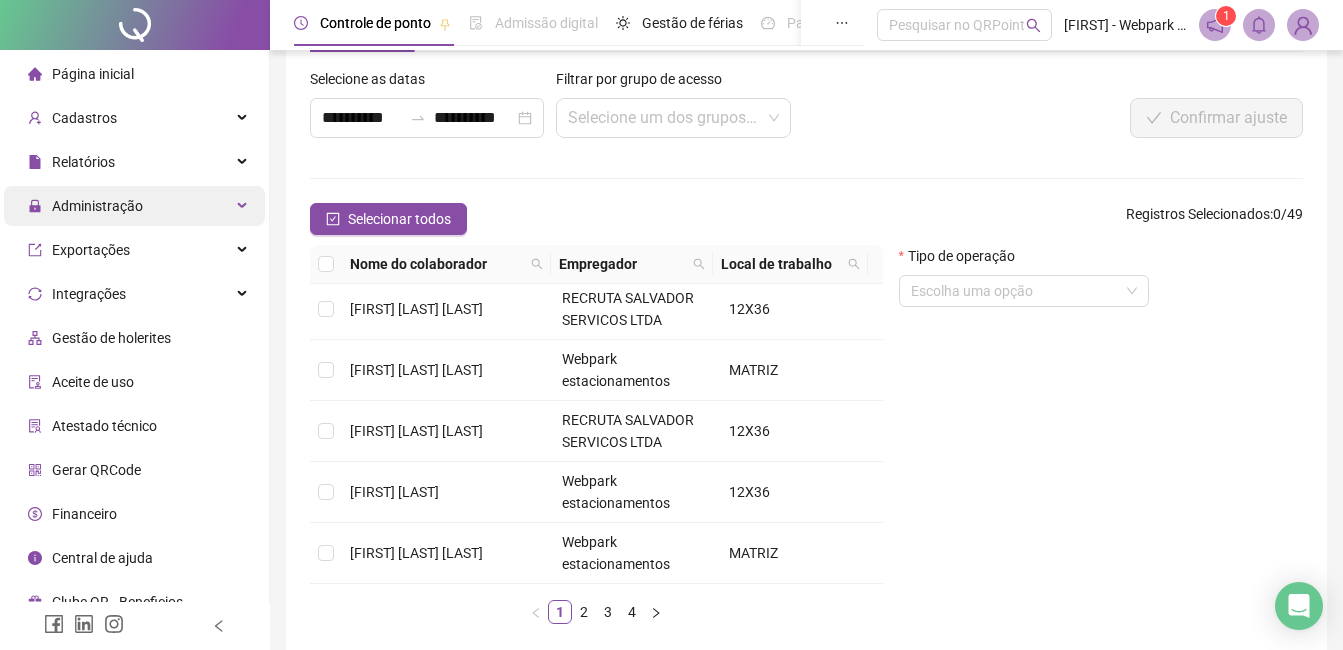 click on "Administração" at bounding box center [97, 206] 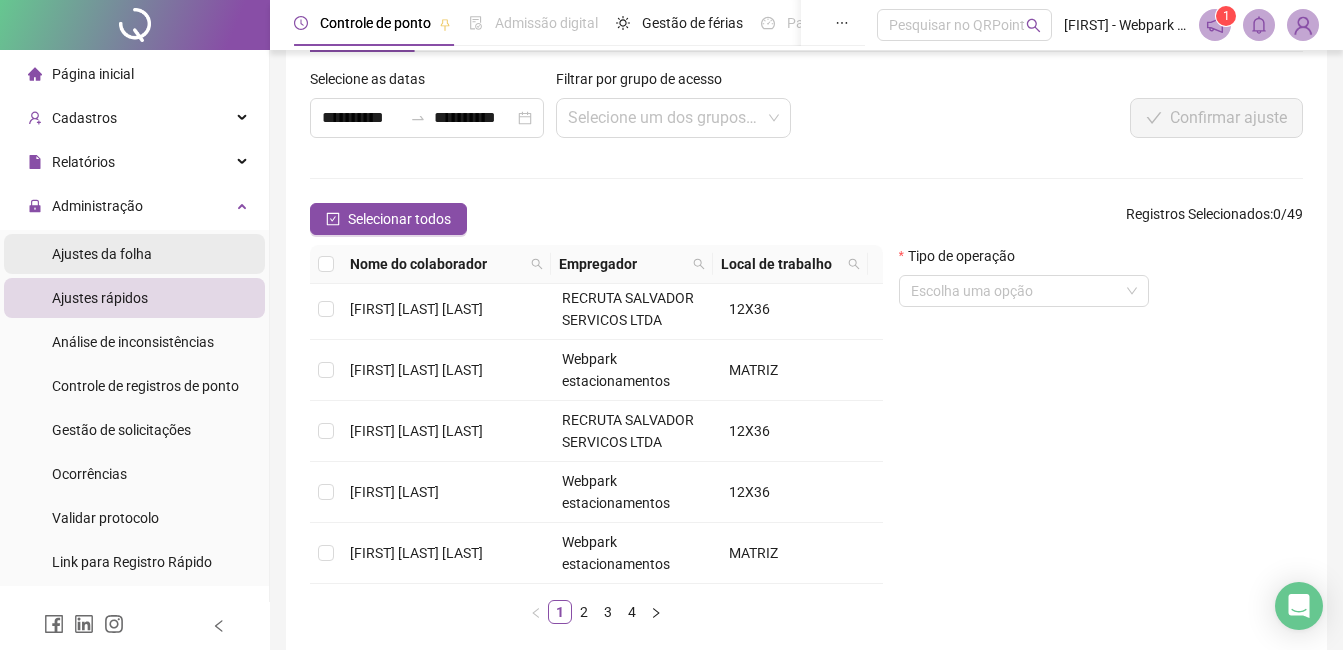click on "Ajustes da folha" at bounding box center [102, 254] 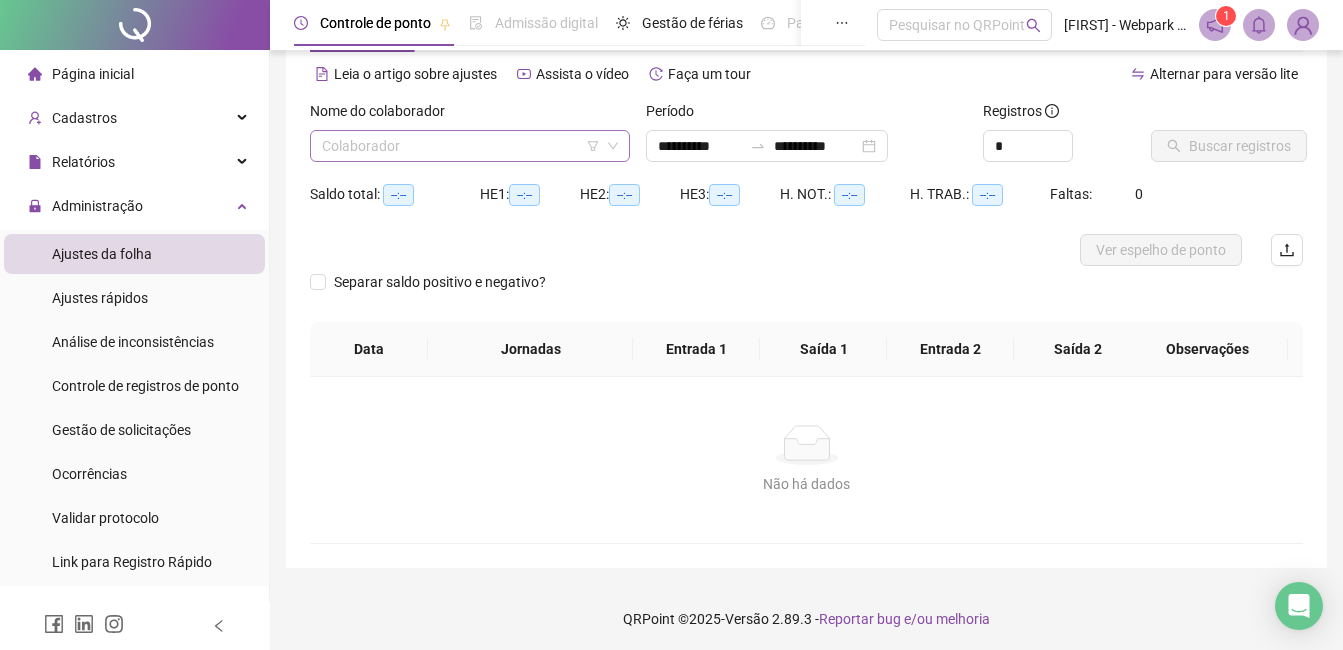 click at bounding box center (461, 146) 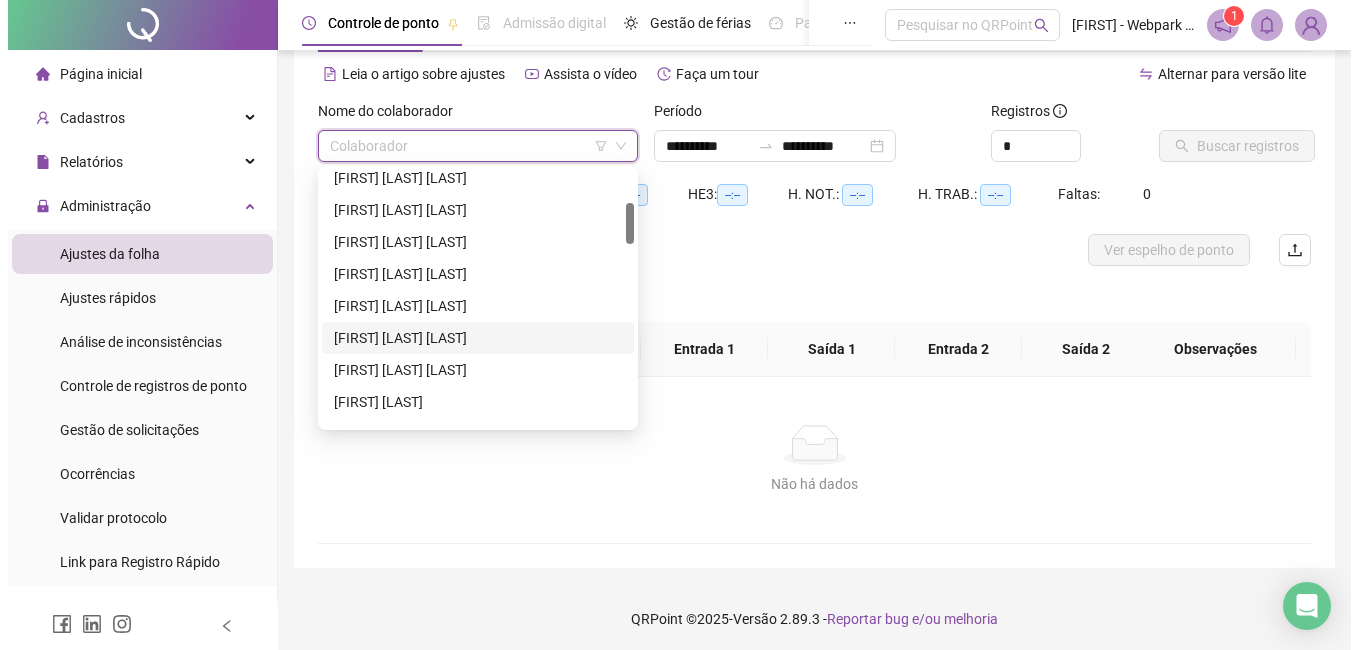 scroll, scrollTop: 300, scrollLeft: 0, axis: vertical 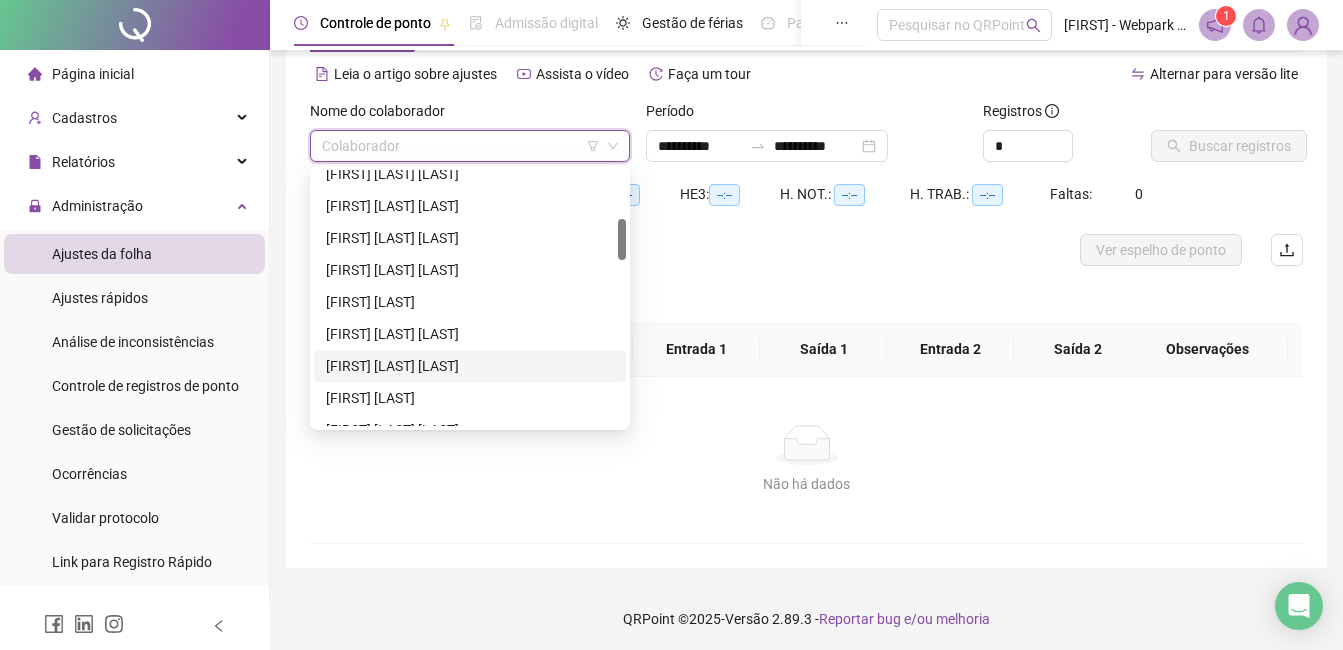 click on "[FIRST] [LAST] [LAST]" at bounding box center (470, 366) 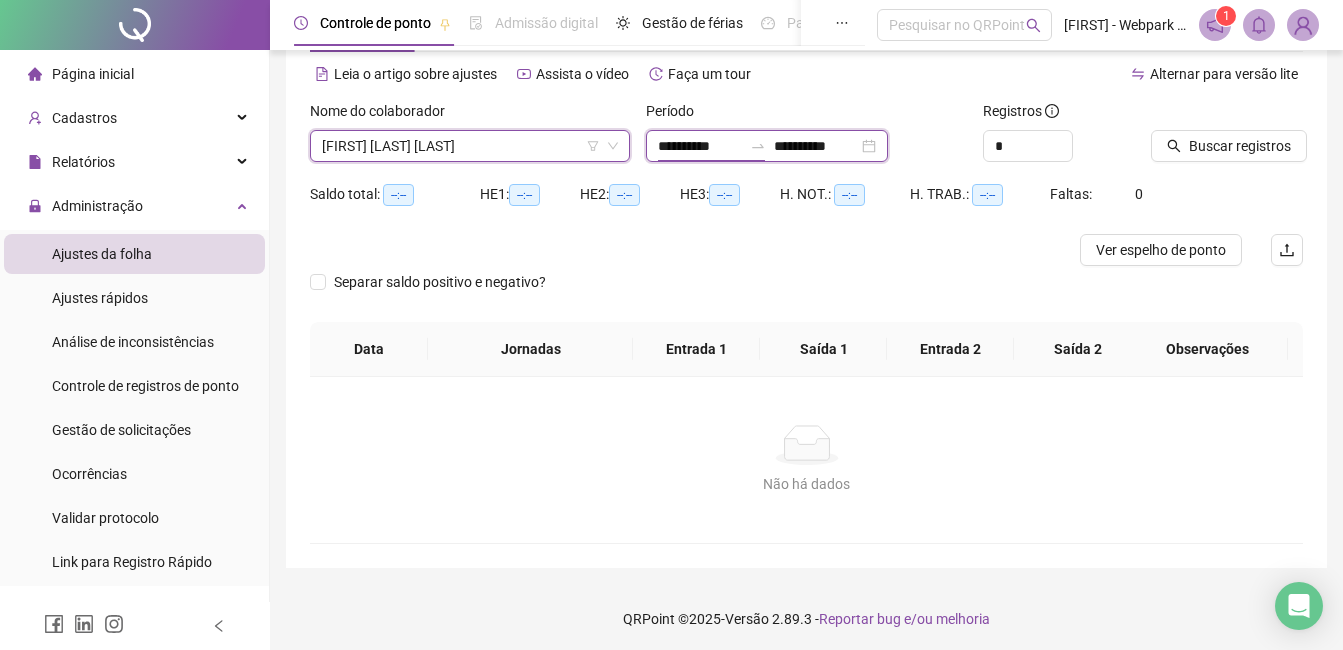 click on "**********" at bounding box center (700, 146) 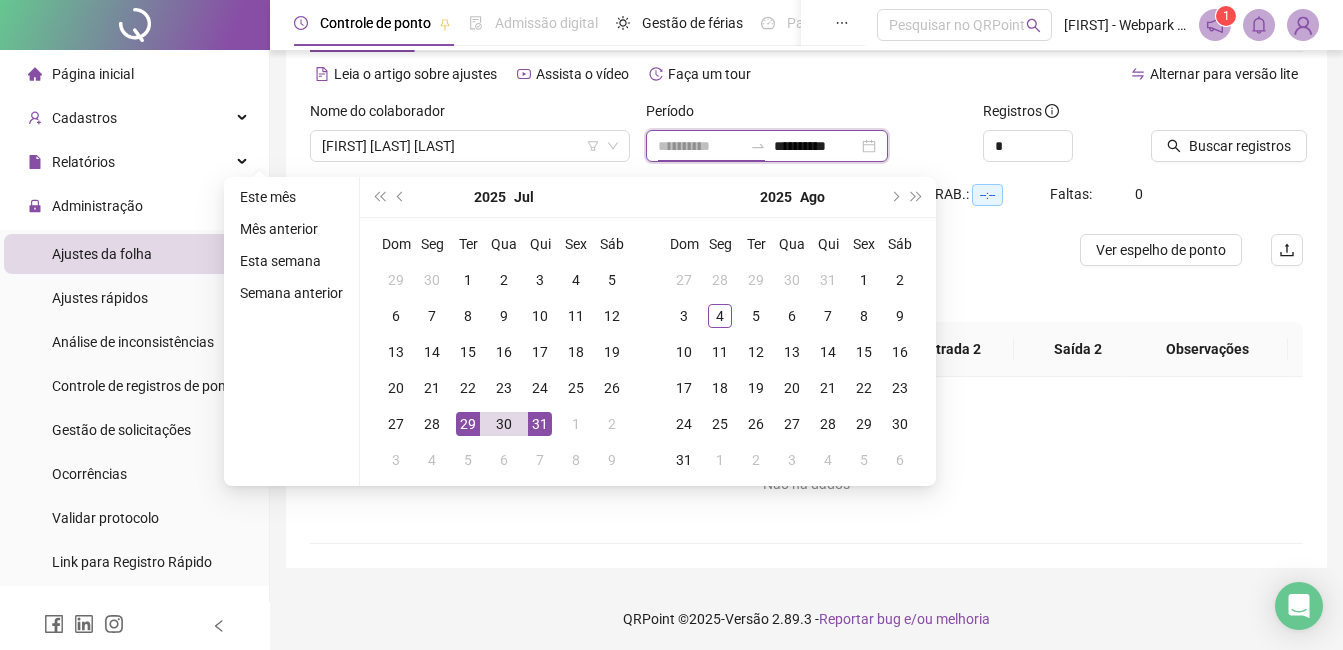 type on "**********" 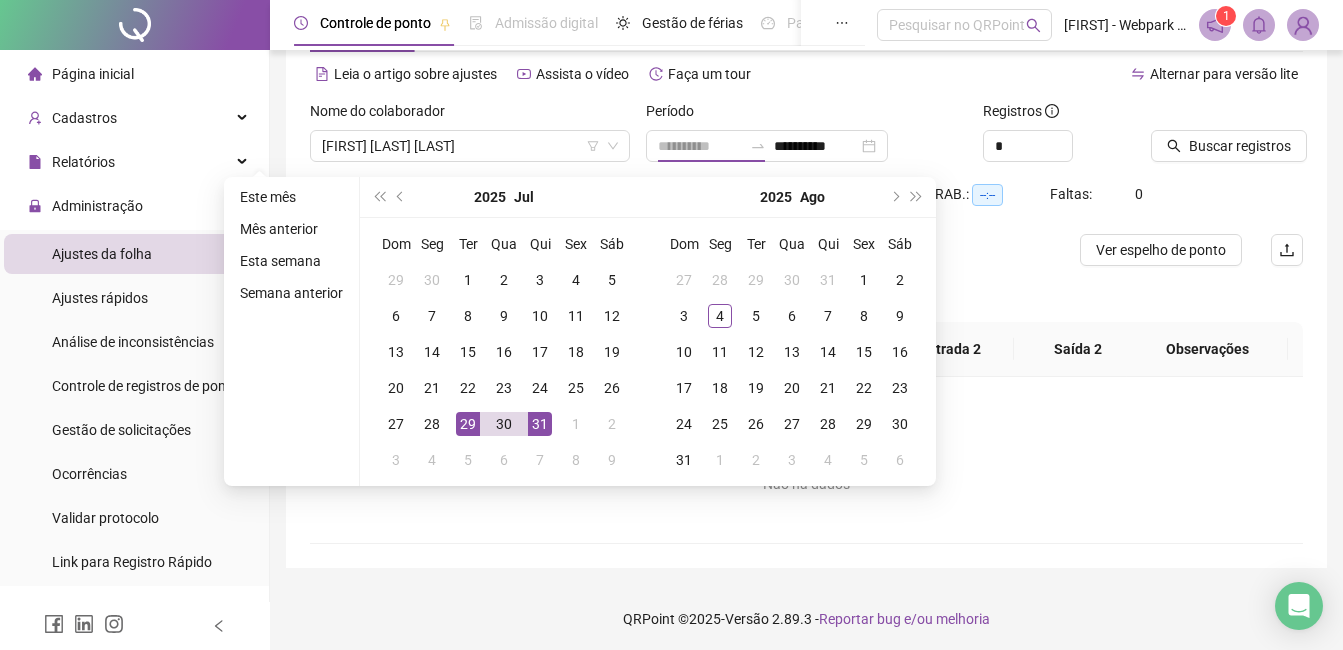 click on "29" at bounding box center (468, 424) 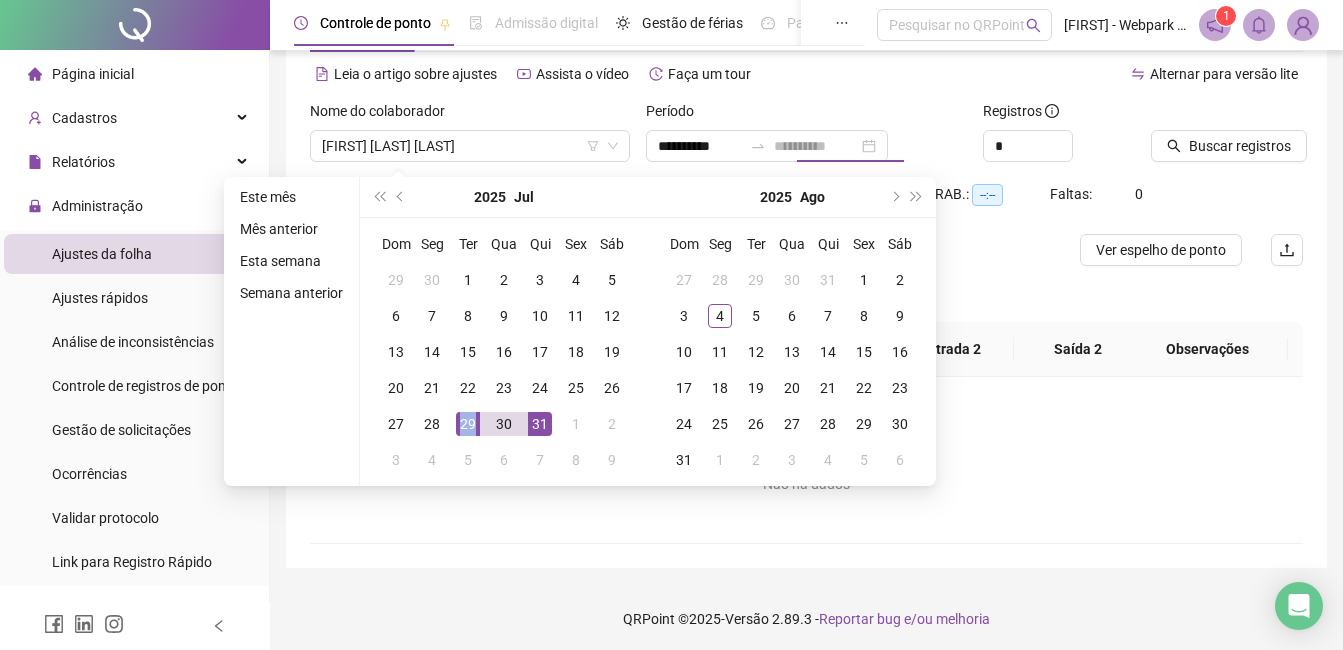 click on "29" at bounding box center [468, 424] 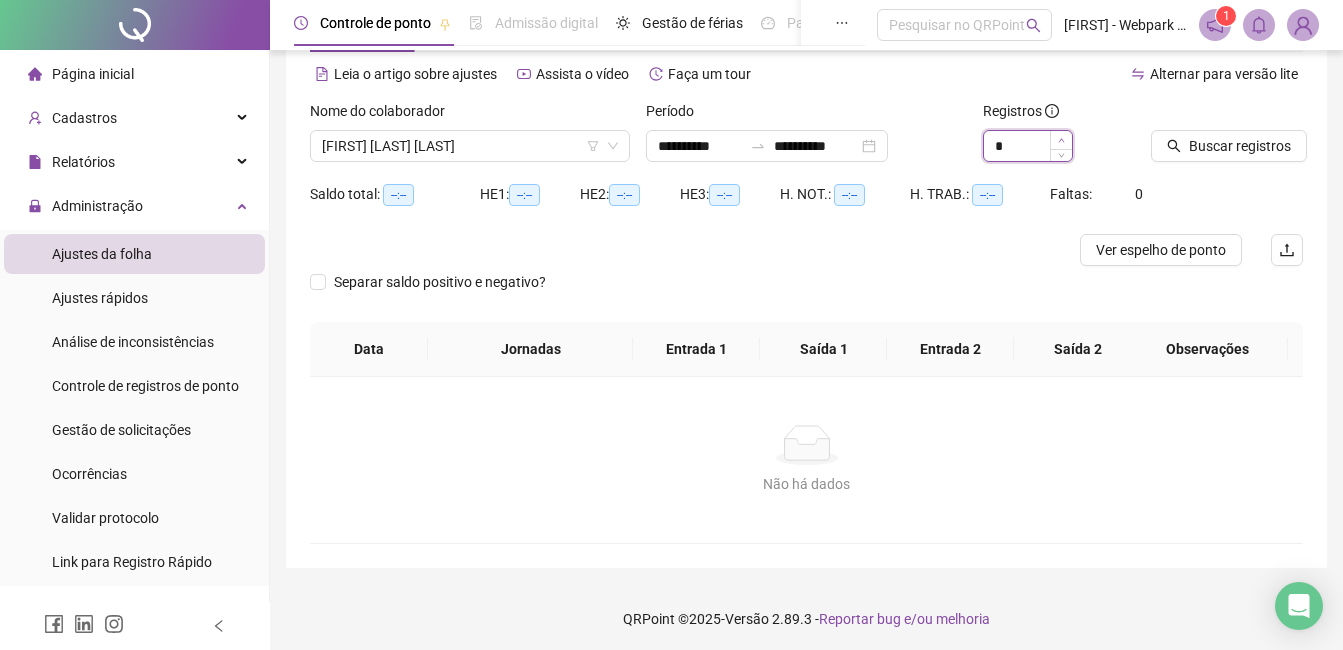 type on "*" 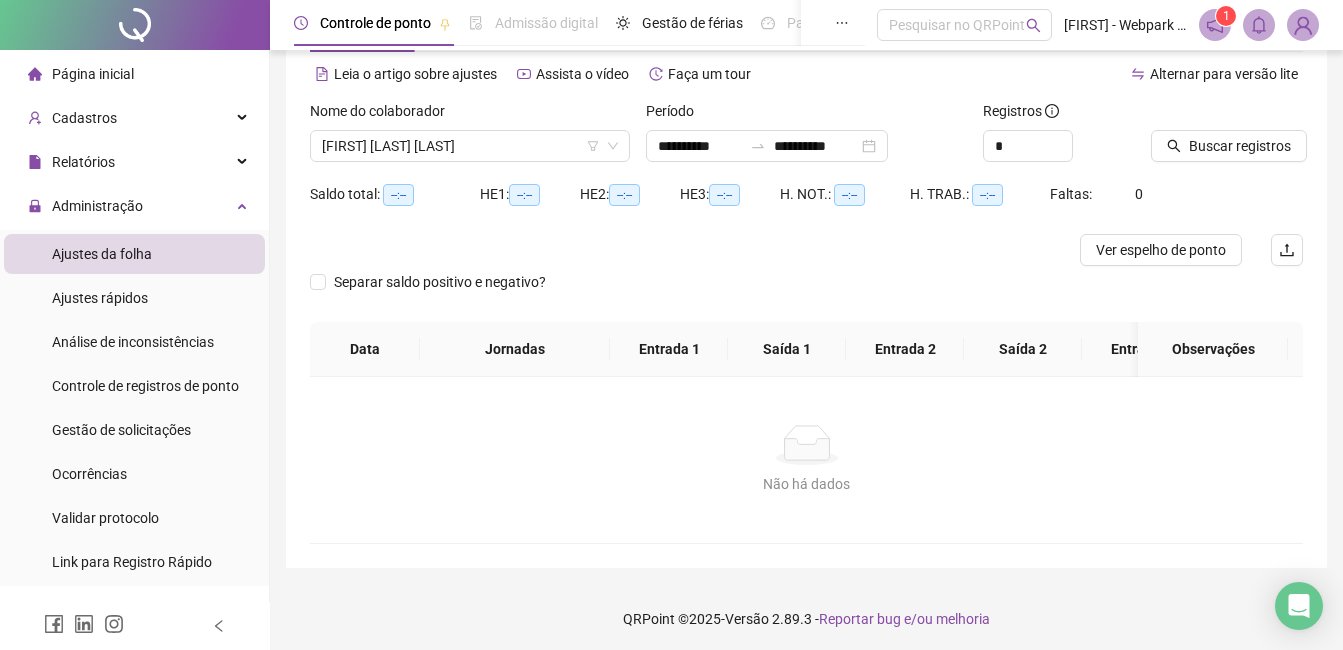 click on "Buscar registros" at bounding box center [1227, 139] 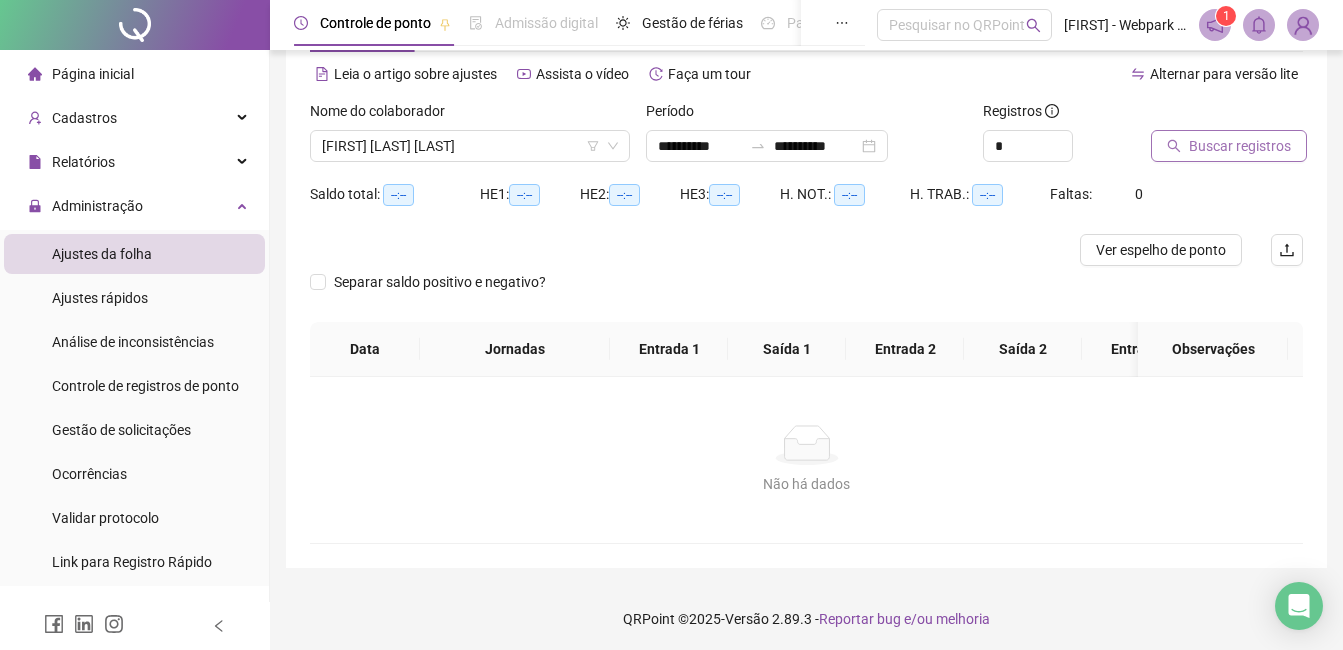click on "Buscar registros" at bounding box center [1240, 146] 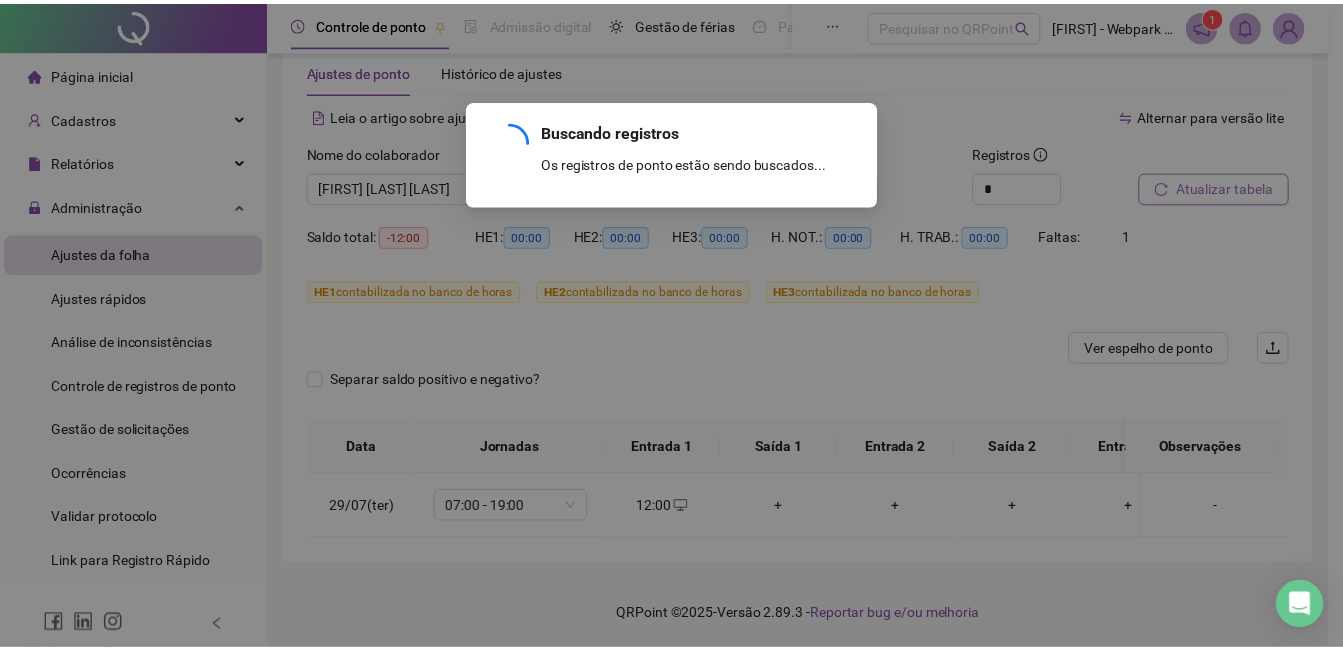 scroll, scrollTop: 57, scrollLeft: 0, axis: vertical 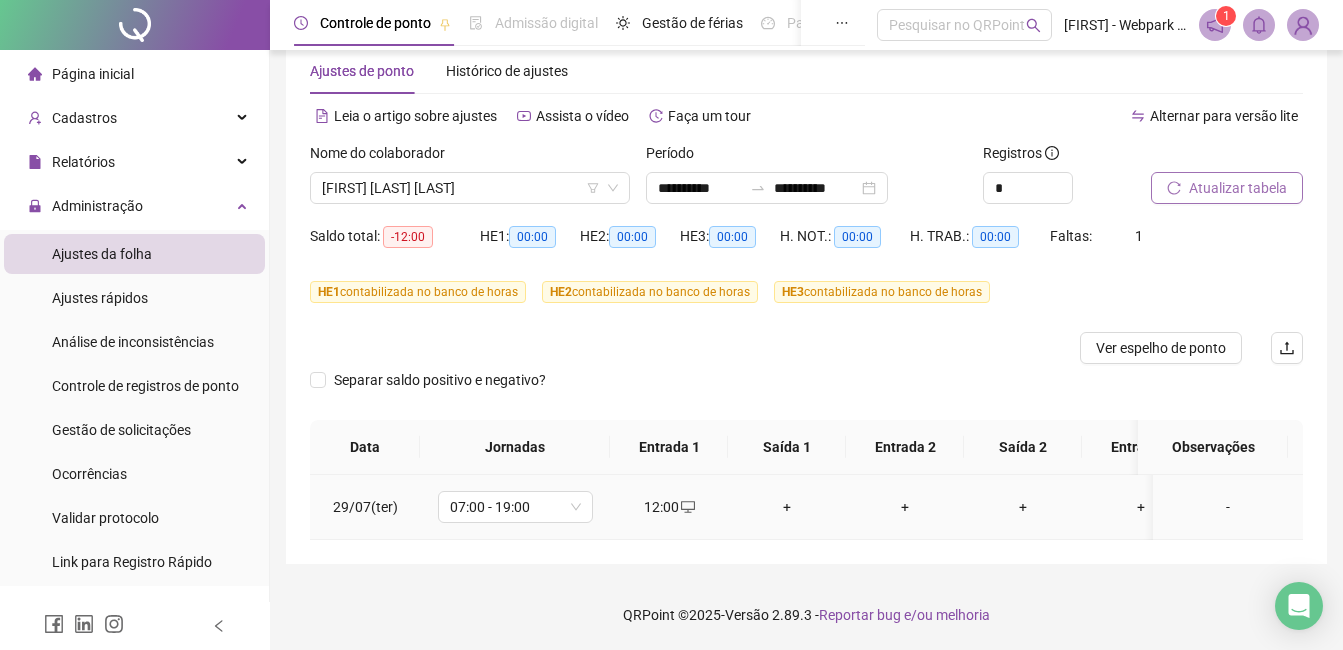 click on "+" at bounding box center (787, 507) 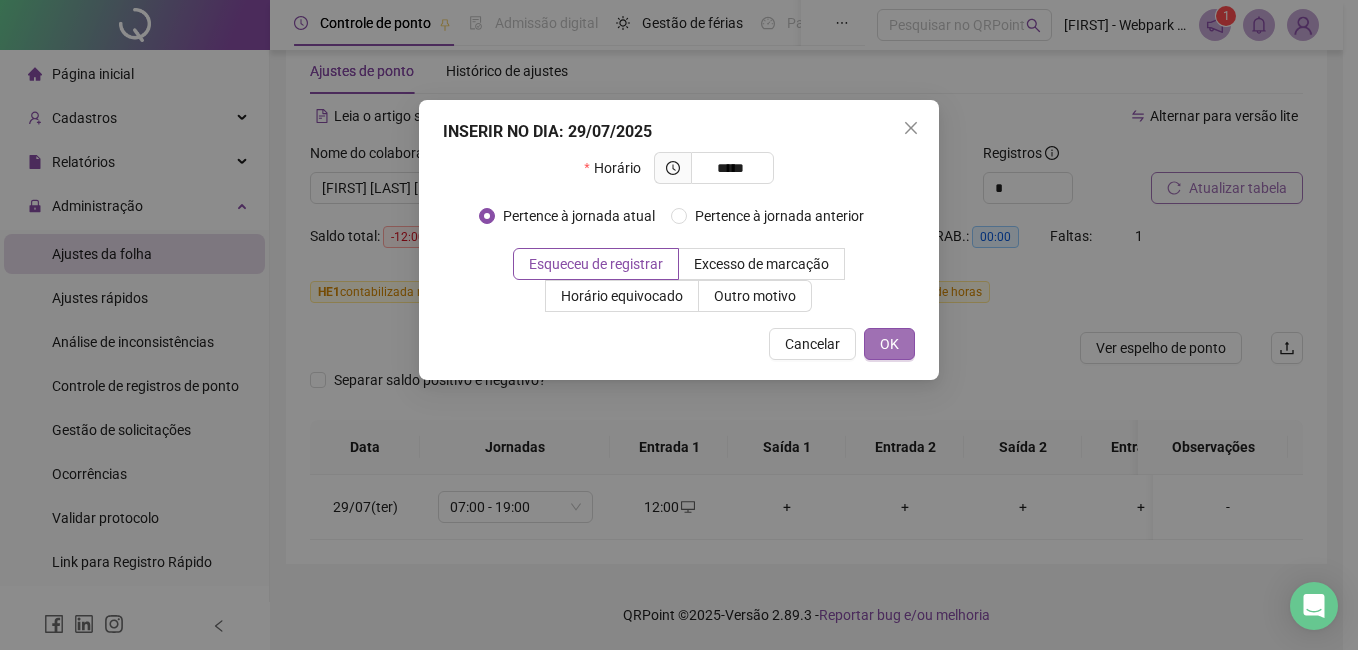 type on "*****" 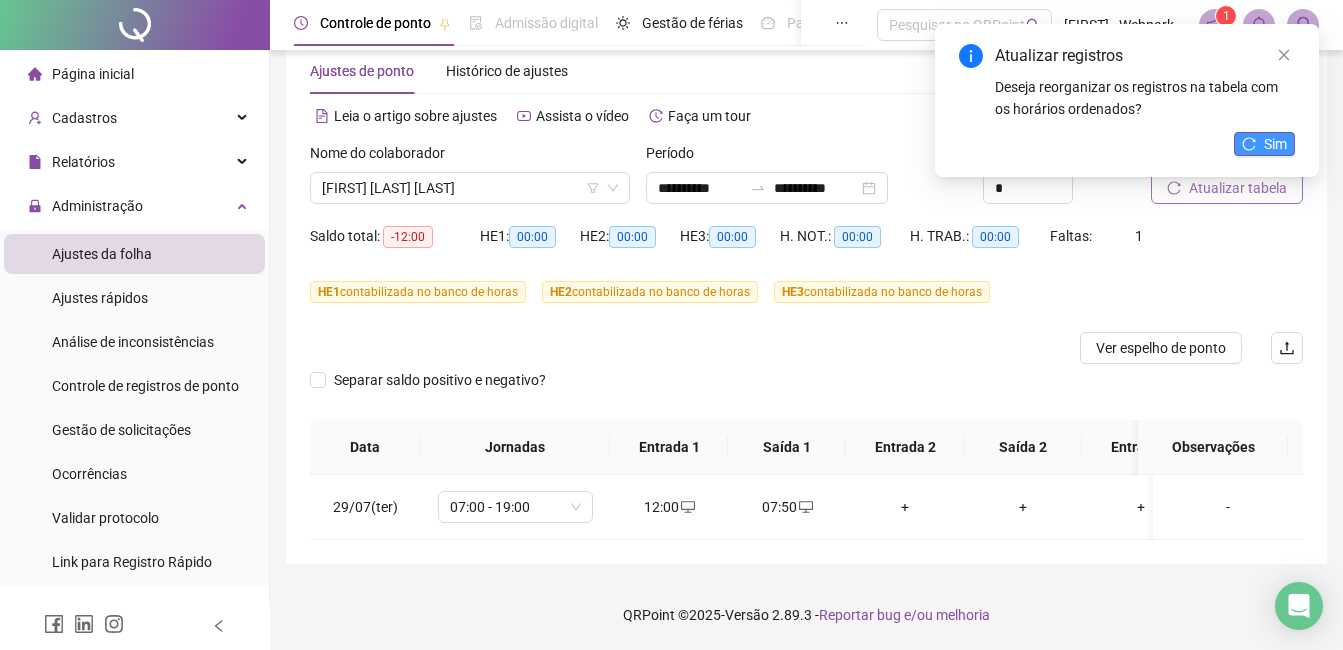 click on "Sim" at bounding box center (1275, 144) 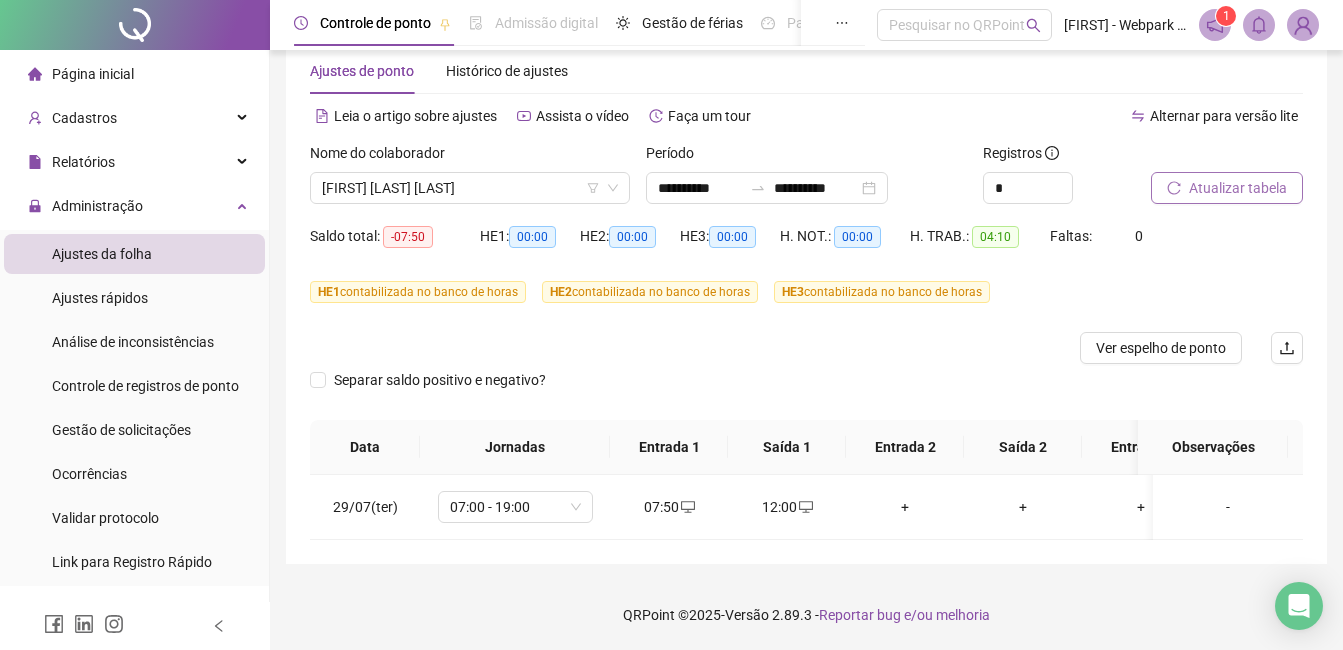 click on "Atualizar tabela" at bounding box center [1238, 188] 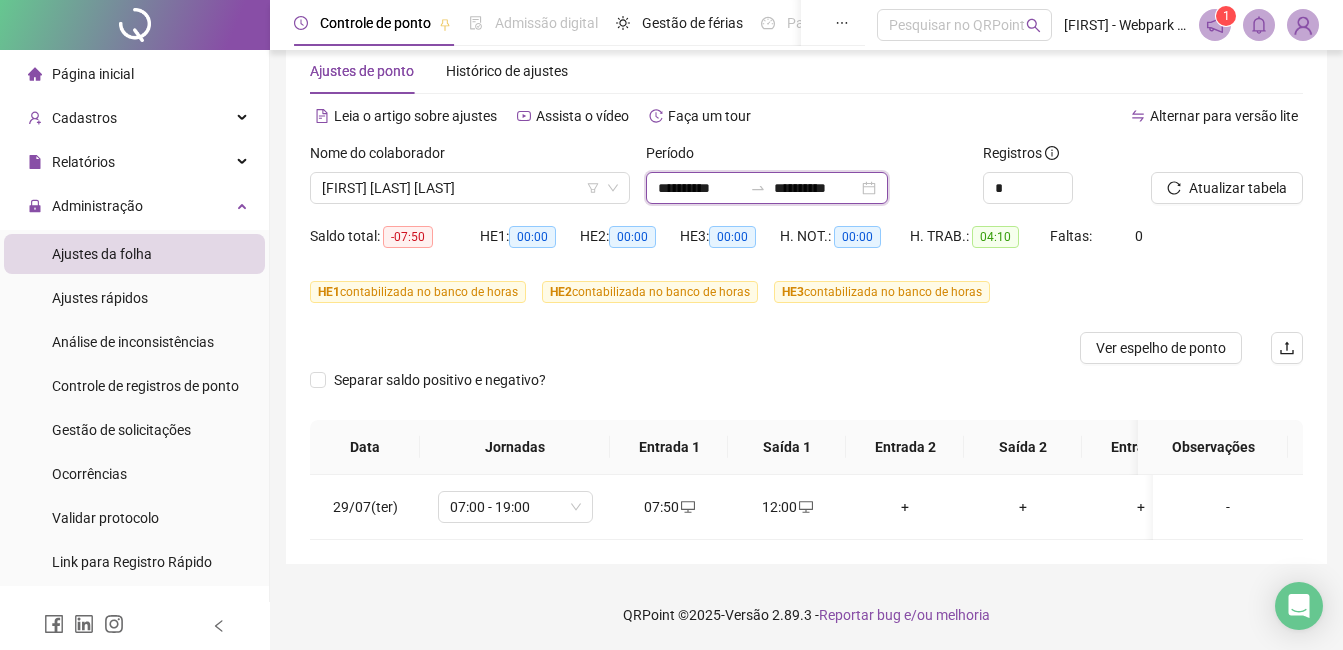 click on "**********" at bounding box center (700, 188) 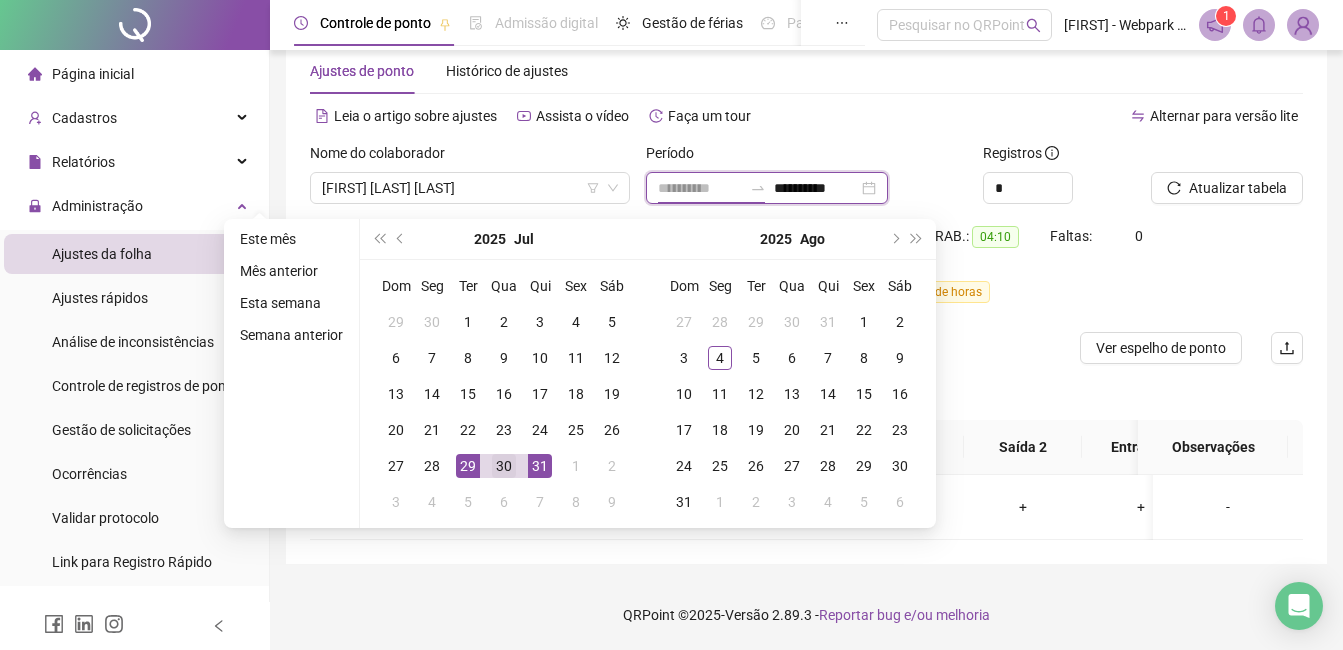 type on "**********" 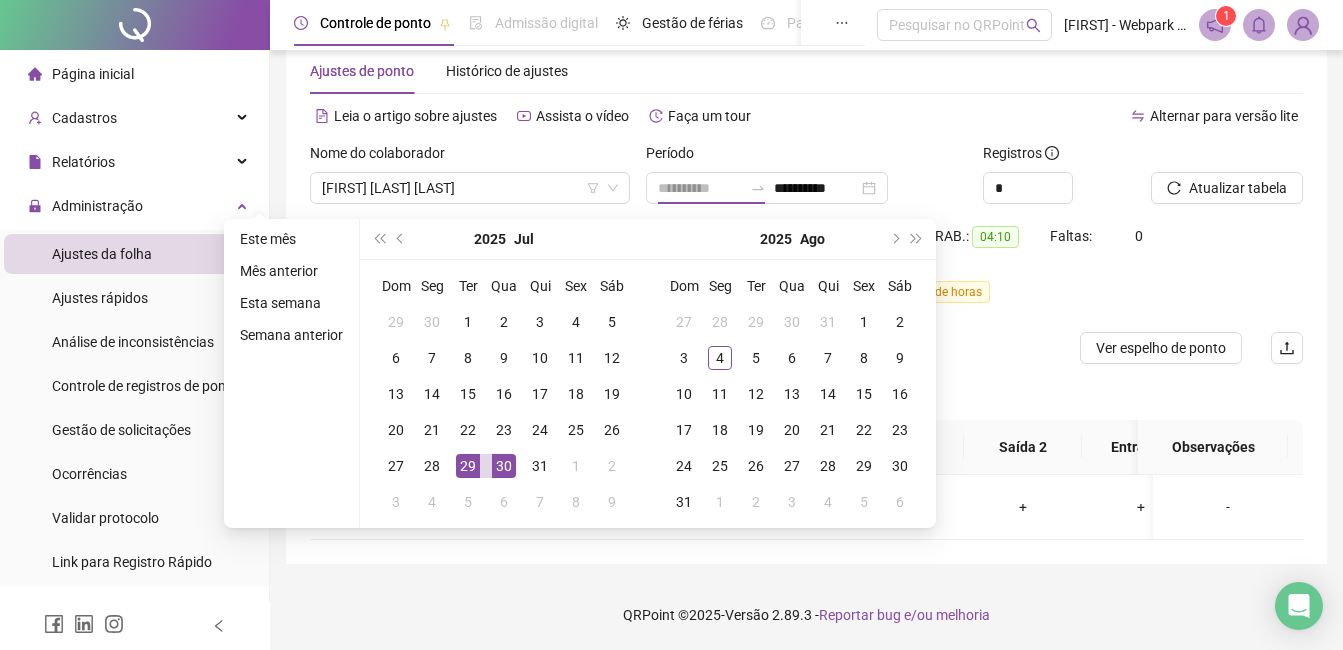click on "30" at bounding box center (504, 466) 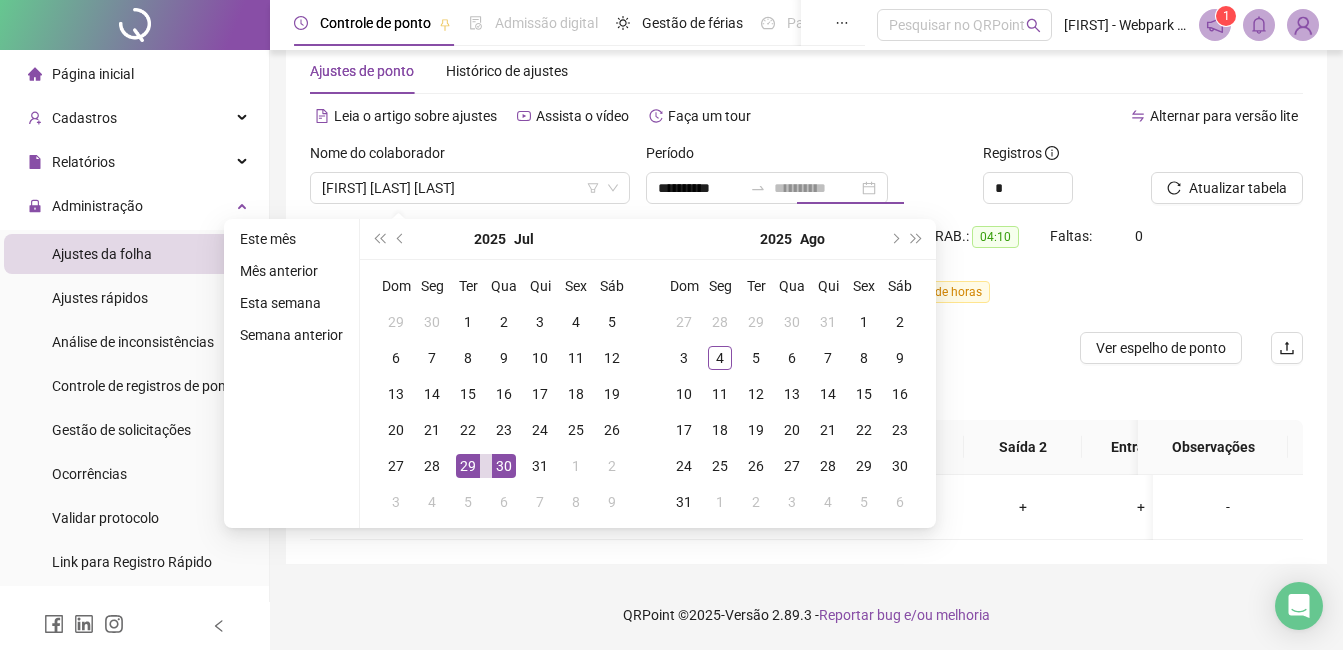 click on "30" at bounding box center [504, 466] 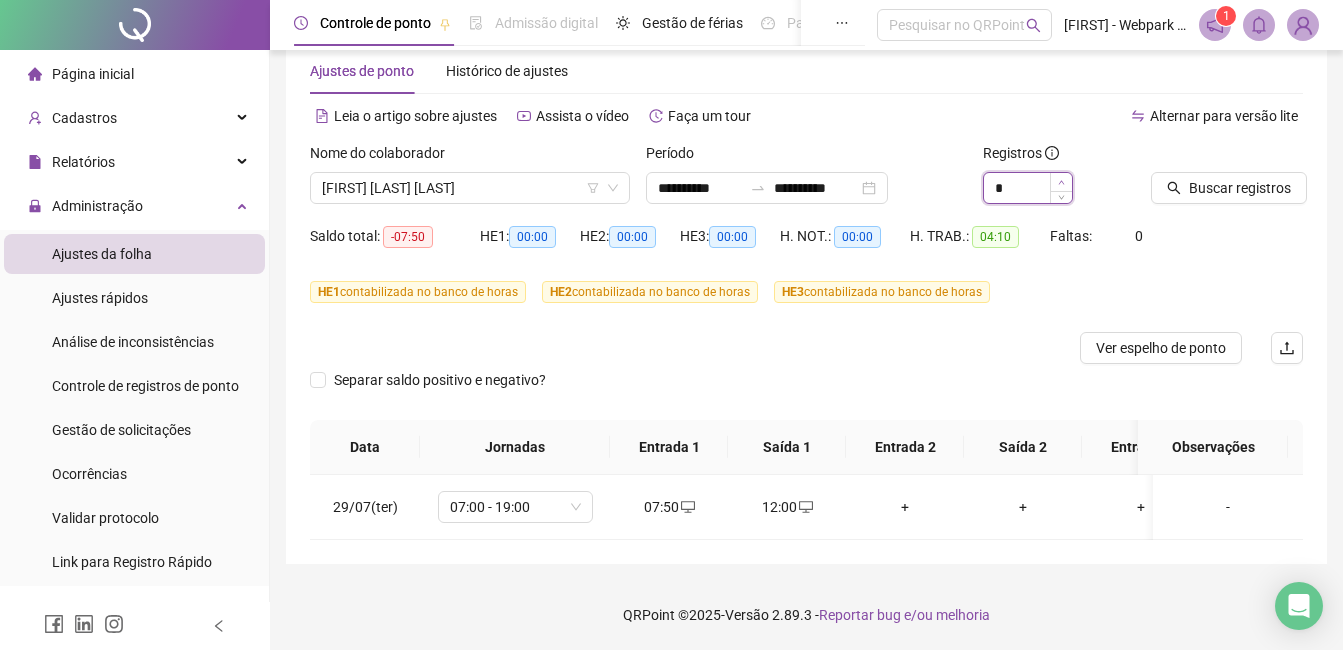 click at bounding box center (1061, 182) 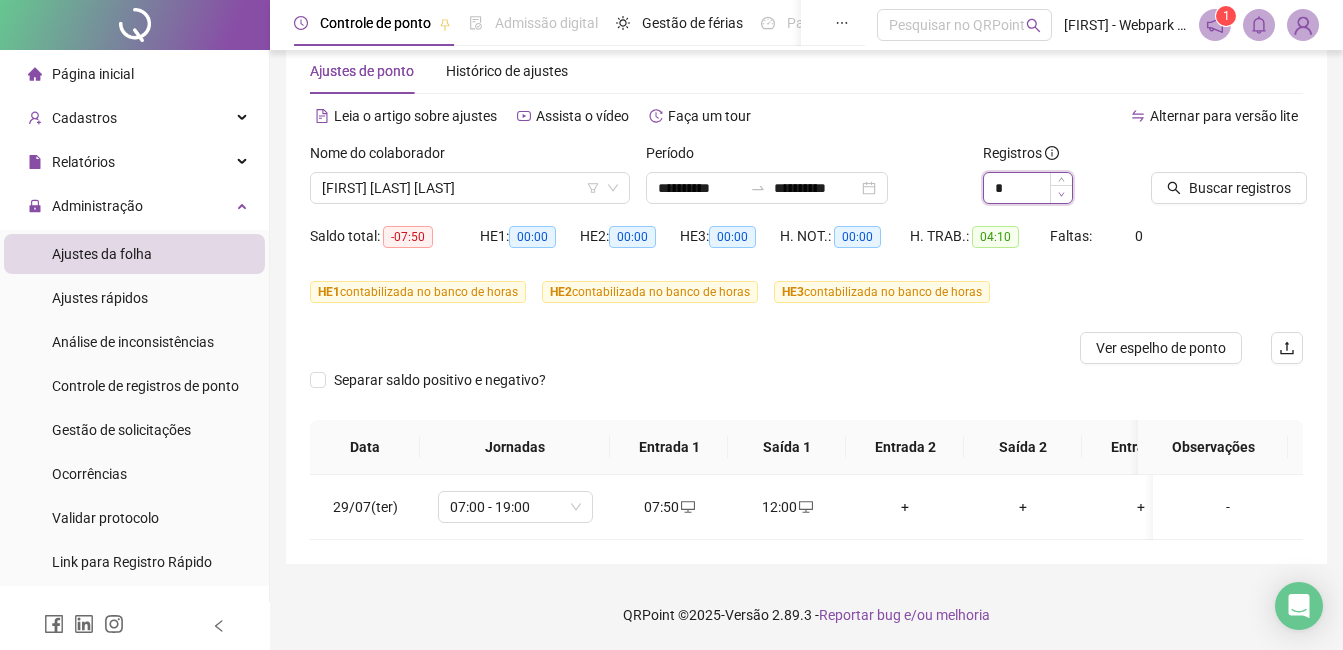 type on "*" 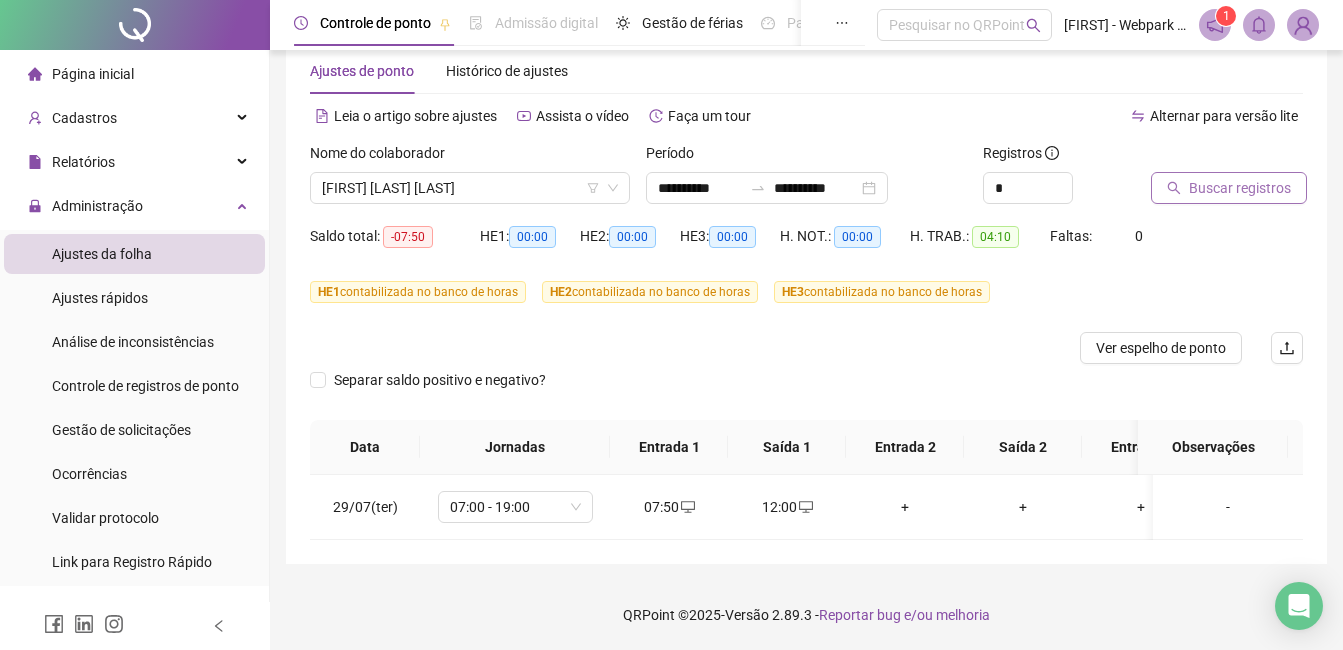 click on "Buscar registros" at bounding box center (1240, 188) 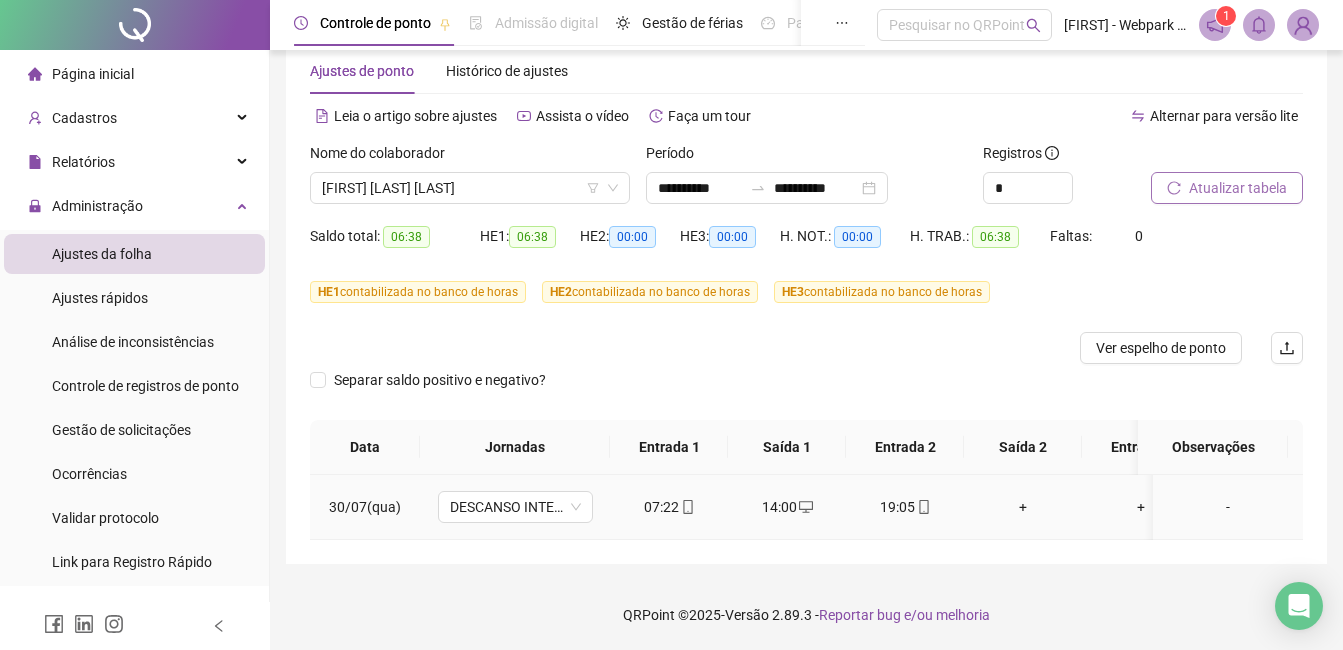 click on "+" at bounding box center [1023, 507] 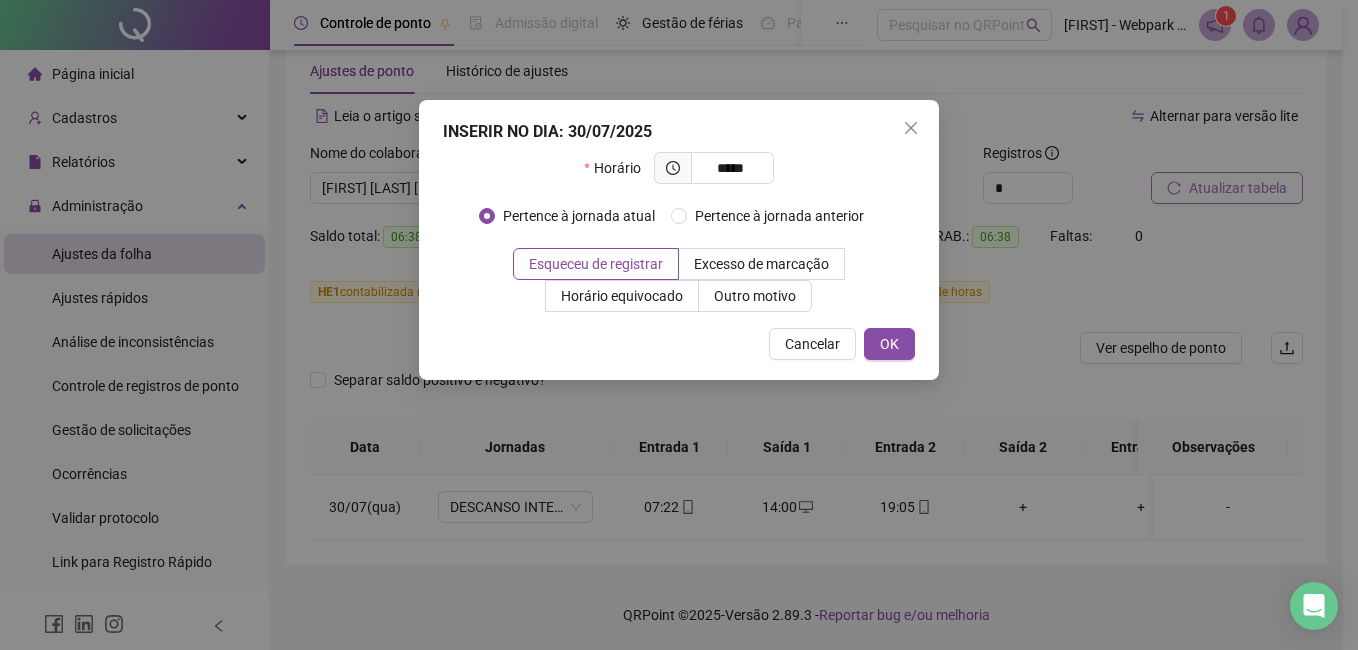 type on "*****" 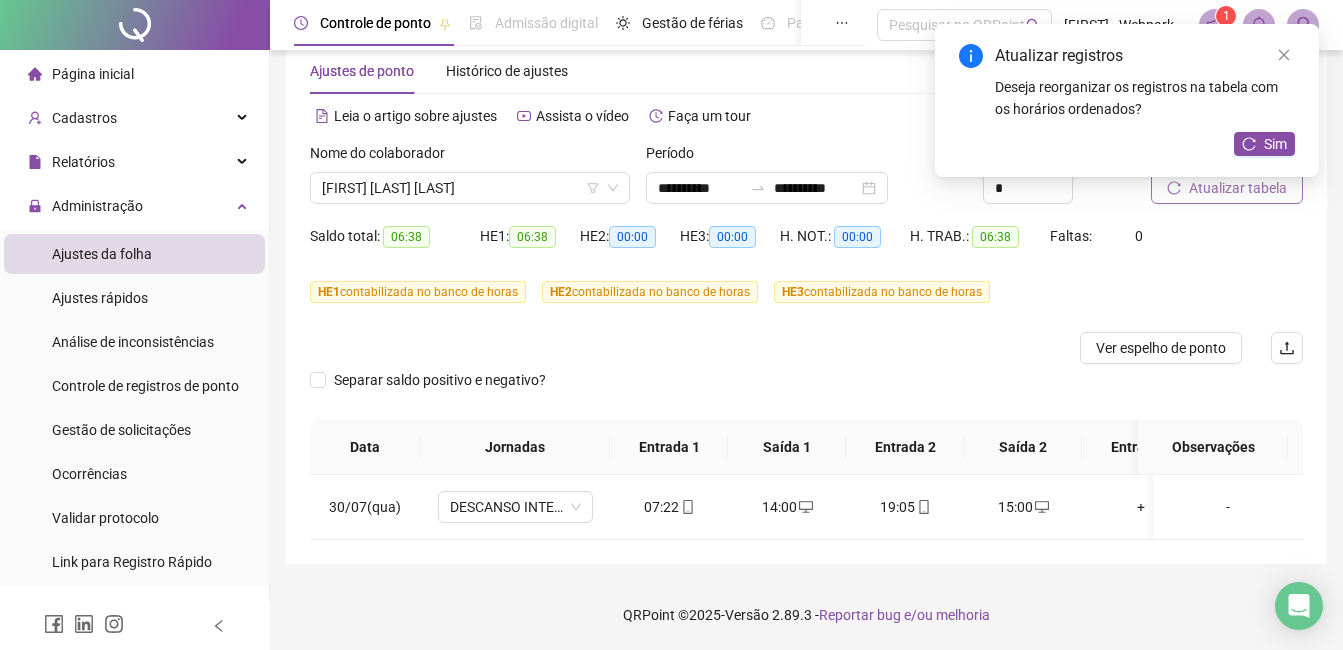 click on "Atualizar registros Deseja reorganizar os registros na tabela com os horários ordenados? Sim" at bounding box center [1127, 100] 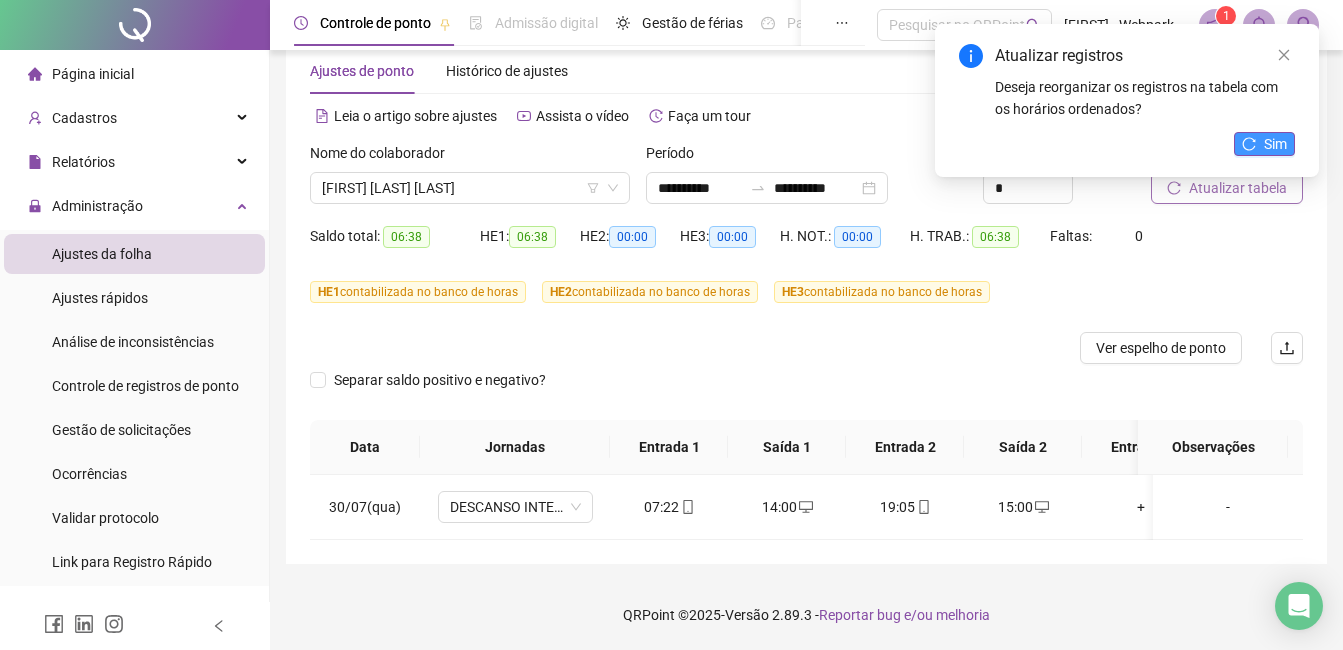 click on "Sim" at bounding box center [1264, 144] 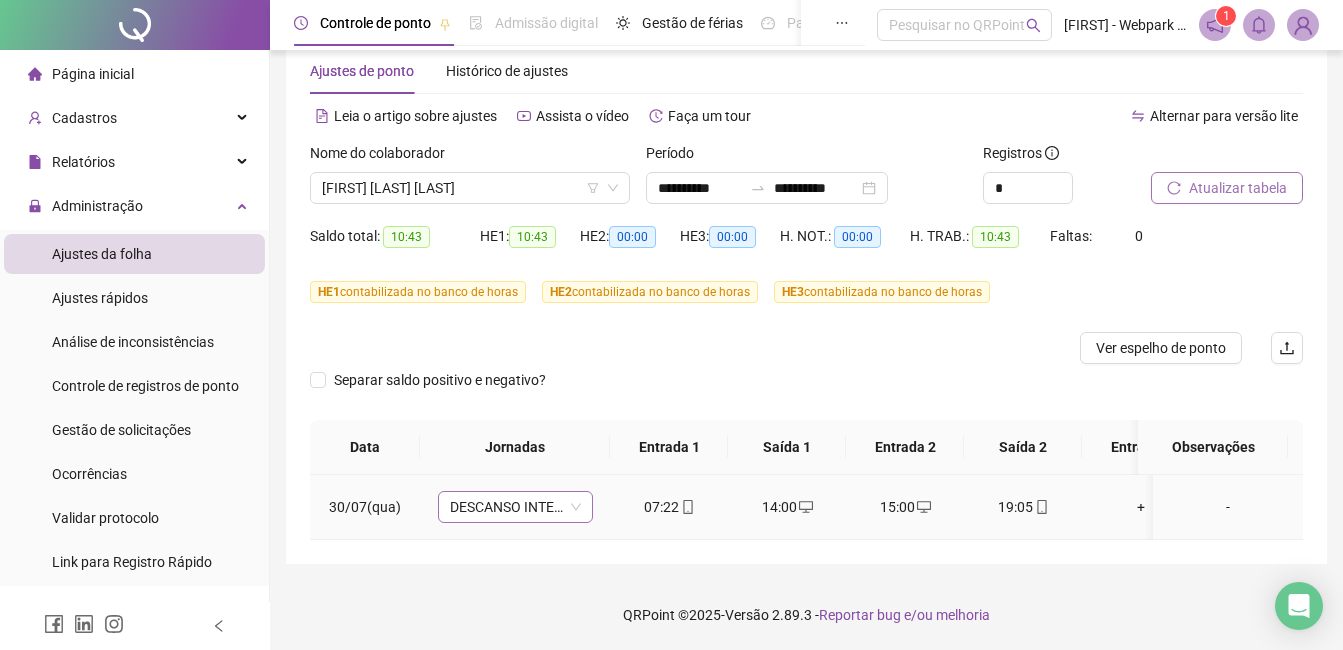 click on "DESCANSO INTER-JORNADA" at bounding box center (515, 507) 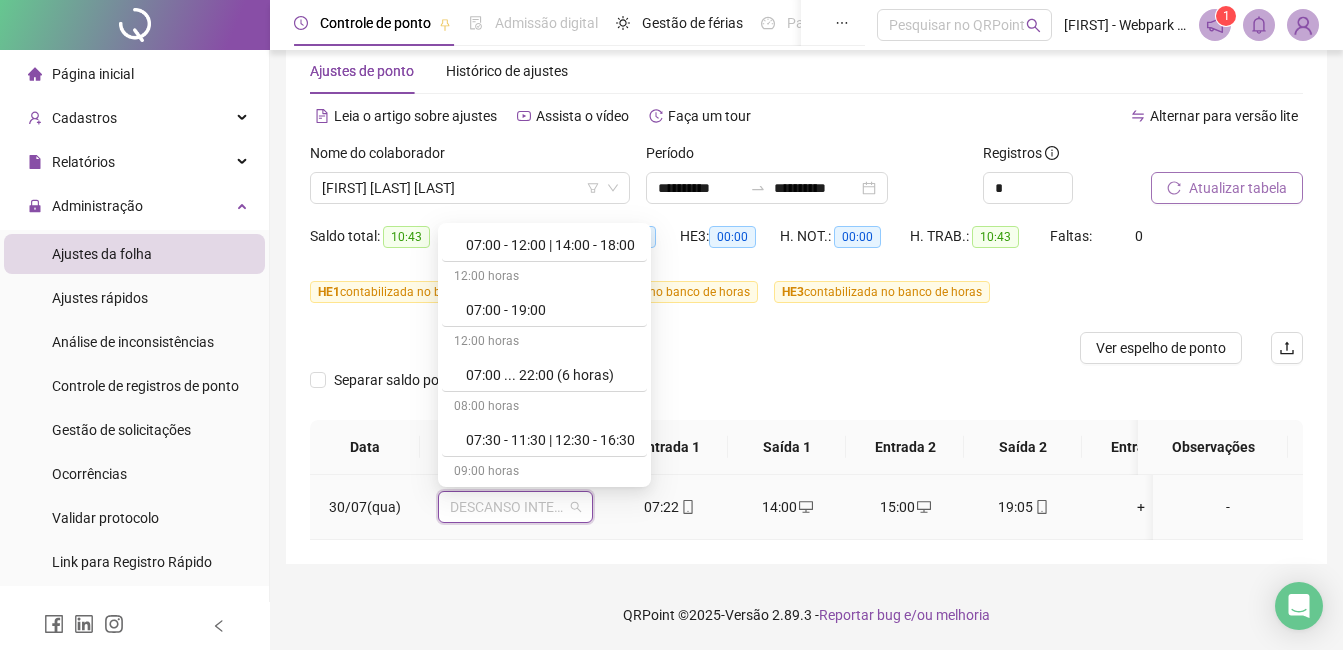 scroll, scrollTop: 1394, scrollLeft: 0, axis: vertical 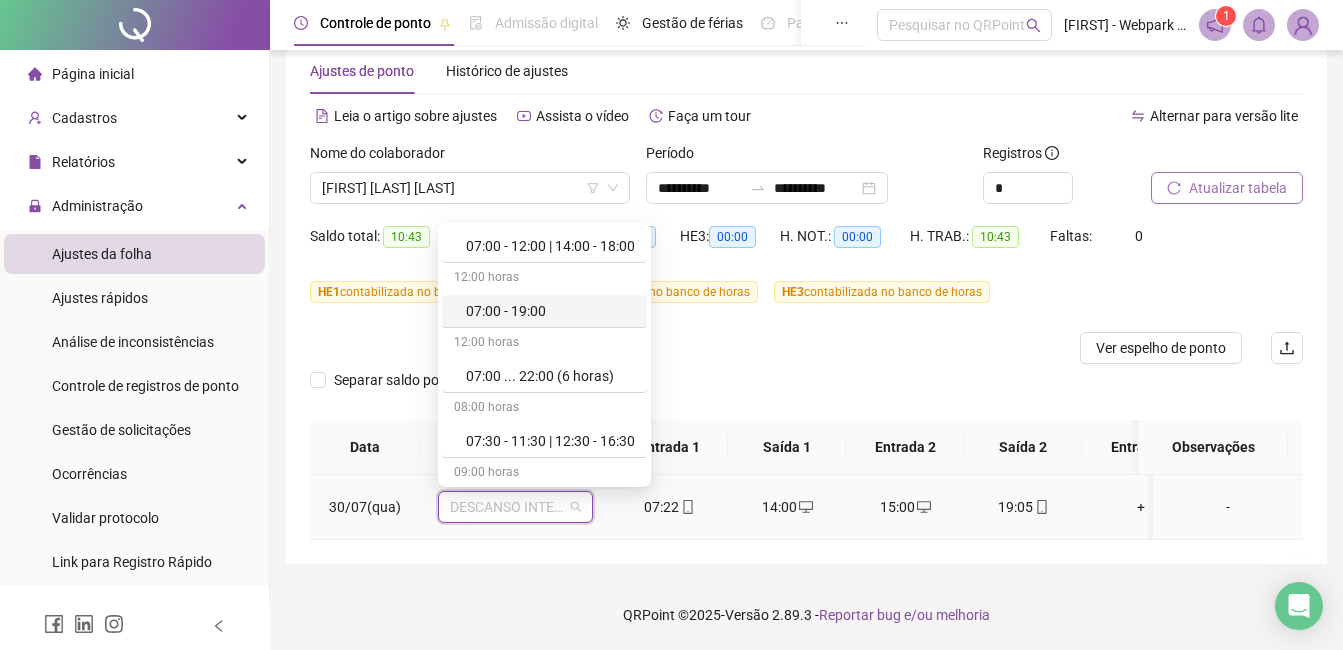 click on "07:00 - 19:00" at bounding box center (550, 311) 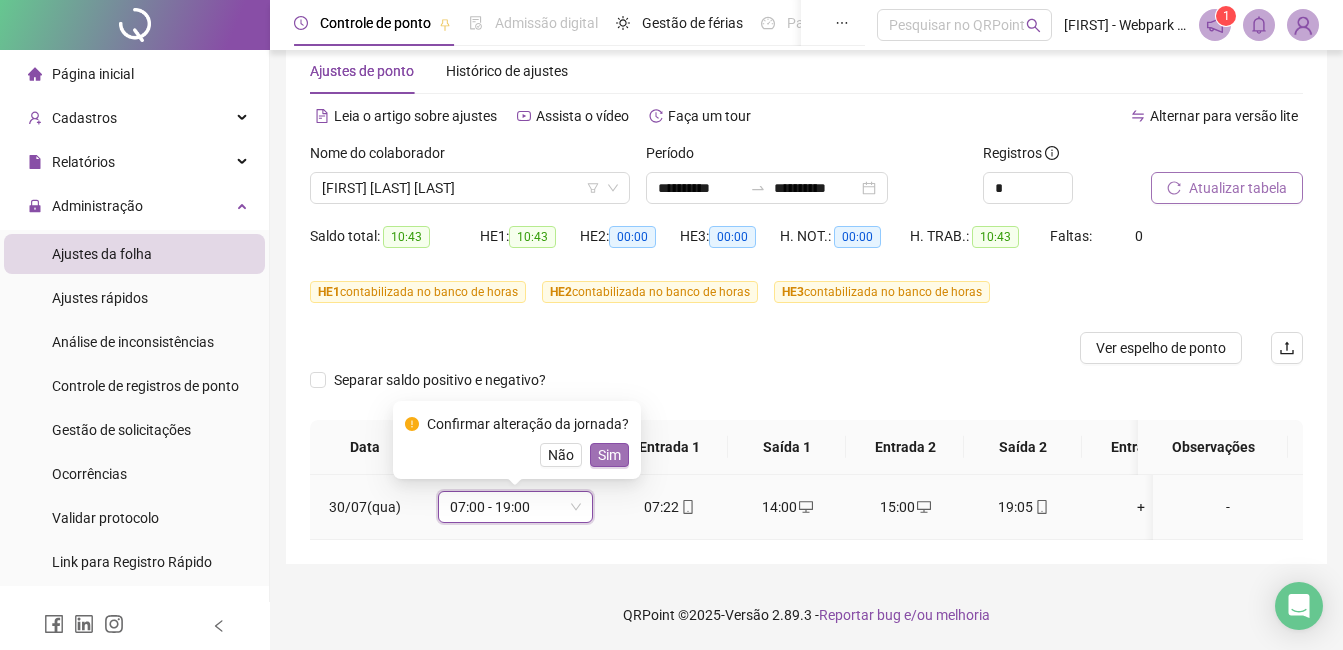 click on "Sim" at bounding box center (609, 455) 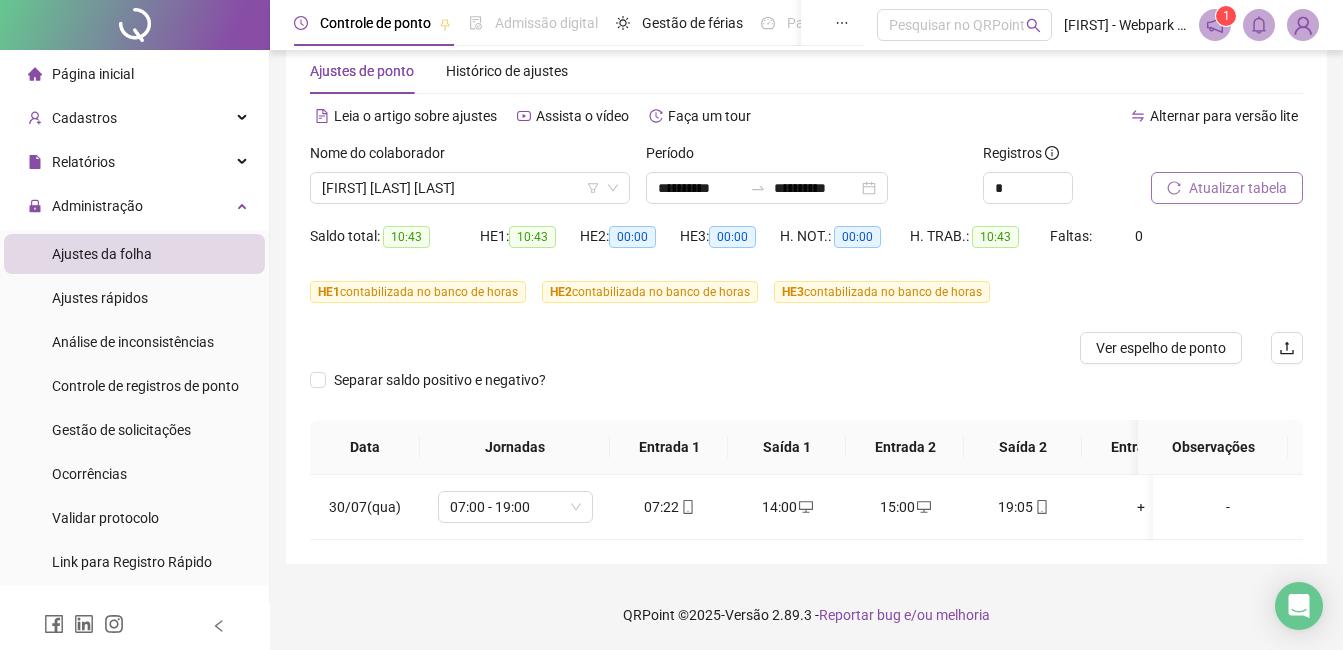 click on "Atualizar tabela" at bounding box center [1238, 188] 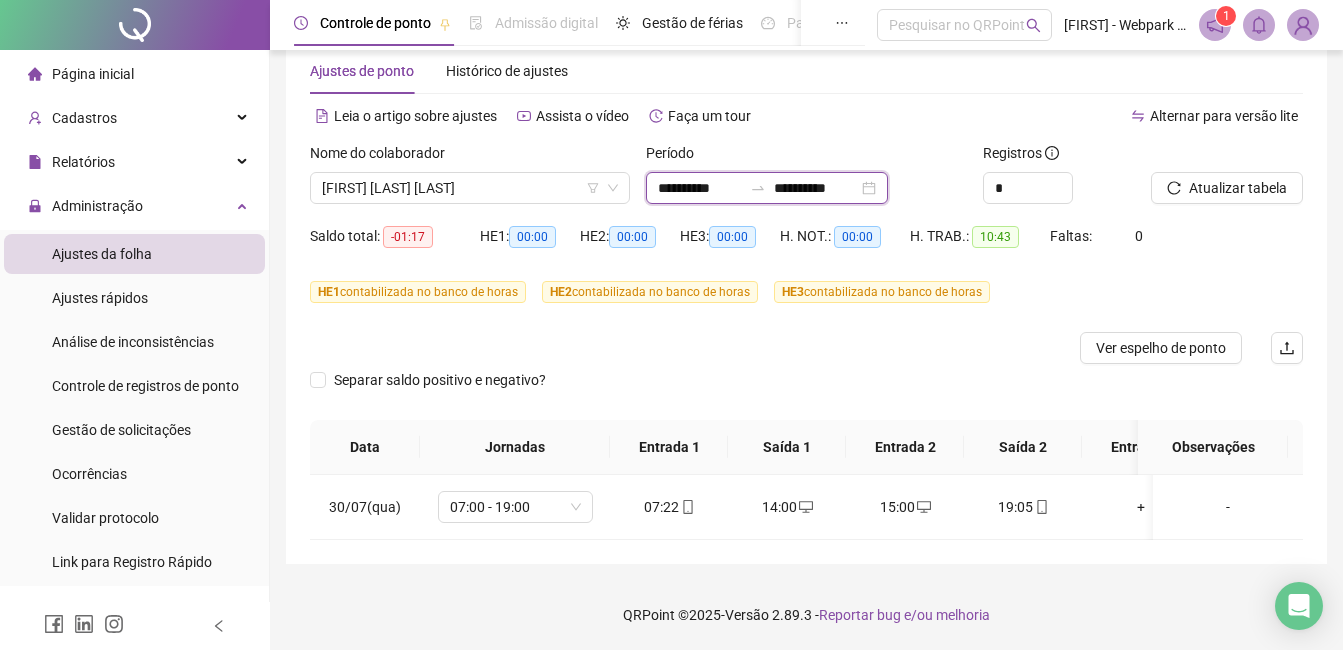 click on "**********" at bounding box center (700, 188) 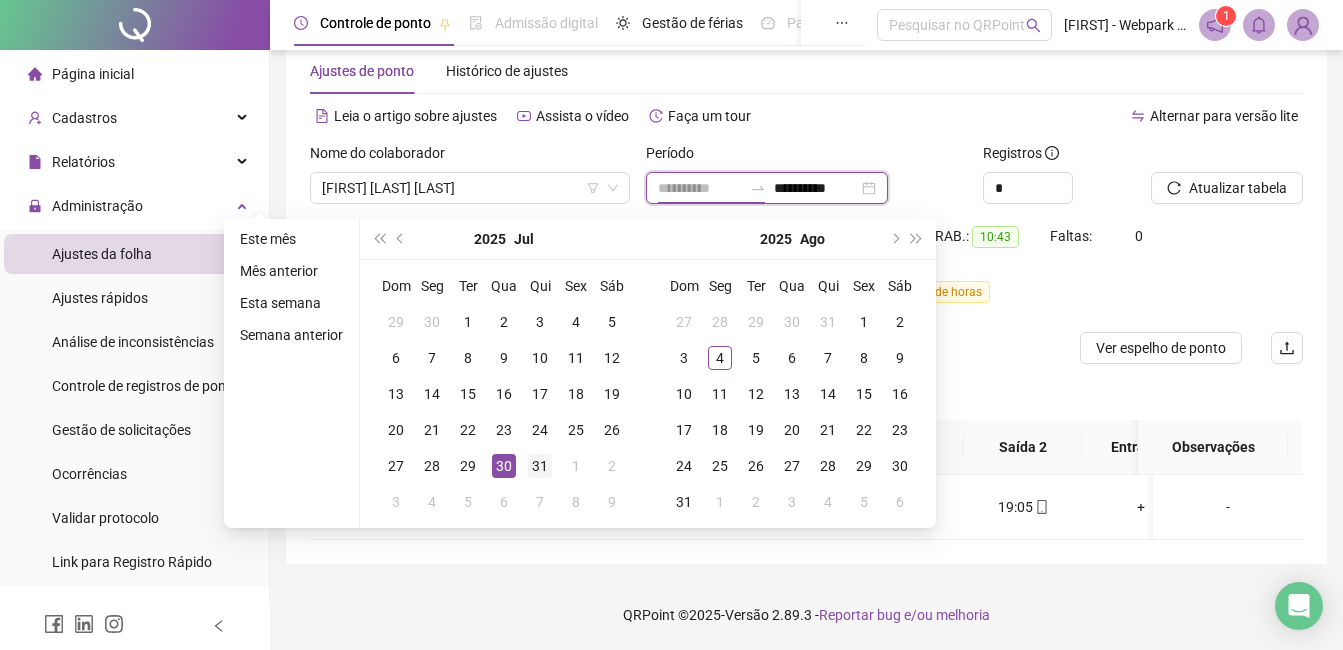 type on "**********" 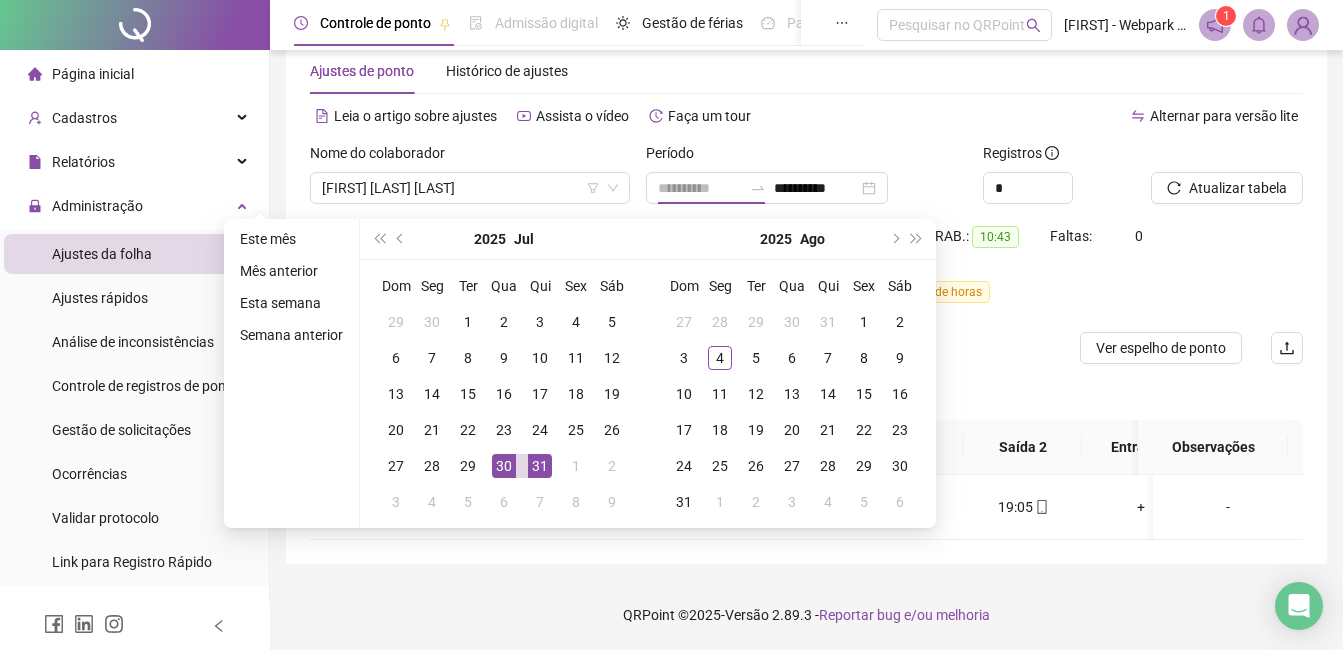 click on "31" at bounding box center (540, 466) 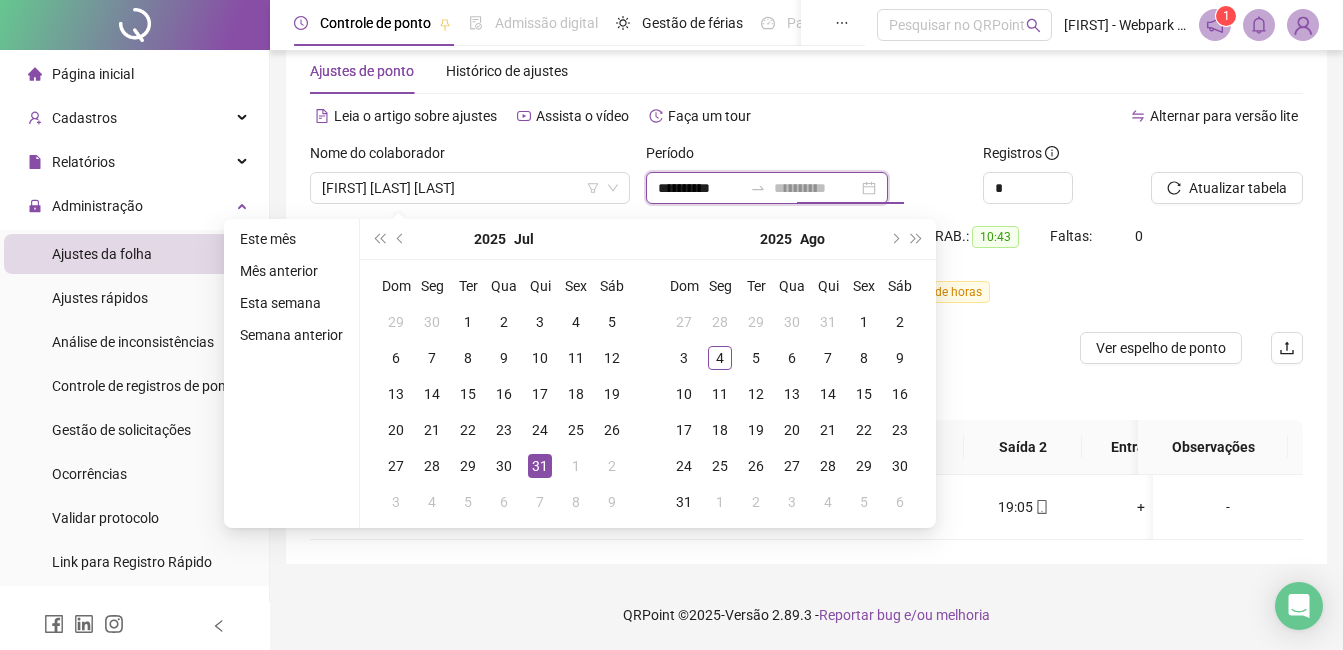 type on "**********" 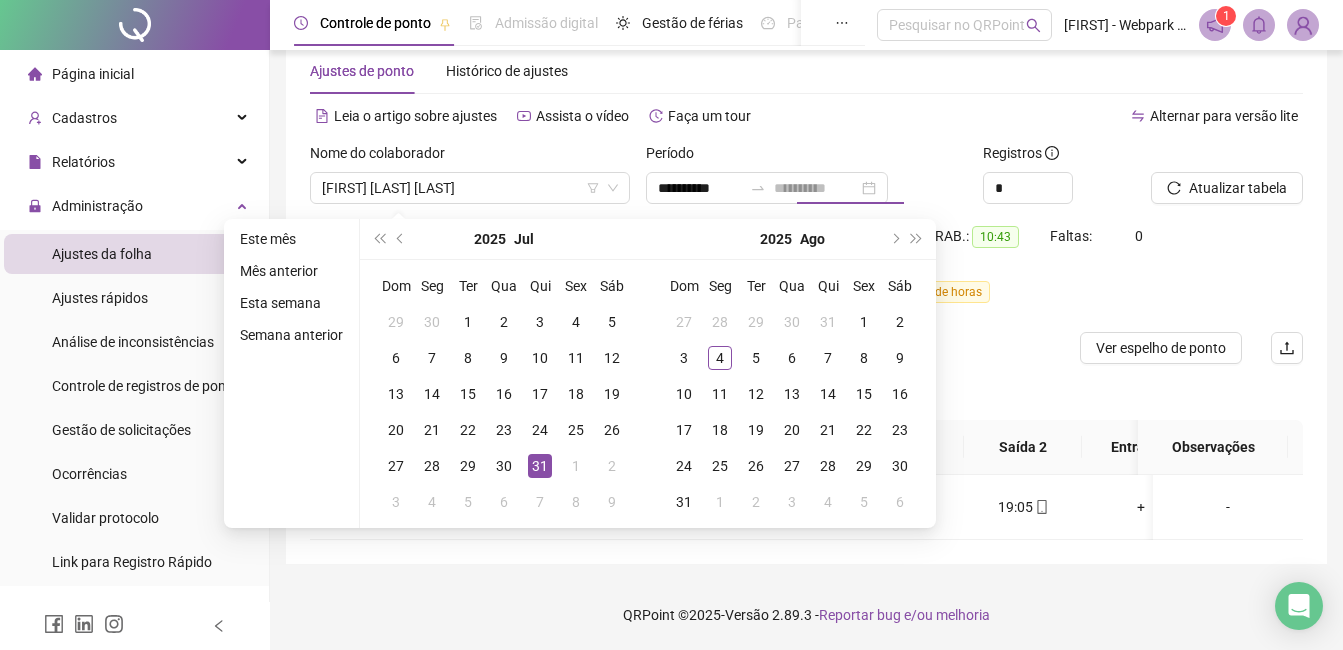 click on "31" at bounding box center (540, 466) 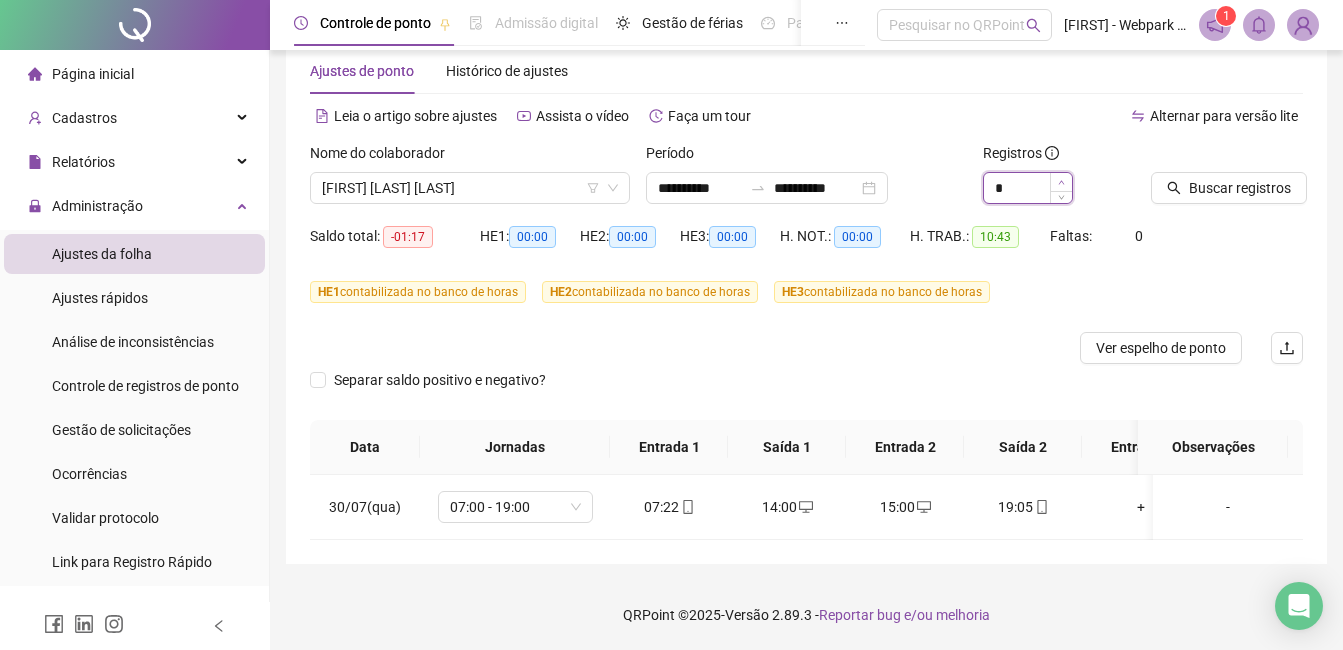 click at bounding box center (1061, 182) 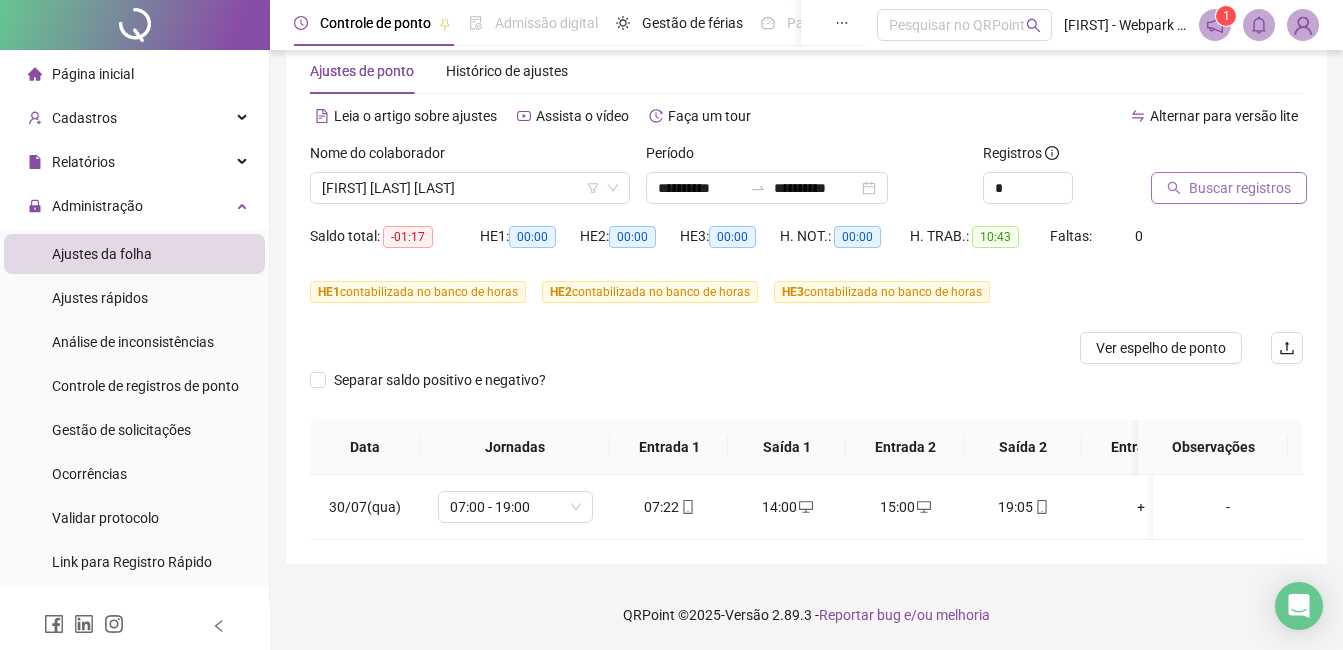 click on "Buscar registros" at bounding box center [1240, 188] 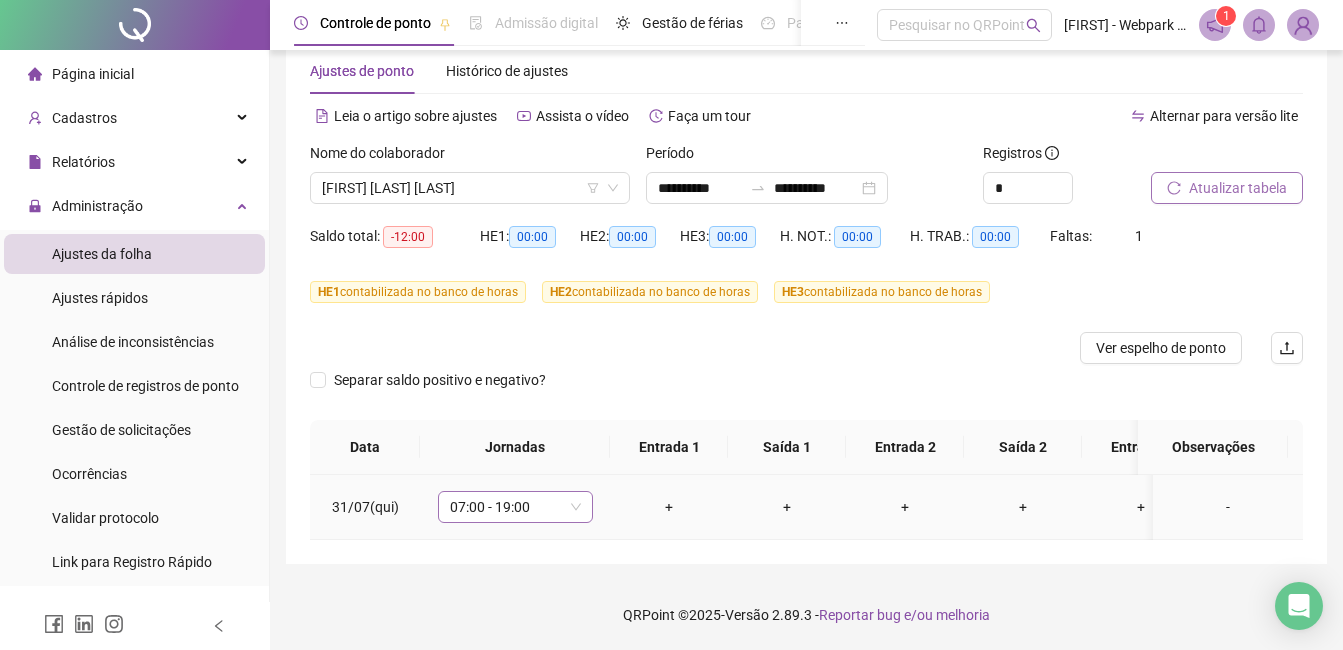 click on "07:00 - 19:00" at bounding box center [515, 507] 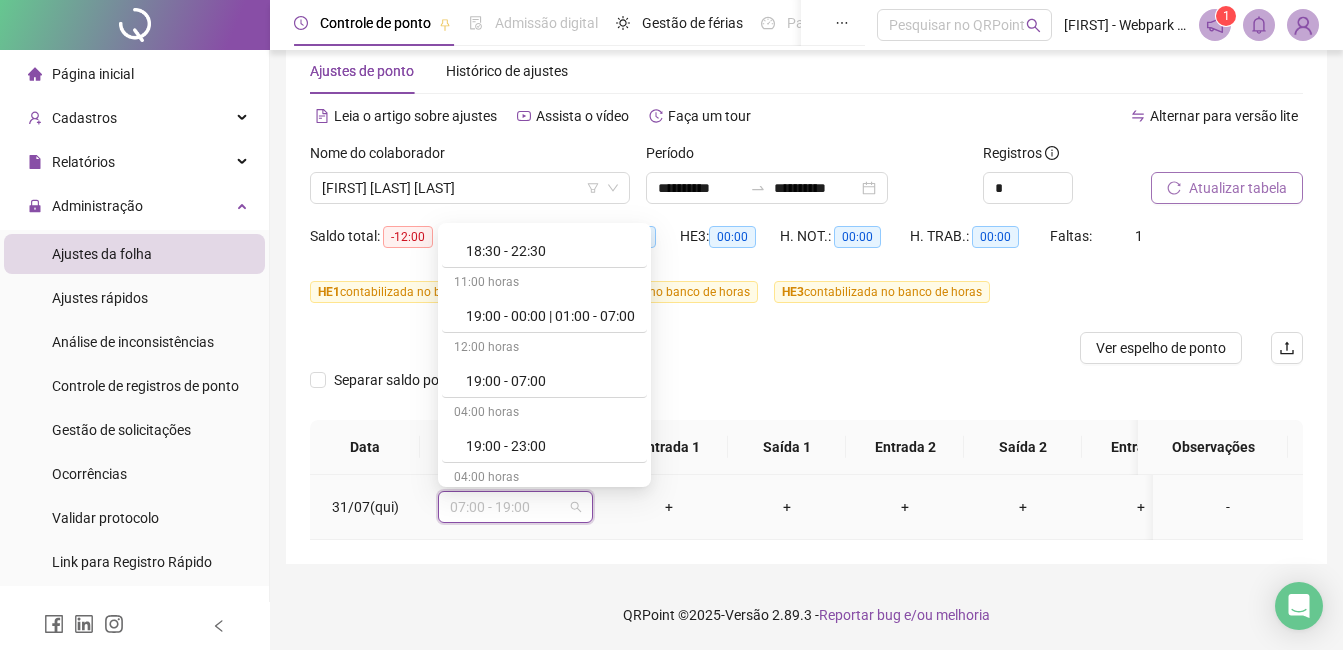 scroll, scrollTop: 5362, scrollLeft: 0, axis: vertical 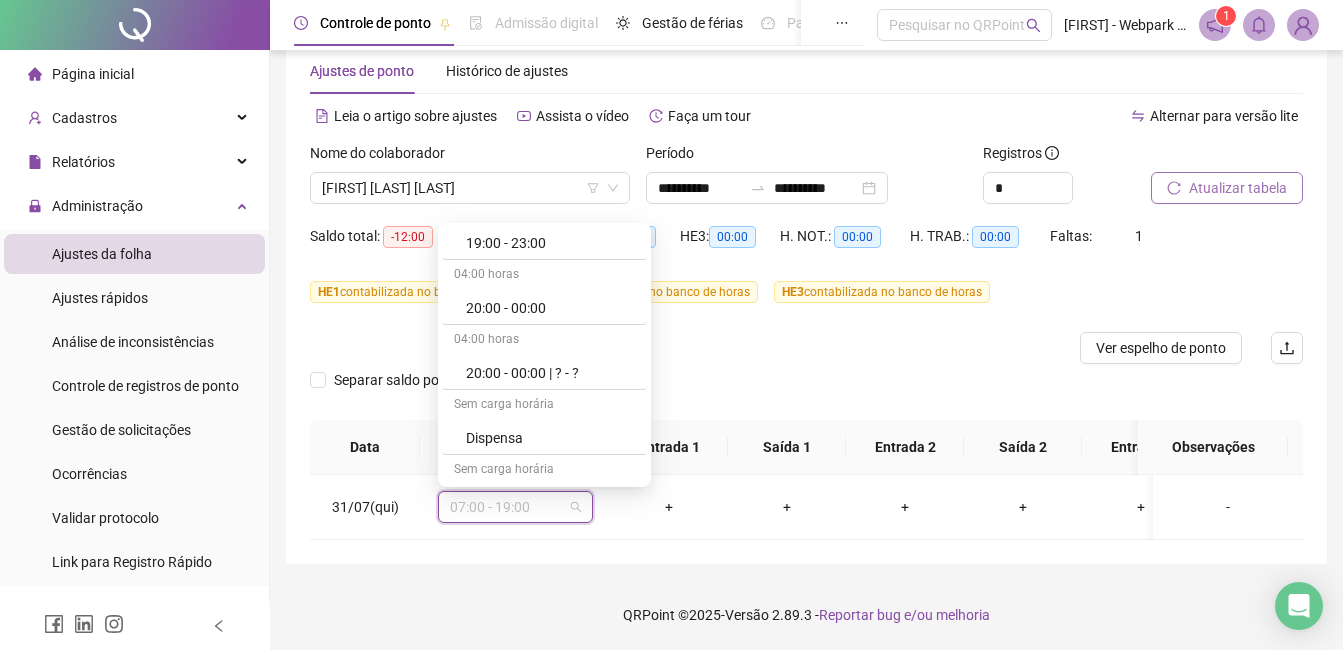 click on "Separar saldo positivo e negativo?" at bounding box center (806, 392) 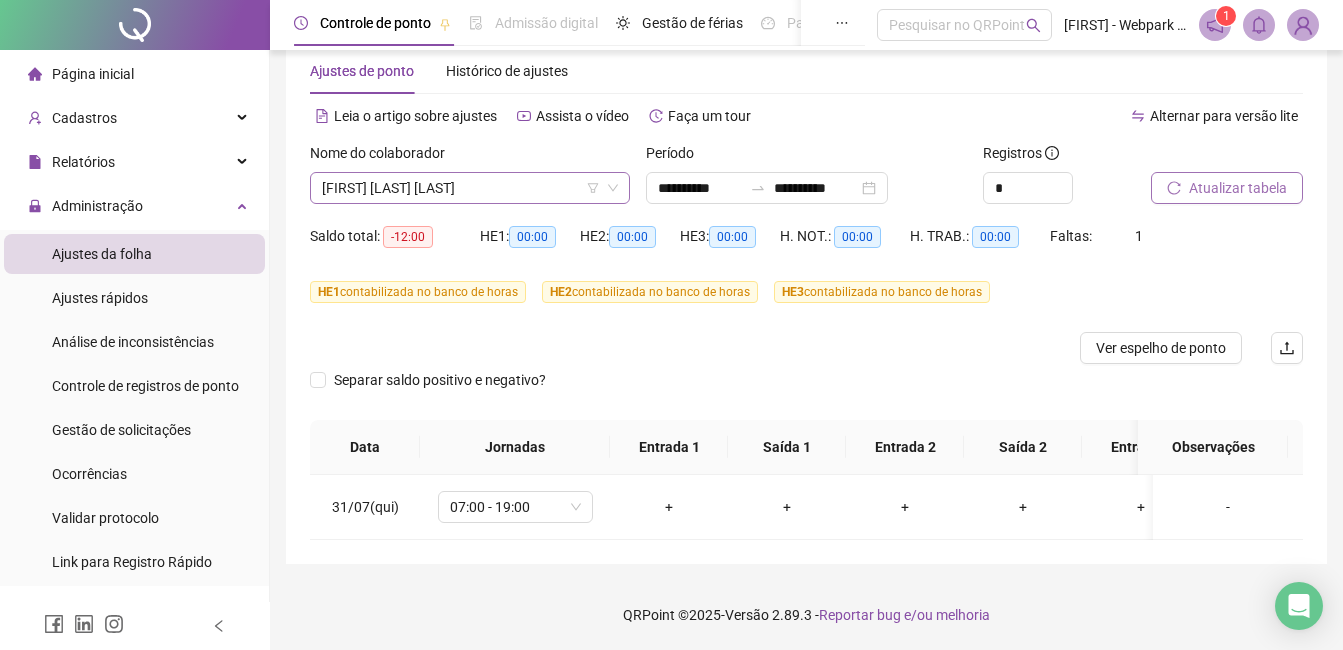 click on "[FIRST] [LAST] [LAST]" at bounding box center (470, 188) 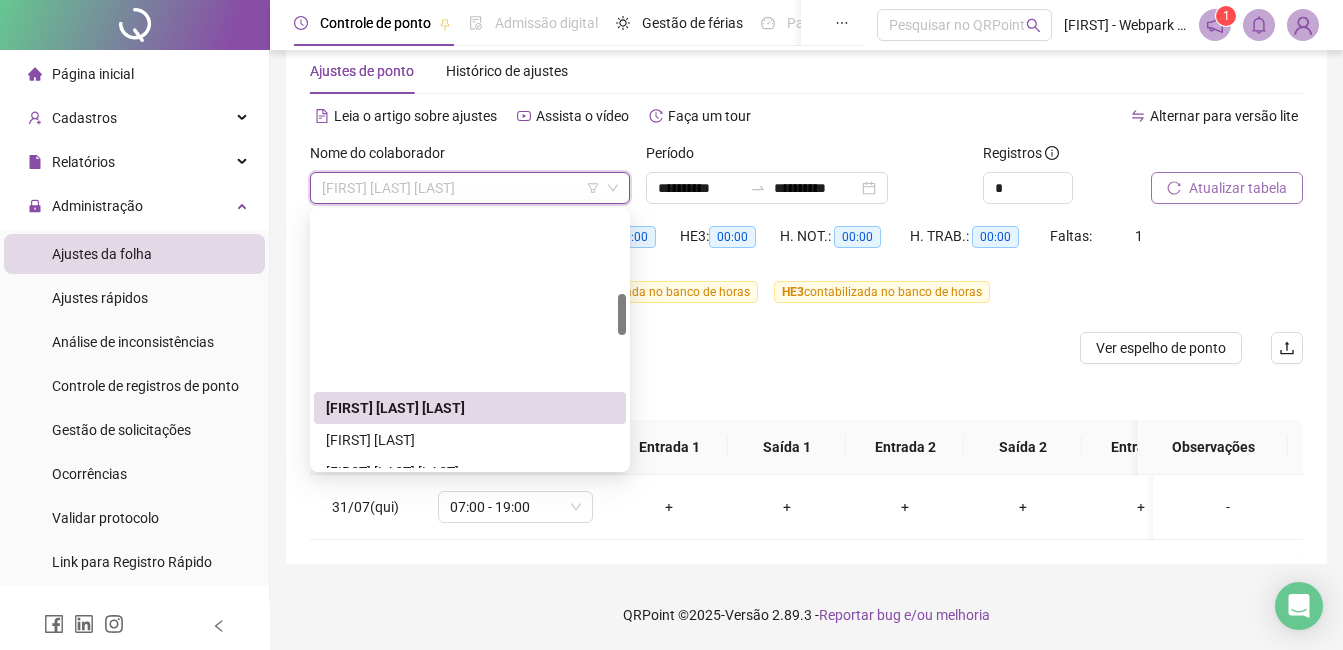 scroll, scrollTop: 500, scrollLeft: 0, axis: vertical 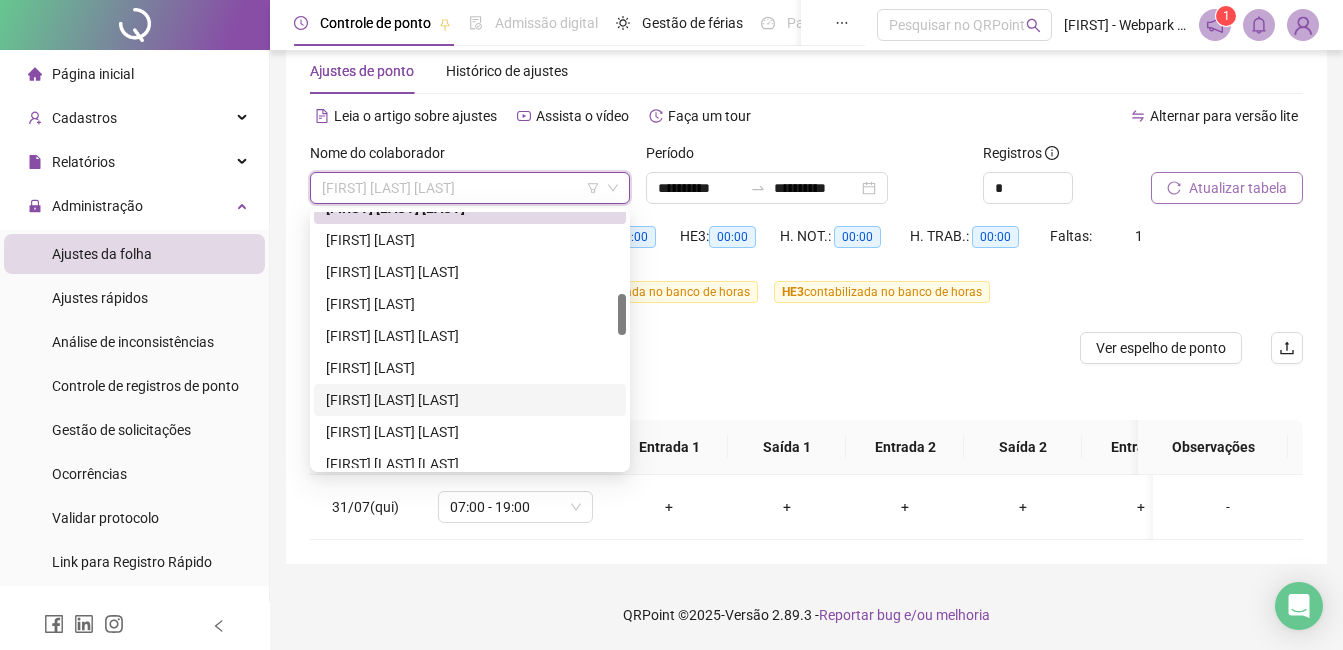 click on "[FIRST] [LAST] [LAST]" at bounding box center [470, 400] 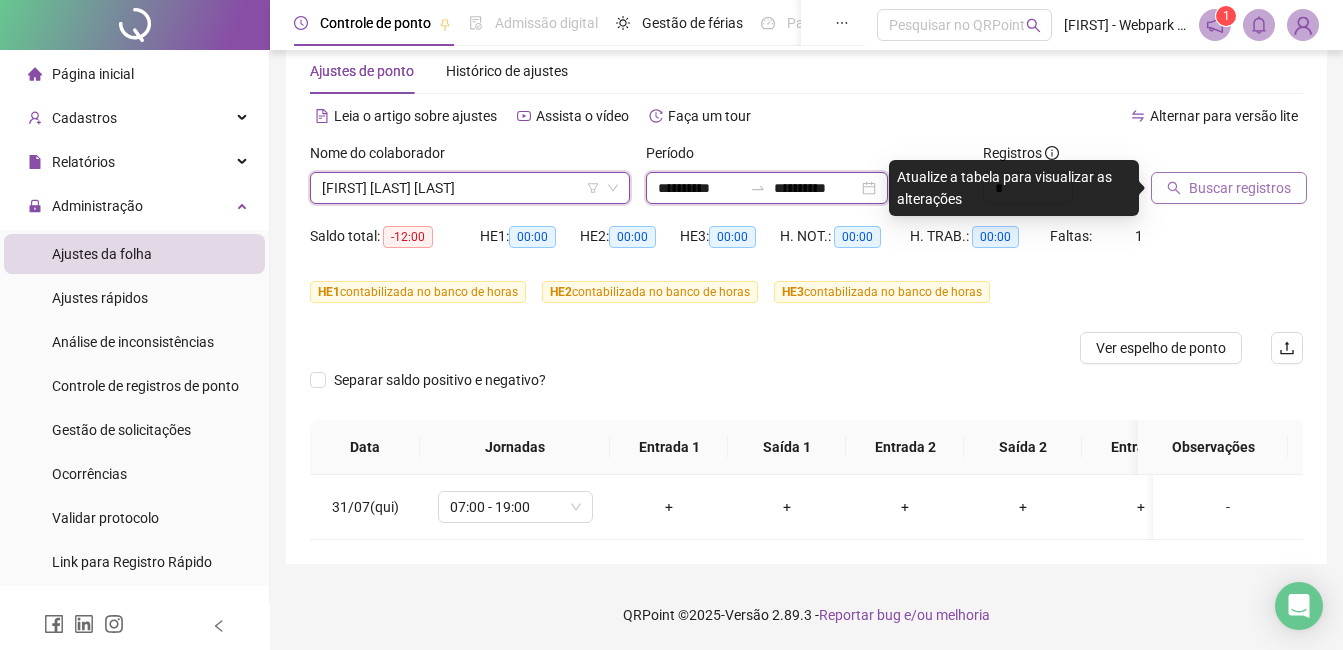 click on "**********" at bounding box center (700, 188) 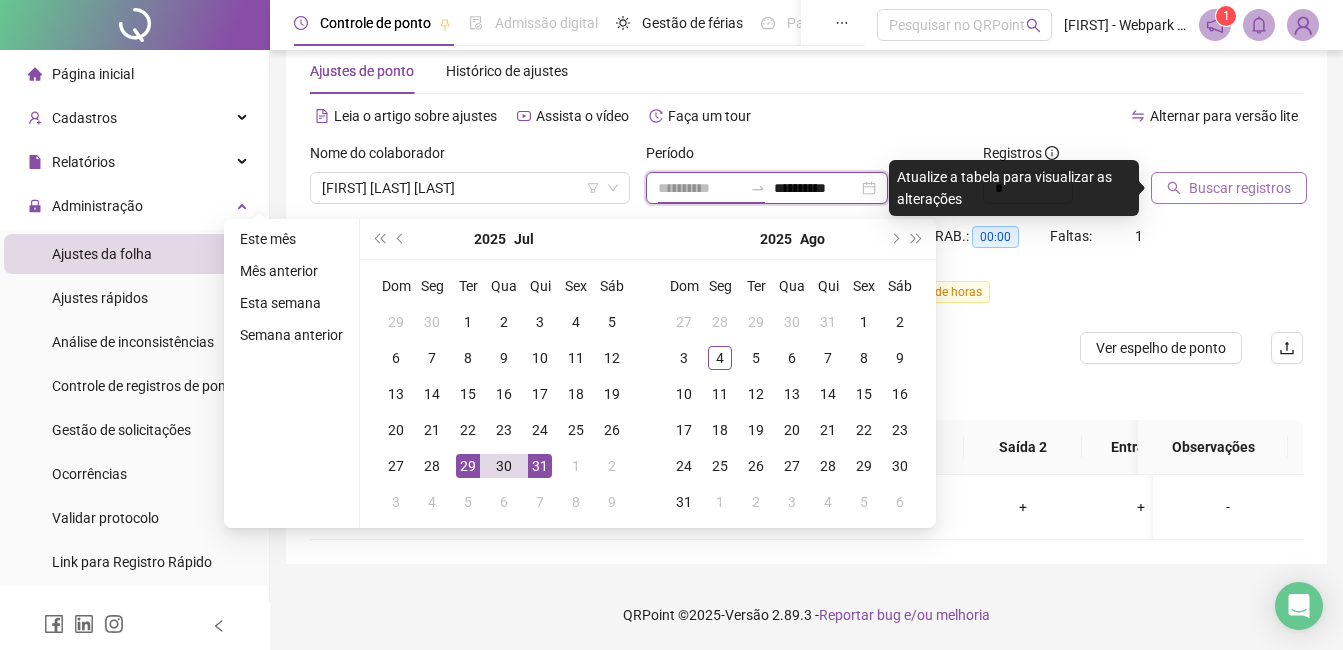 type on "**********" 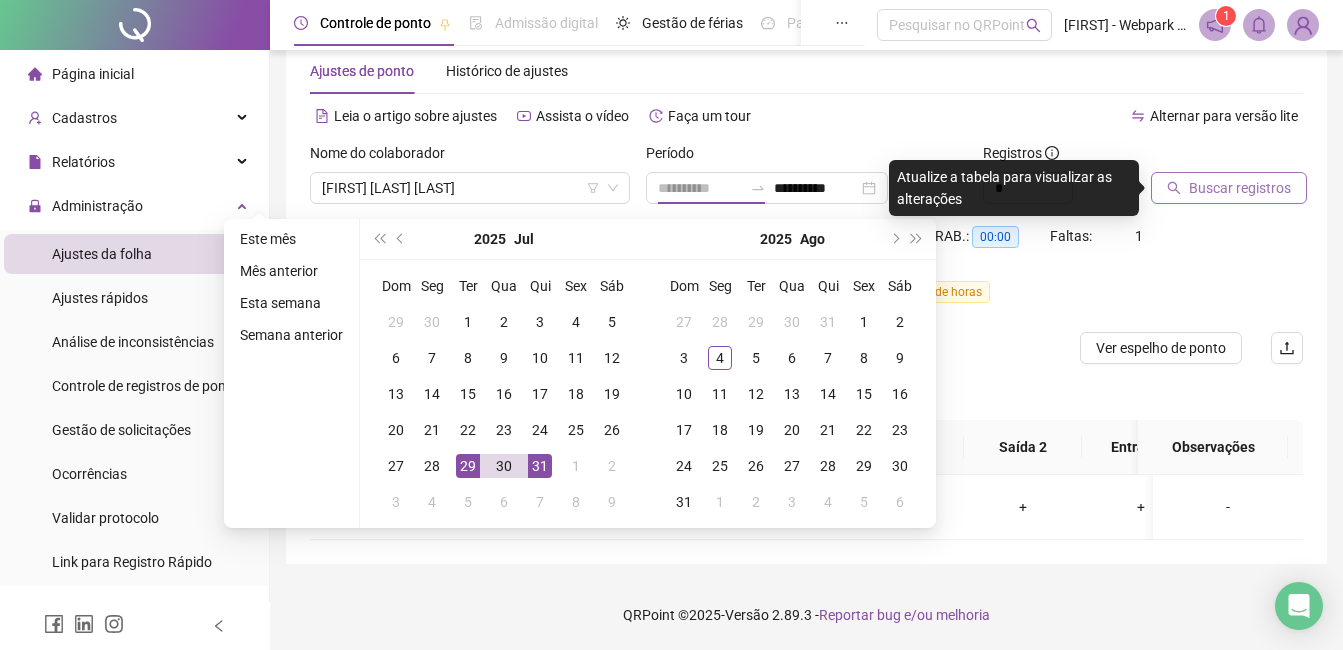 click on "29" at bounding box center (468, 466) 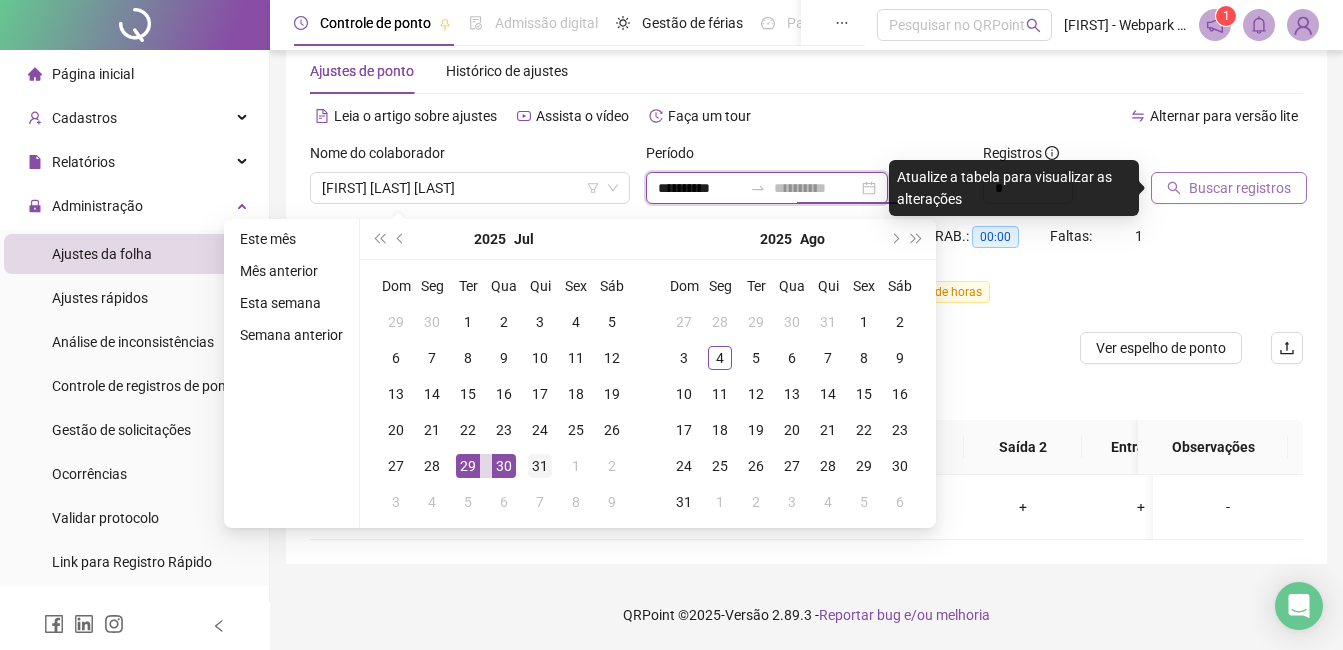 type on "**********" 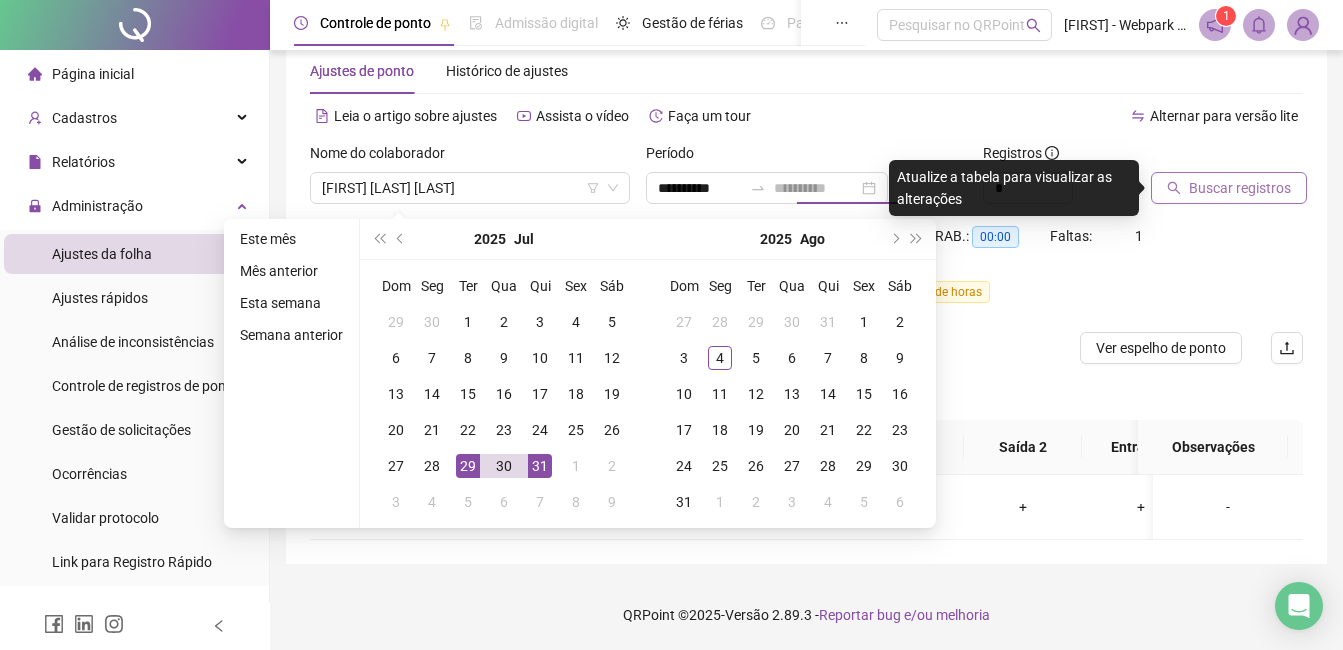 click on "31" at bounding box center (540, 466) 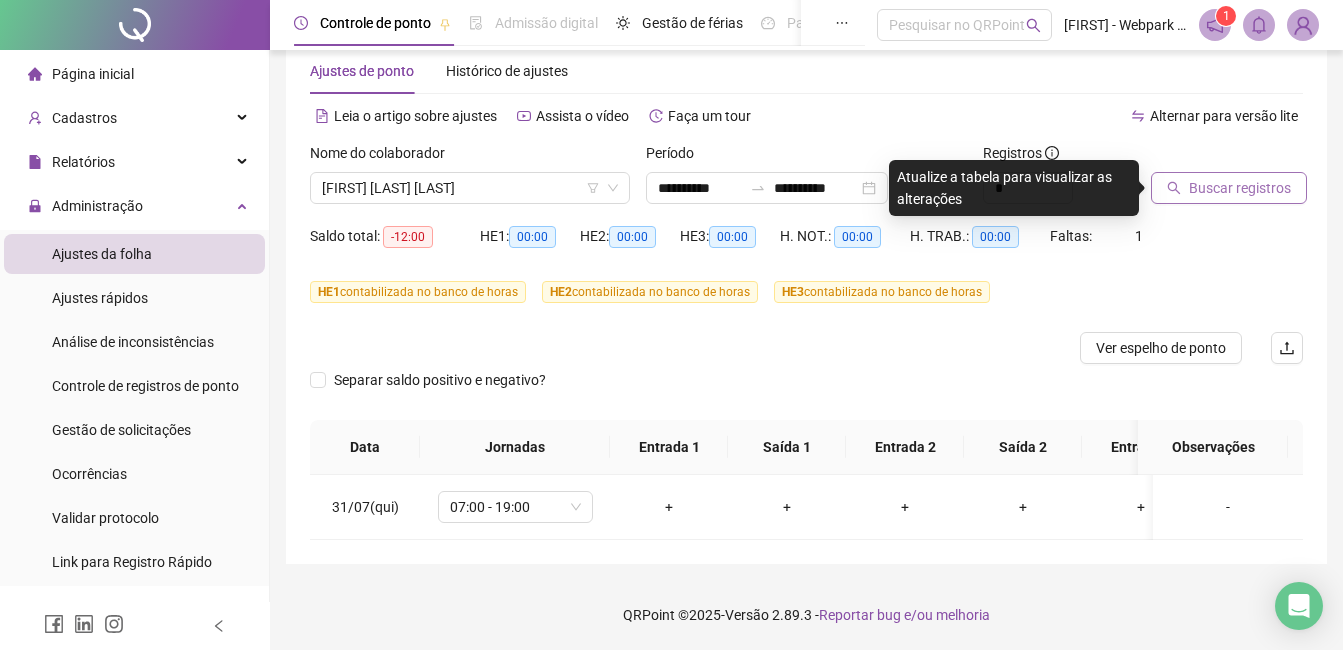 click on "Buscar registros" at bounding box center (1229, 188) 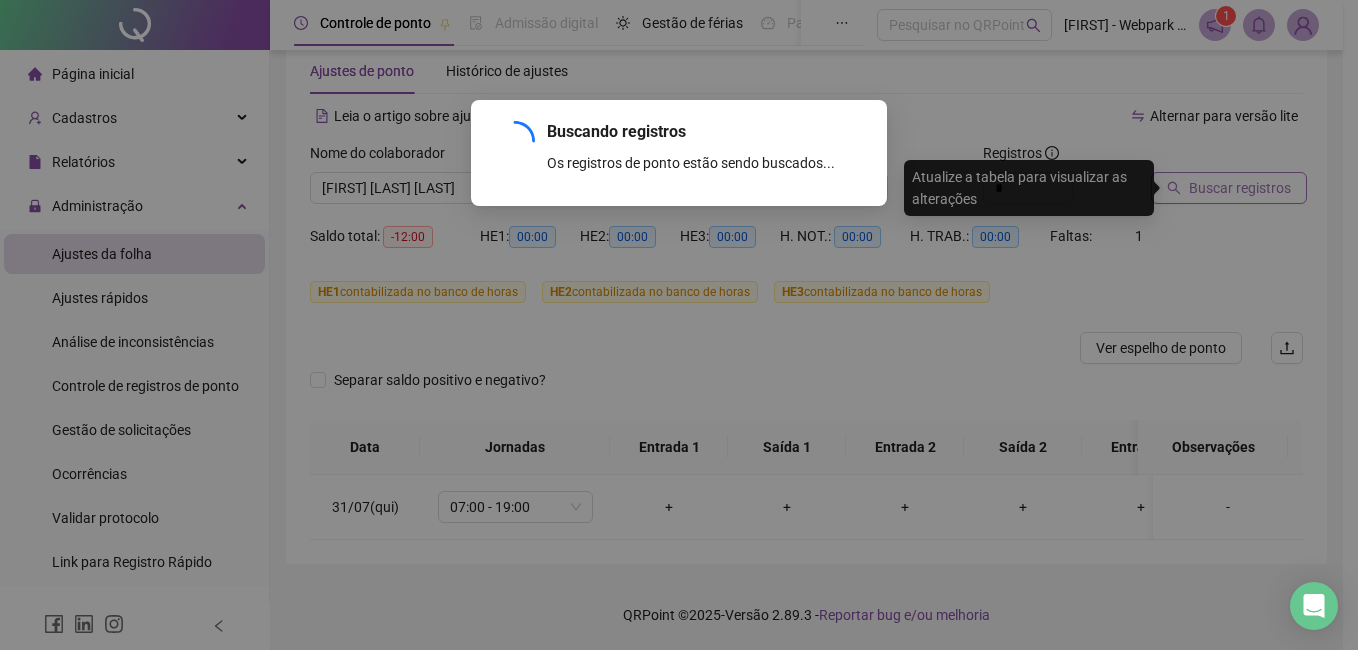 click on "Buscando registros Os registros de ponto estão sendo buscados... OK" at bounding box center (679, 325) 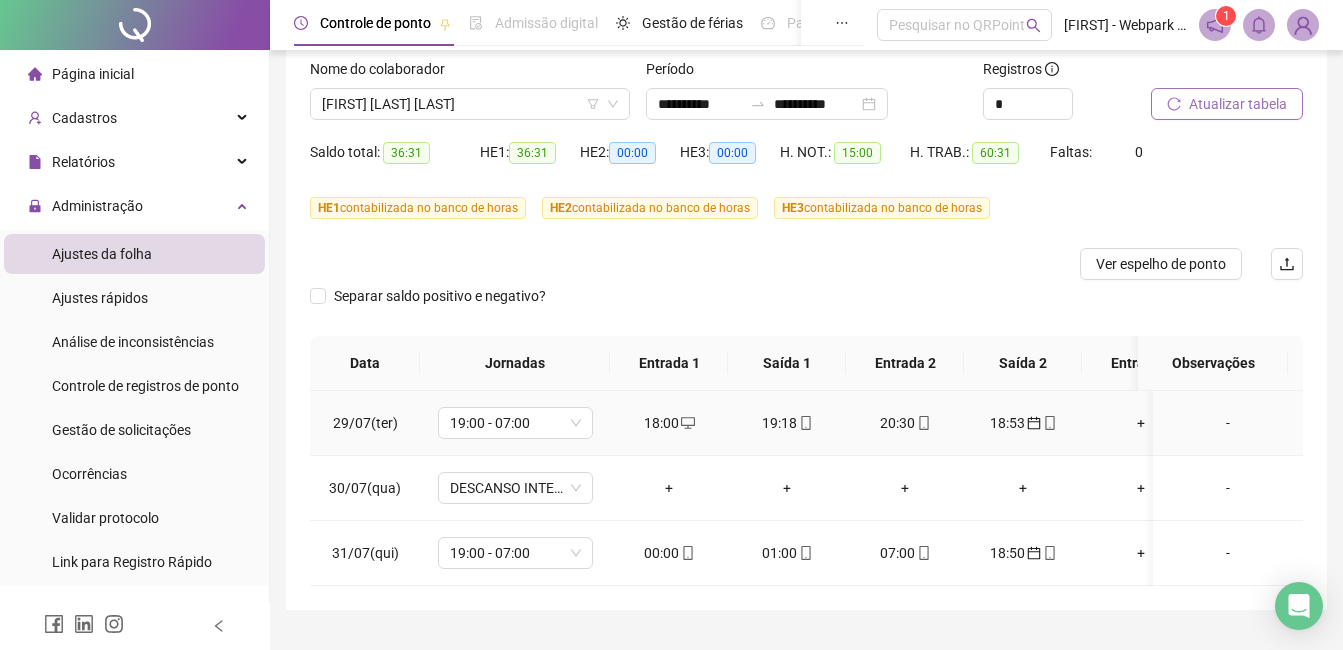 scroll, scrollTop: 157, scrollLeft: 0, axis: vertical 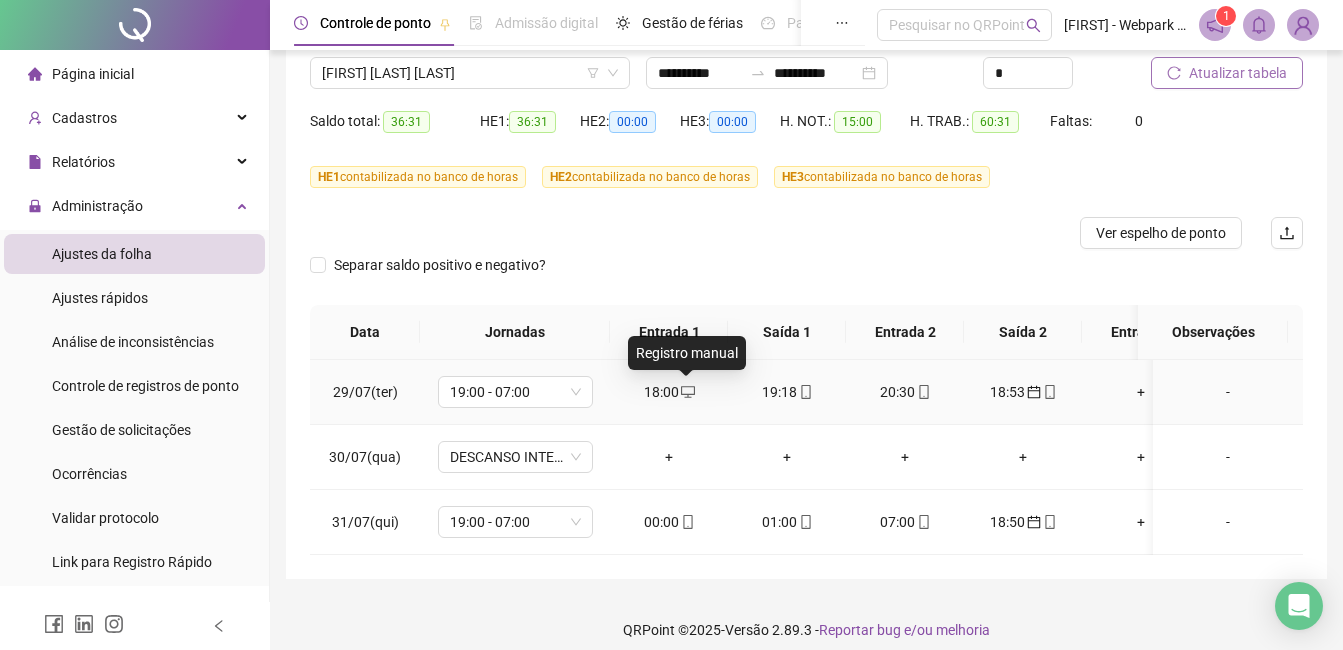 type 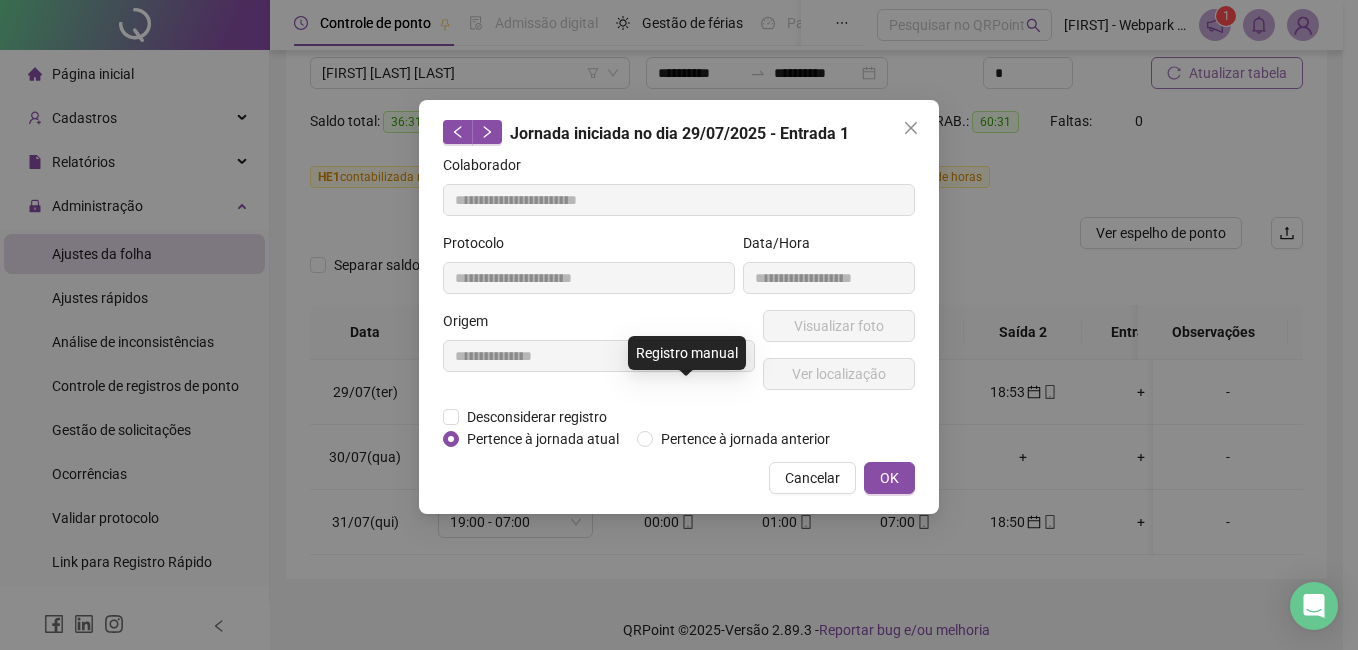 type on "**********" 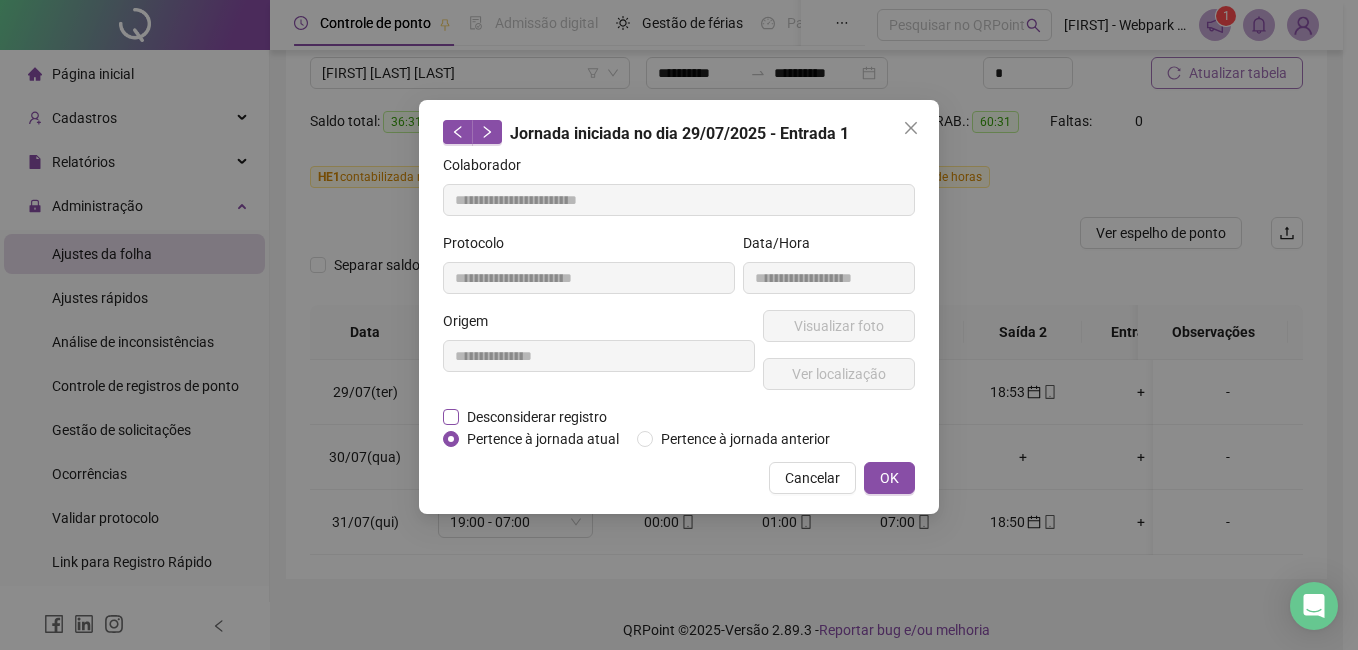 click on "Desconsiderar registro" at bounding box center (537, 417) 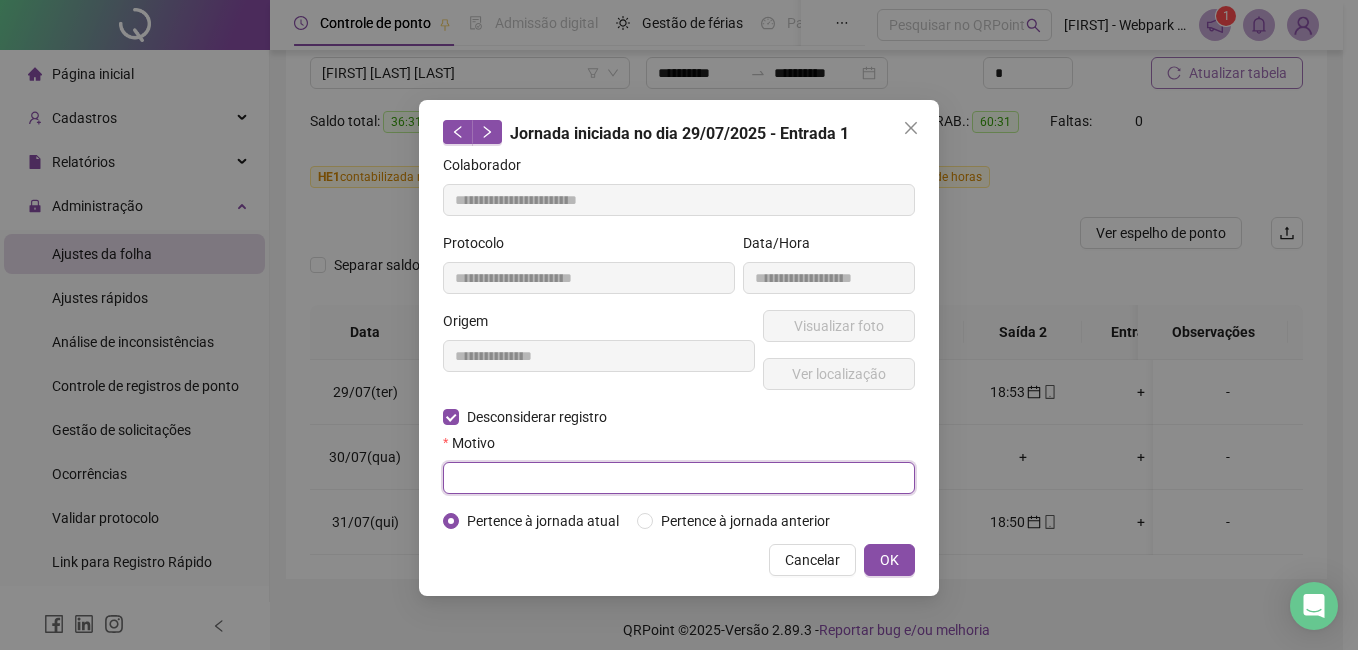 click at bounding box center [679, 478] 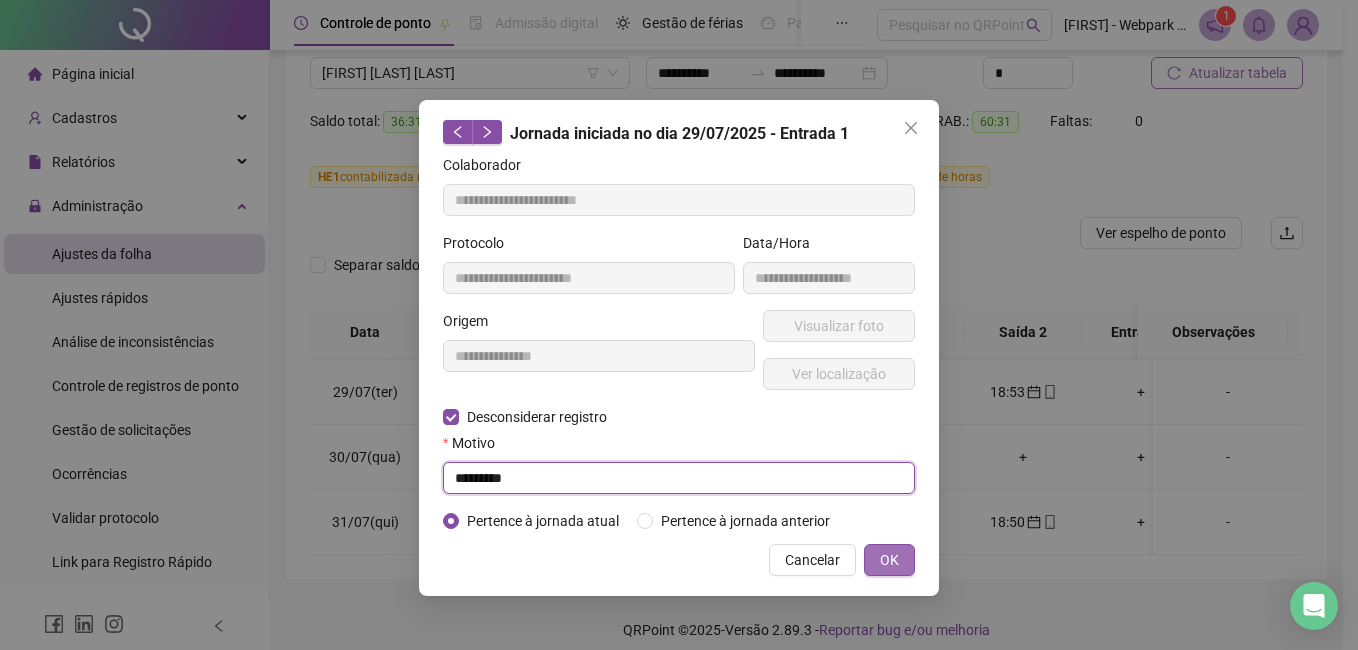 type on "*********" 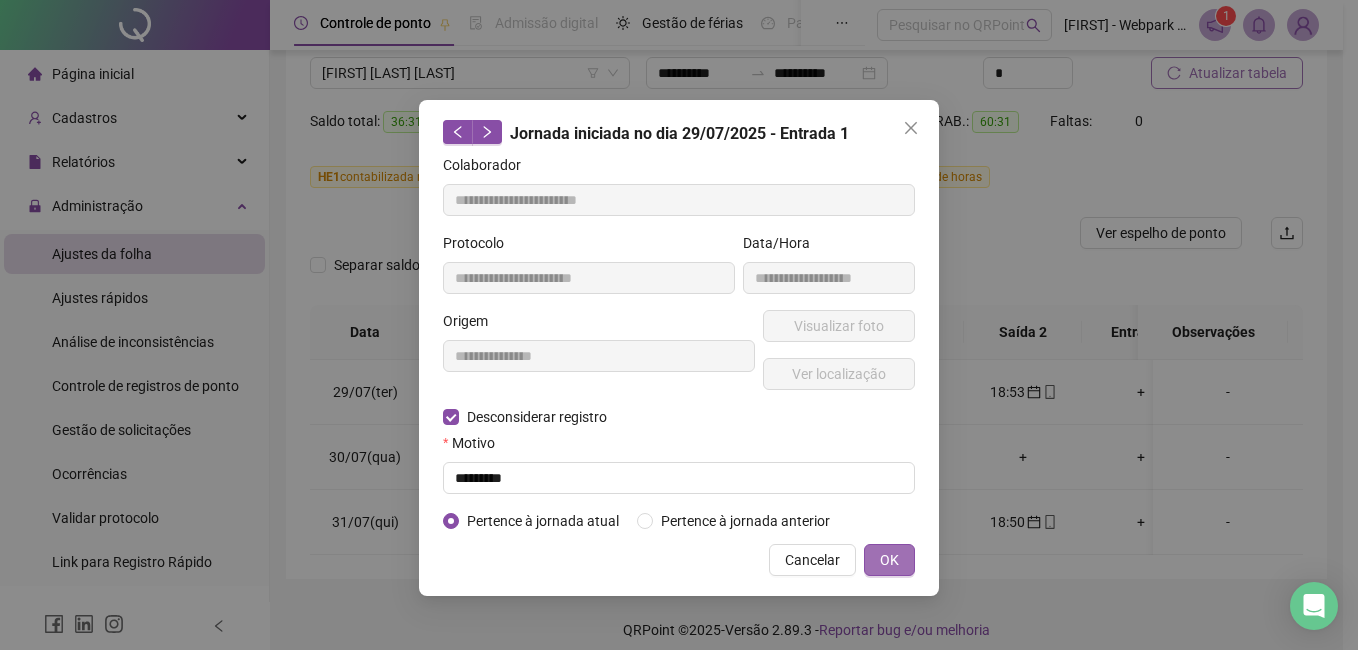 click on "OK" at bounding box center [889, 560] 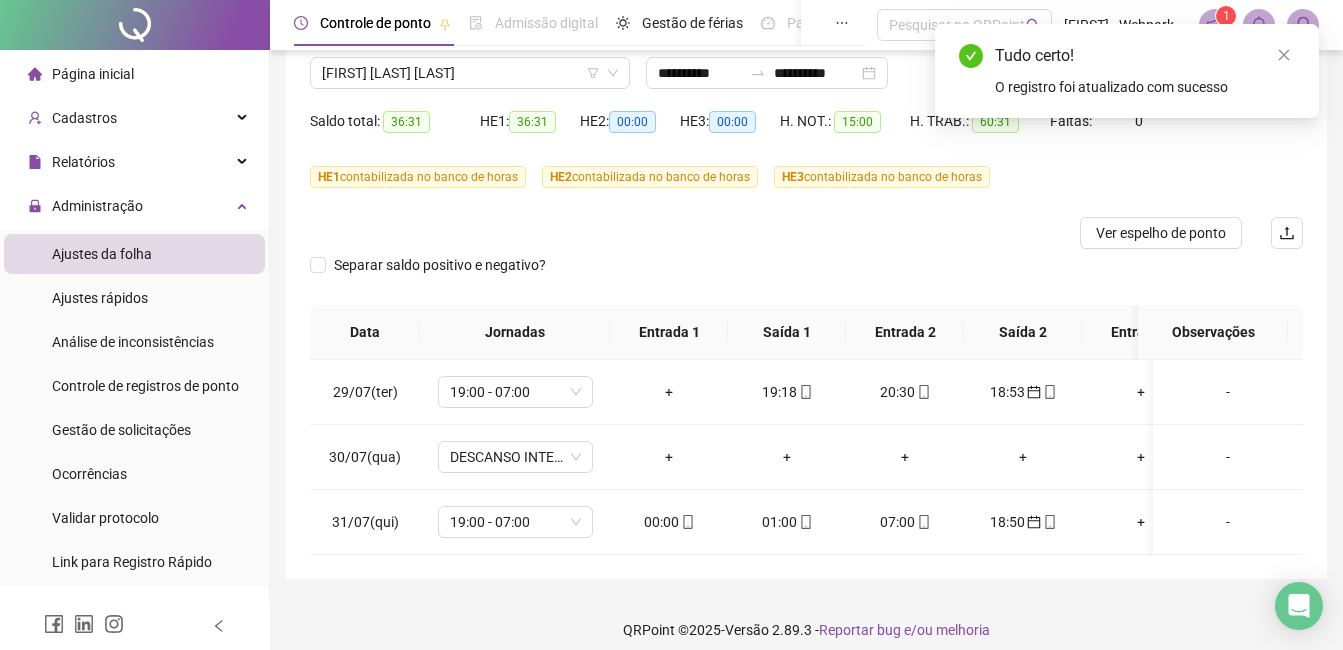 click on "Tudo certo! O registro foi atualizado com sucesso" at bounding box center (1127, 71) 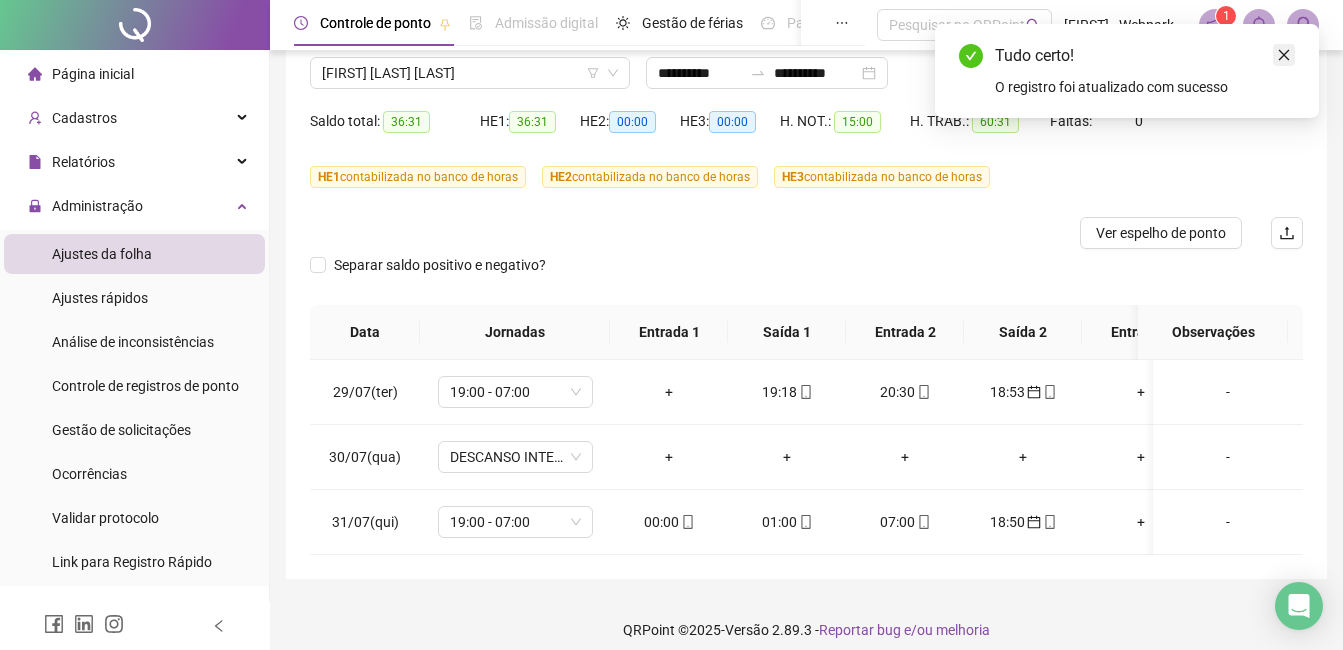 click at bounding box center (1284, 55) 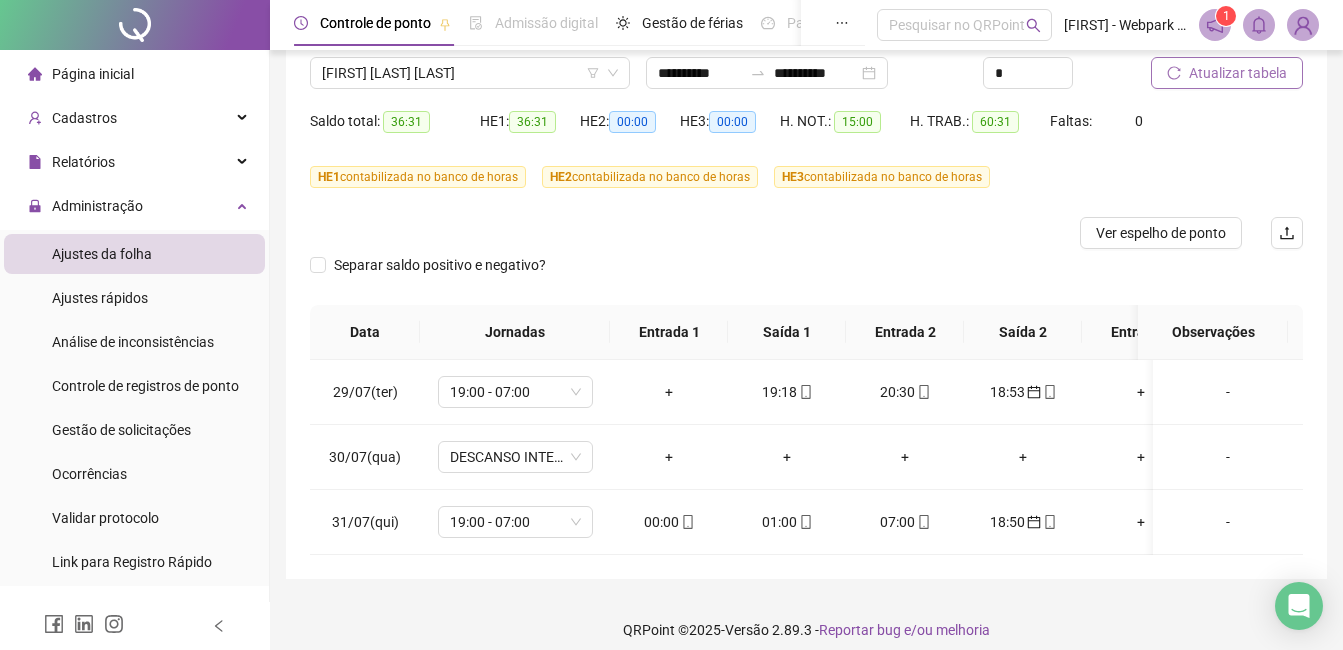 click on "Atualizar tabela" at bounding box center (1238, 73) 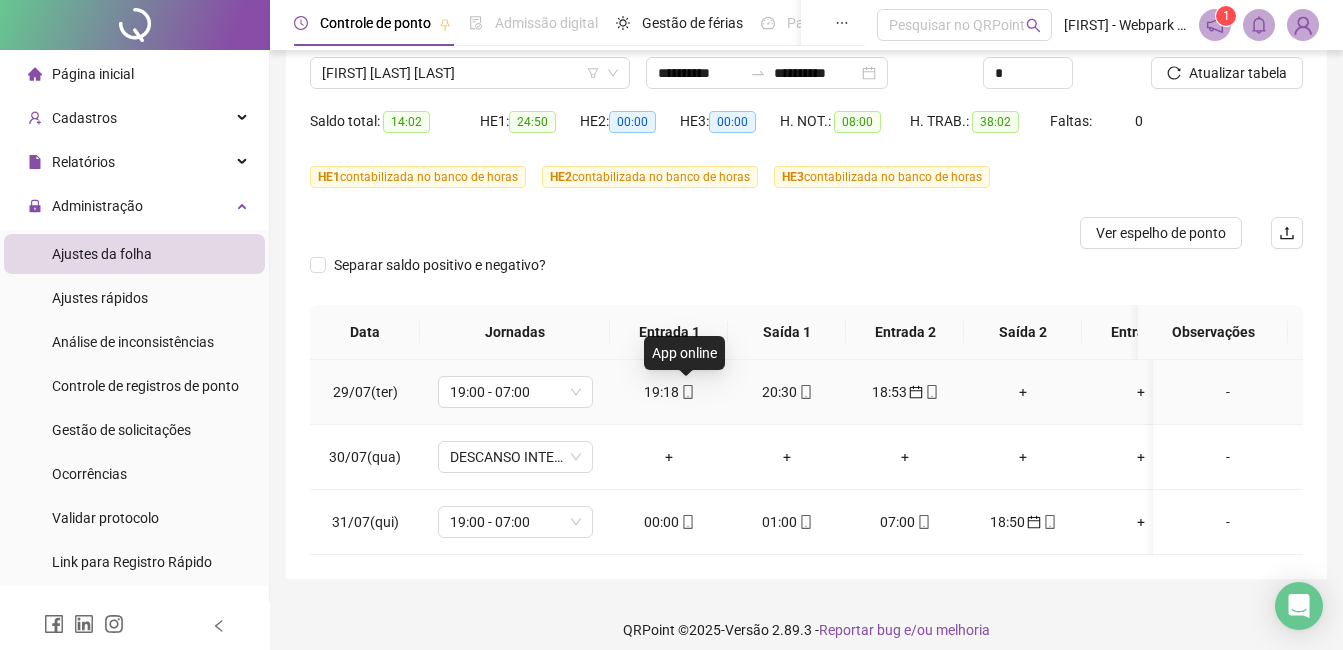 click 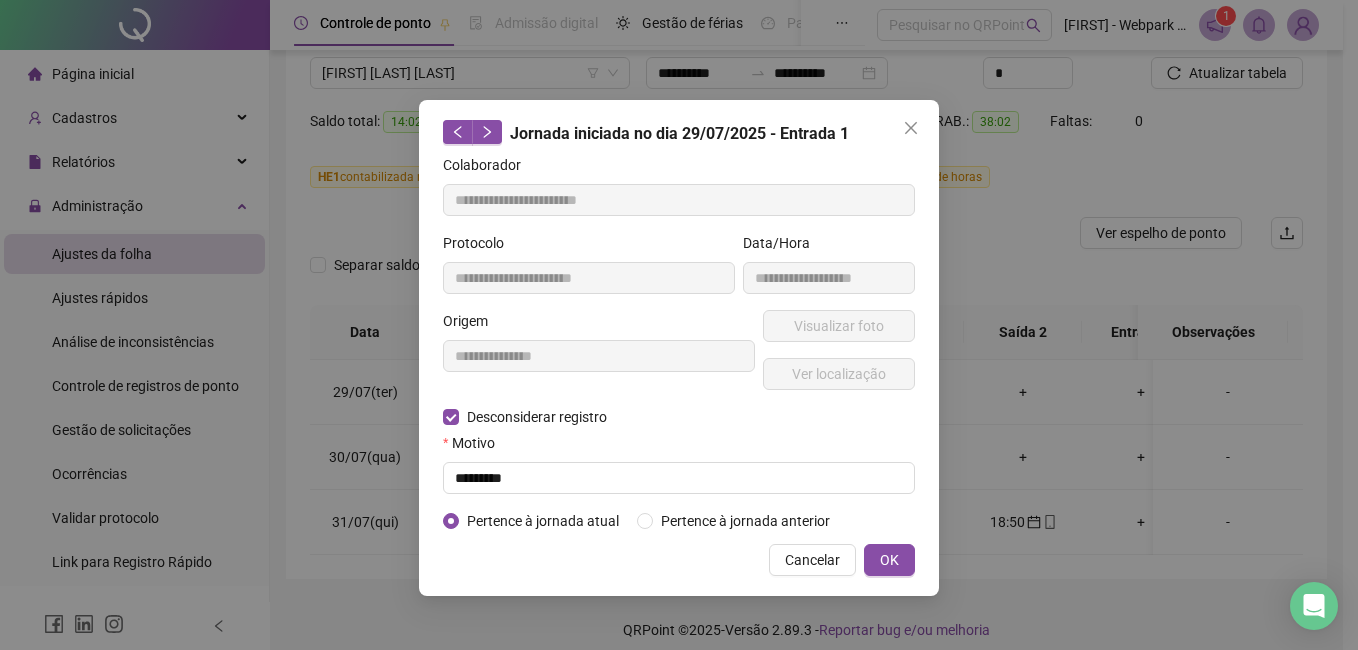 type on "**********" 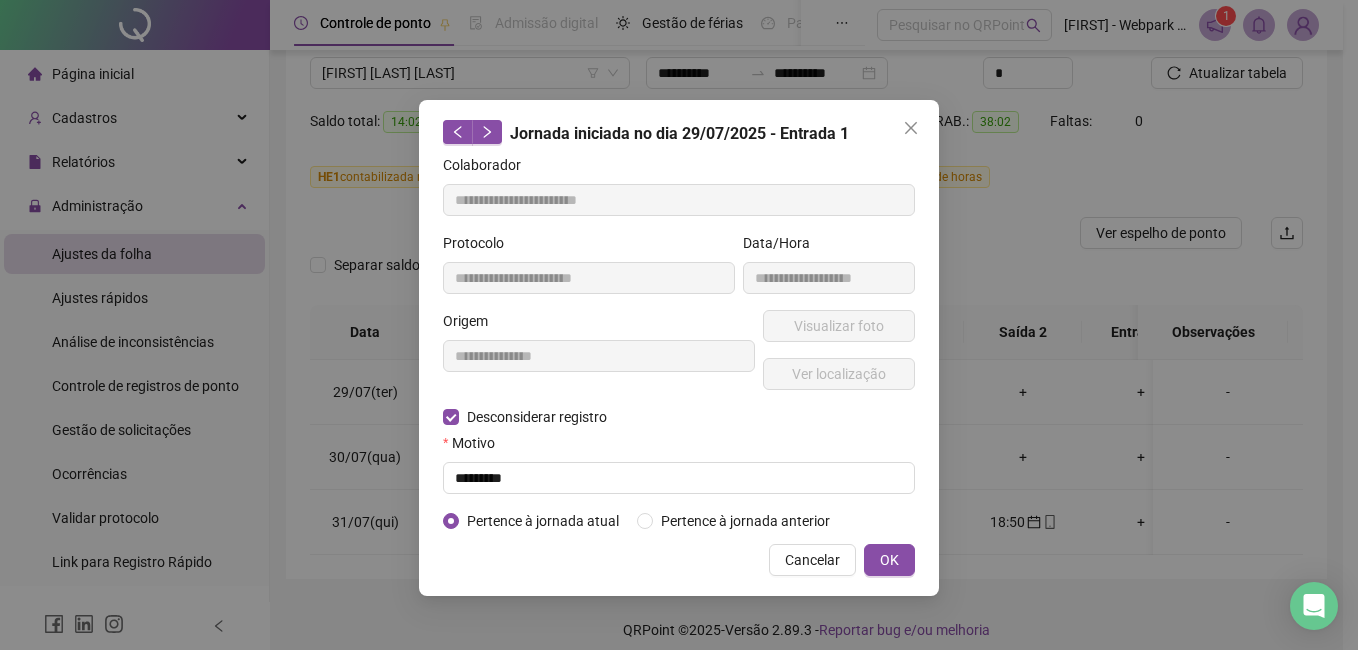 type on "**********" 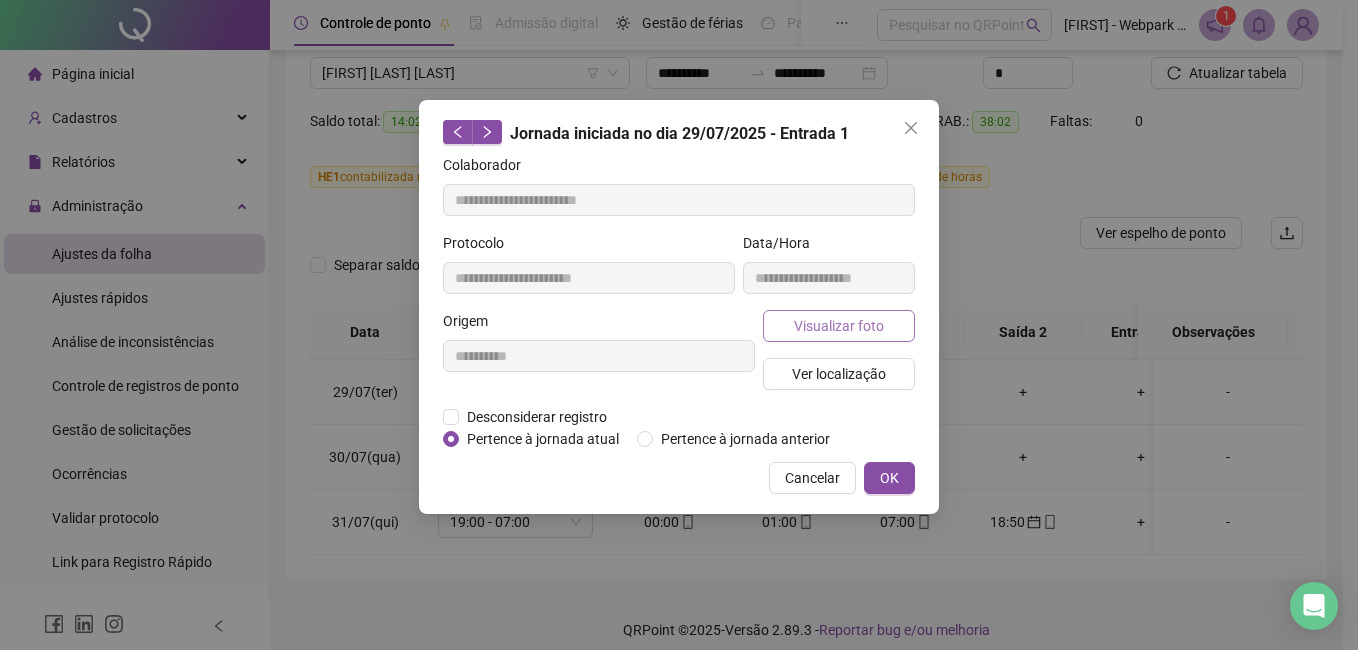 click on "Visualizar foto" at bounding box center (839, 326) 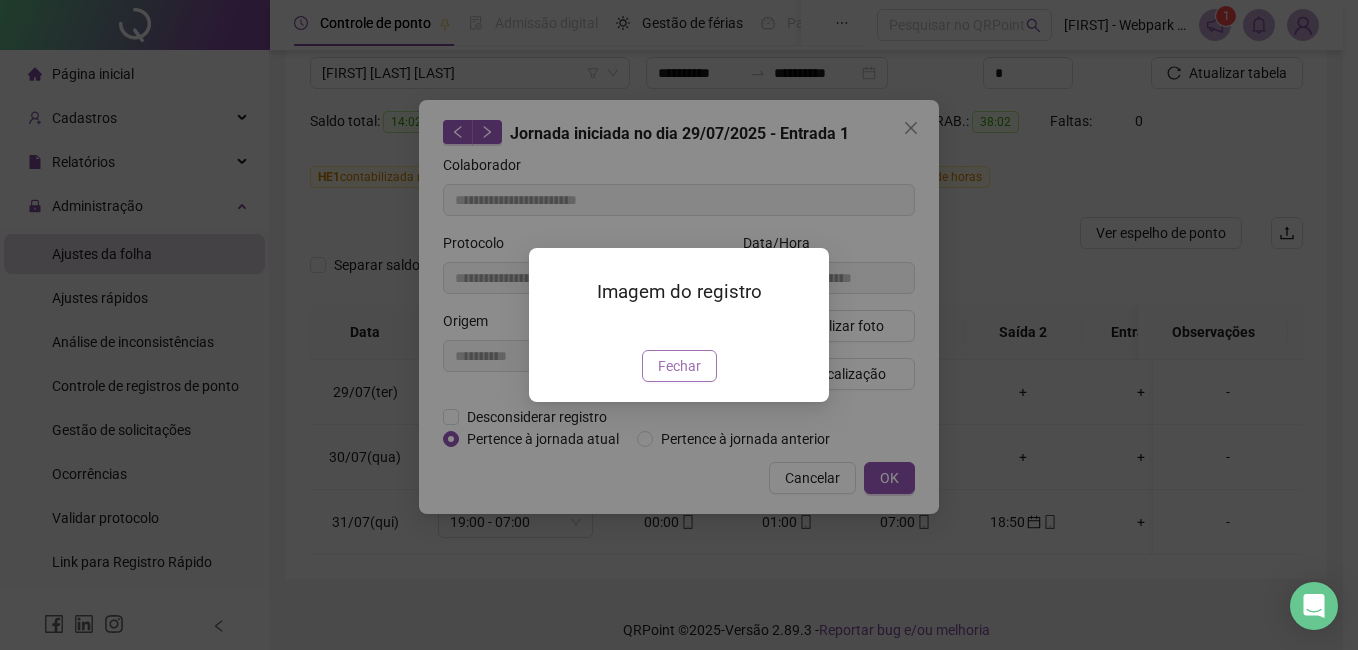 click on "Fechar" at bounding box center (679, 366) 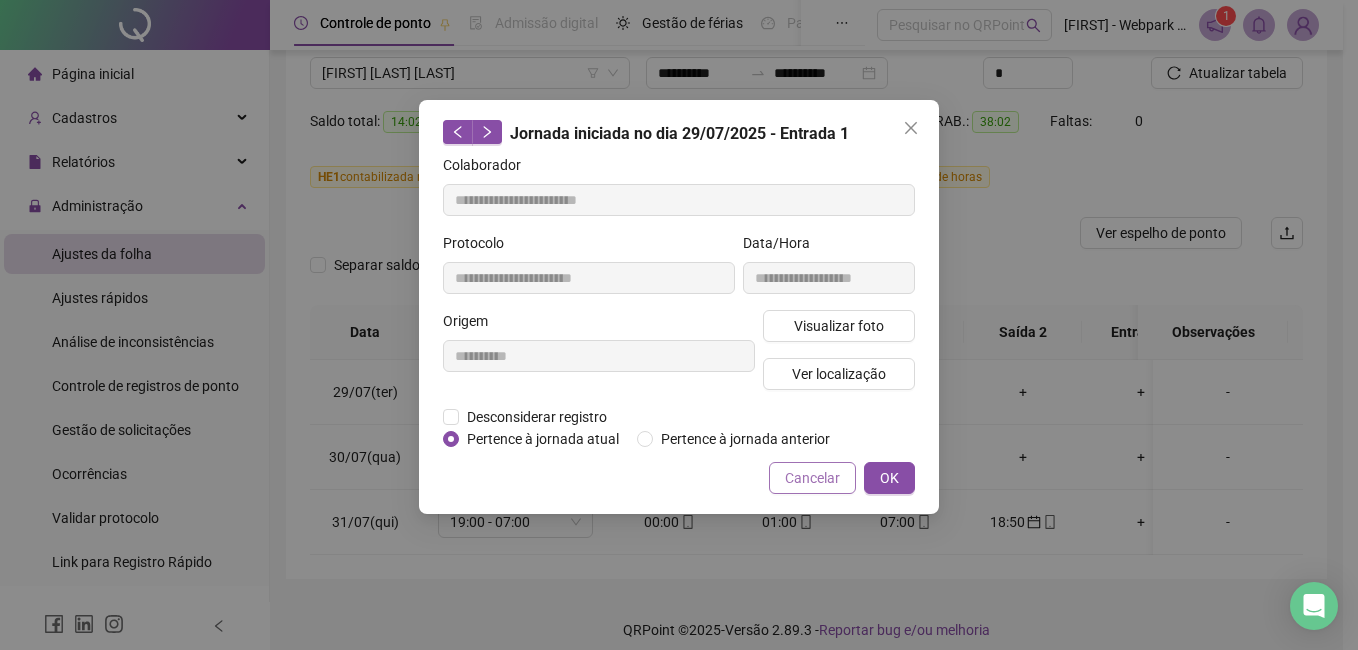 click on "Cancelar" at bounding box center [812, 478] 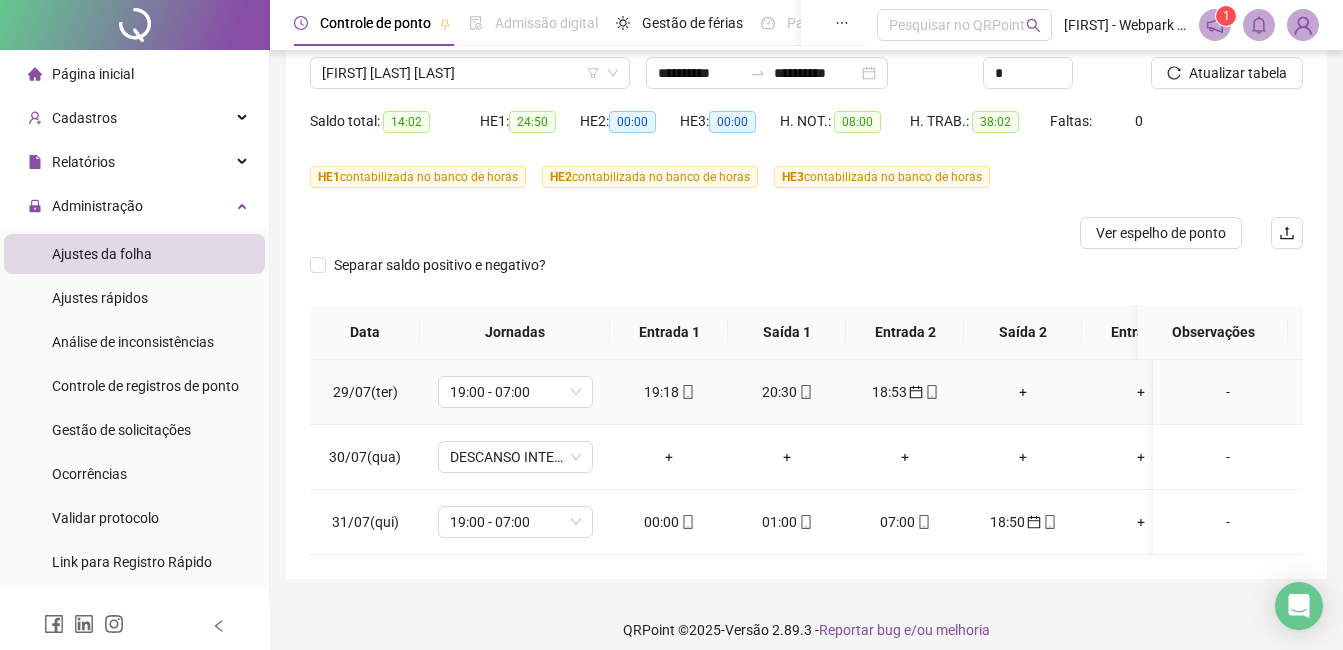 click 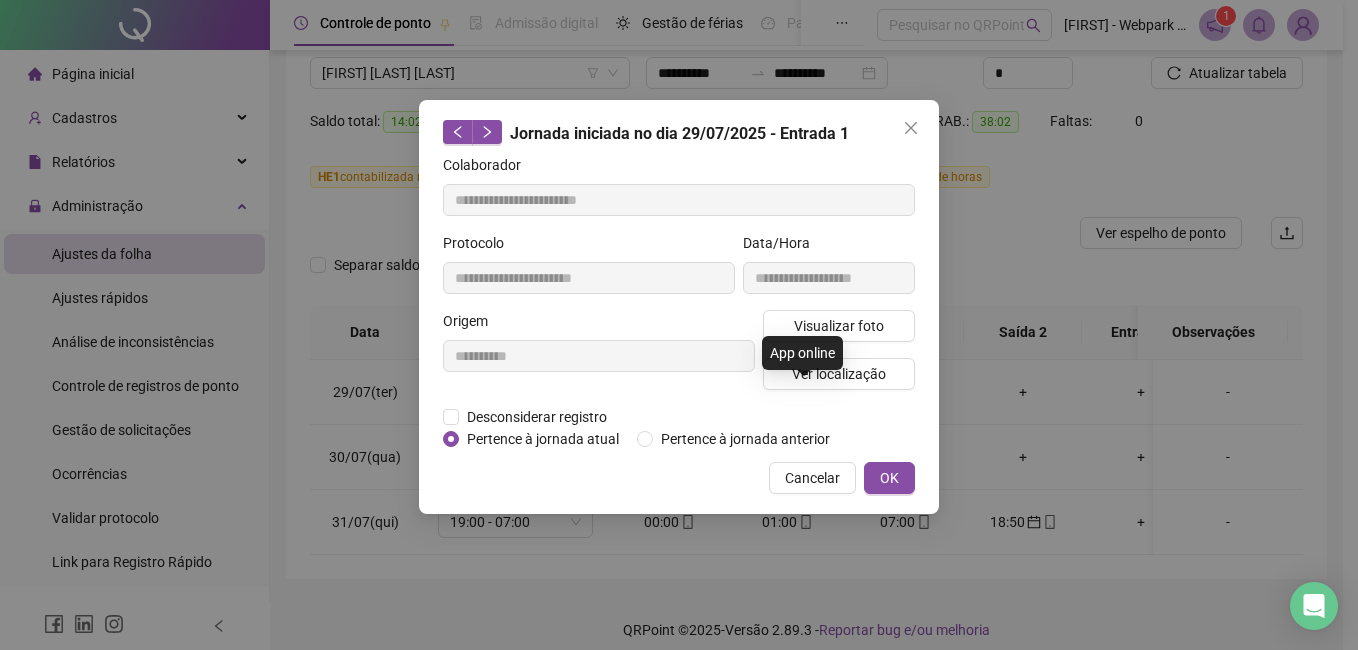 type on "**********" 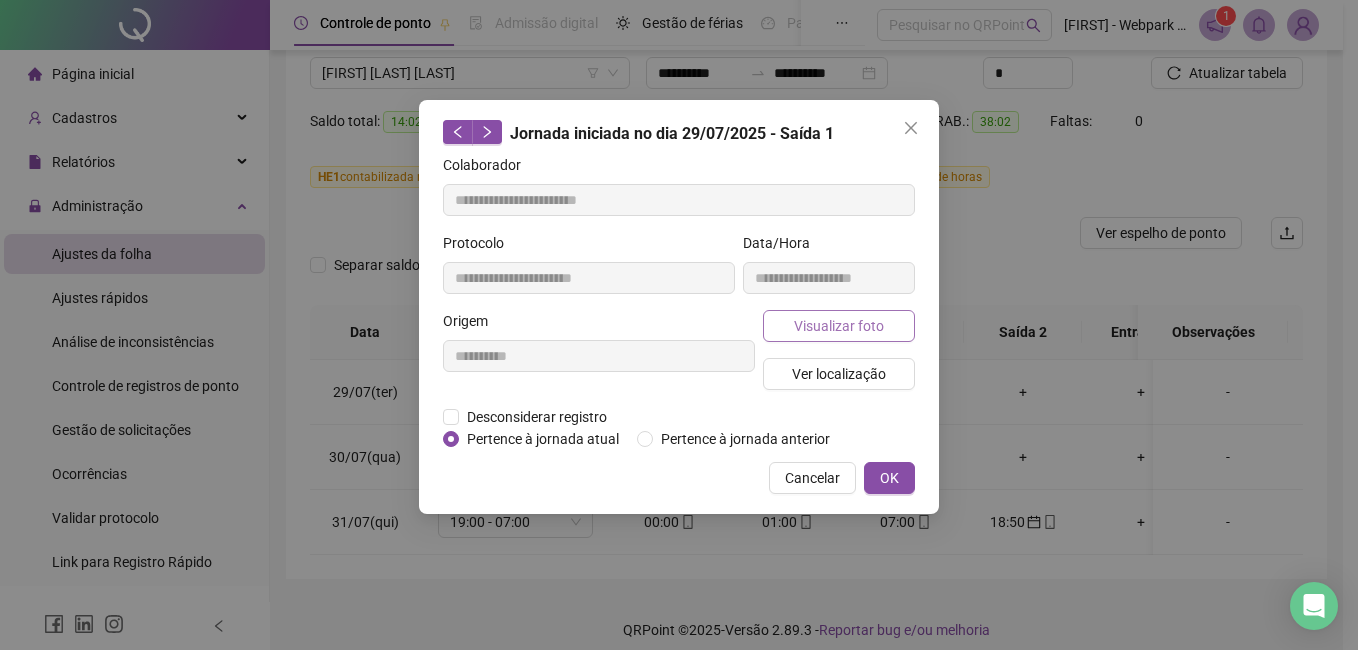 click on "Visualizar foto" at bounding box center (839, 326) 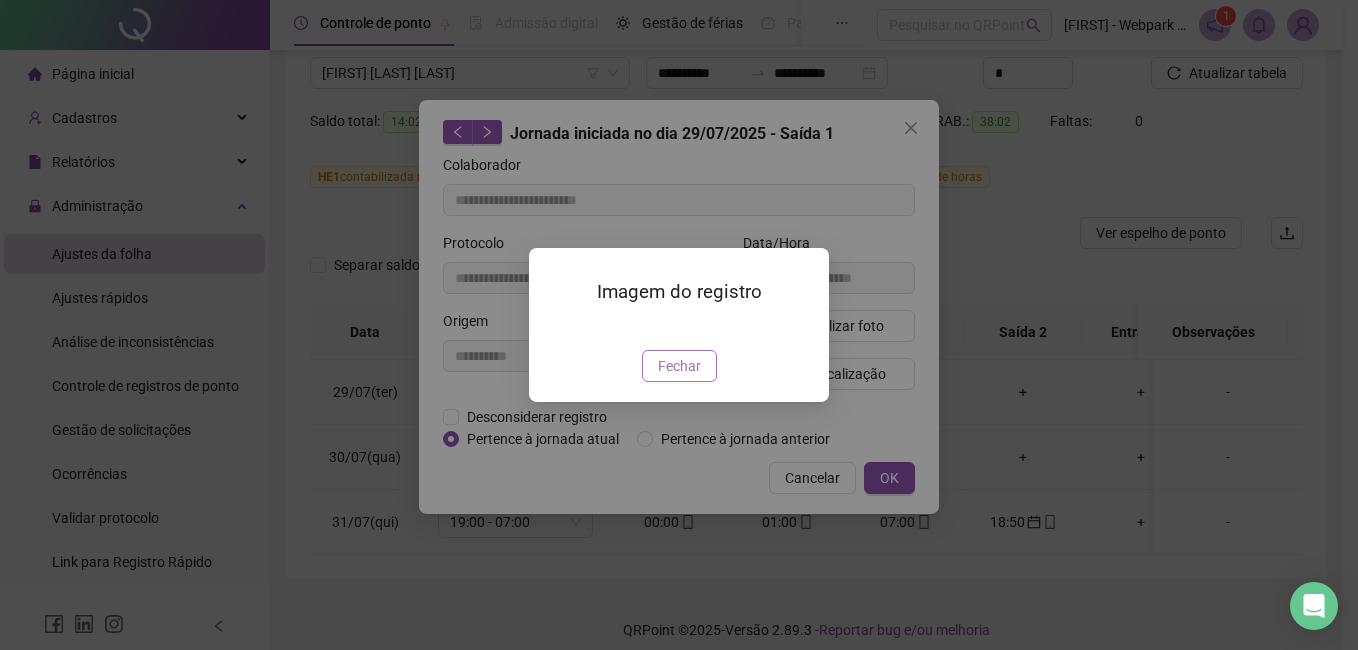 click on "Fechar" at bounding box center (679, 366) 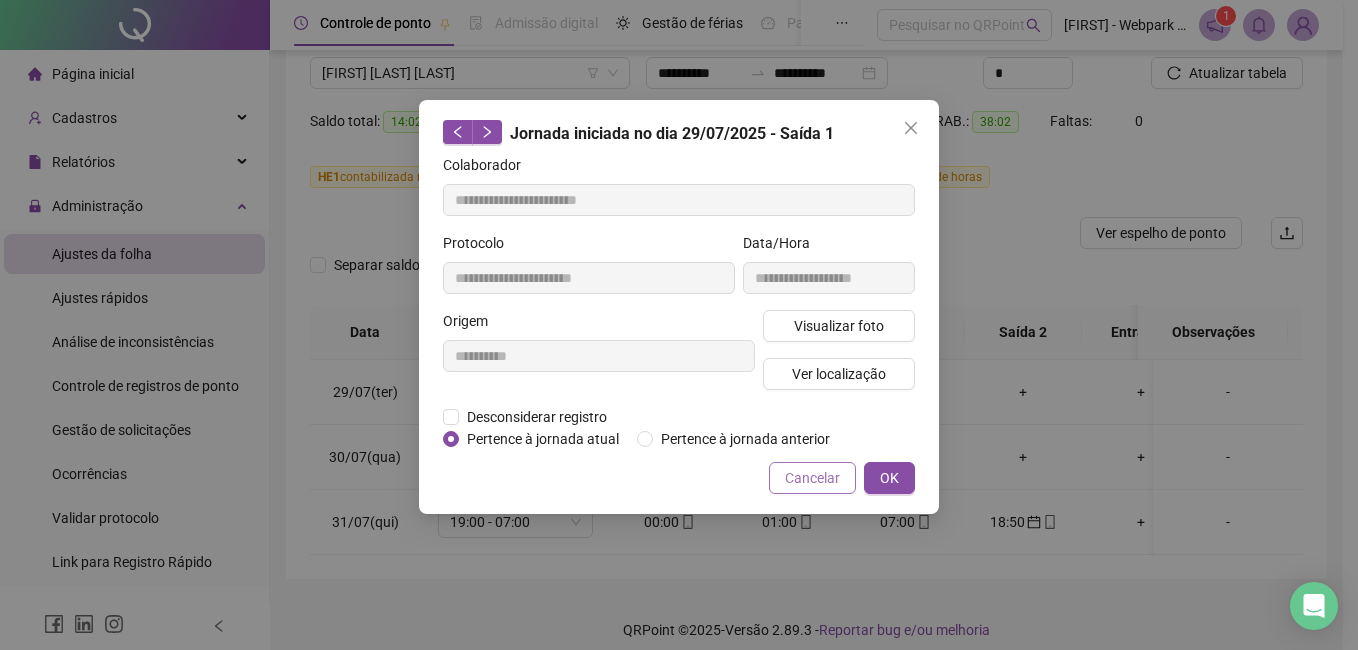 click on "Cancelar" at bounding box center [812, 478] 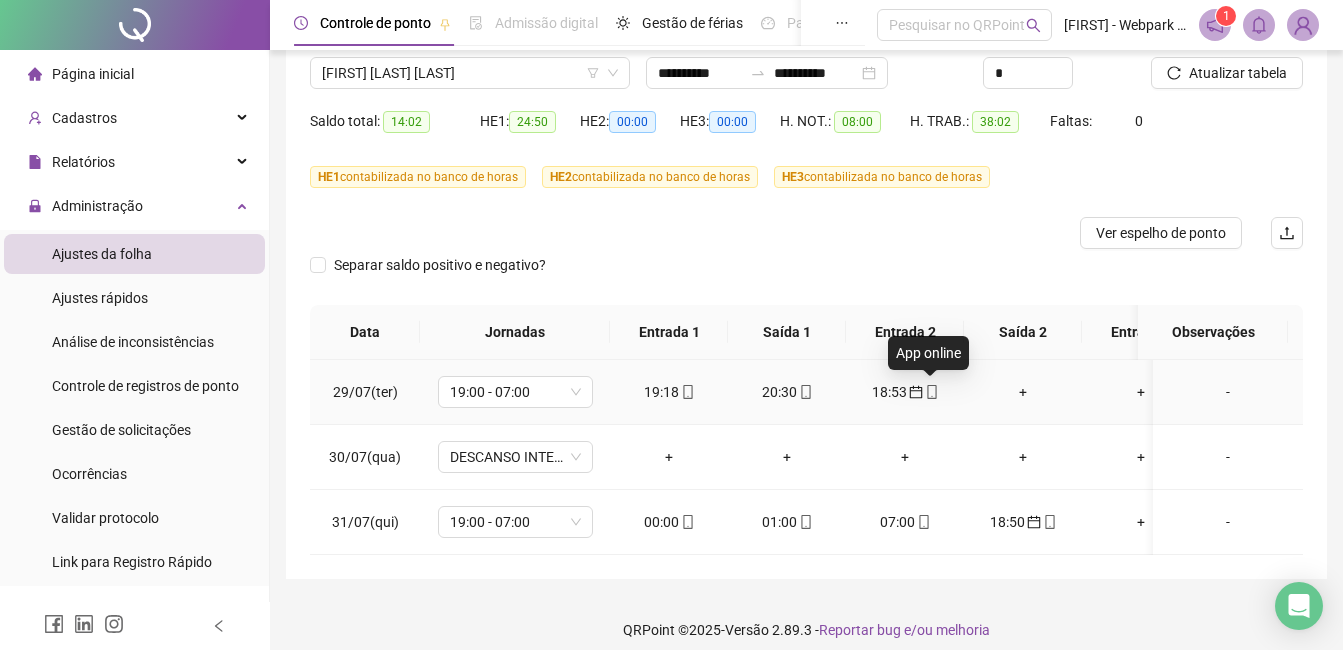 click 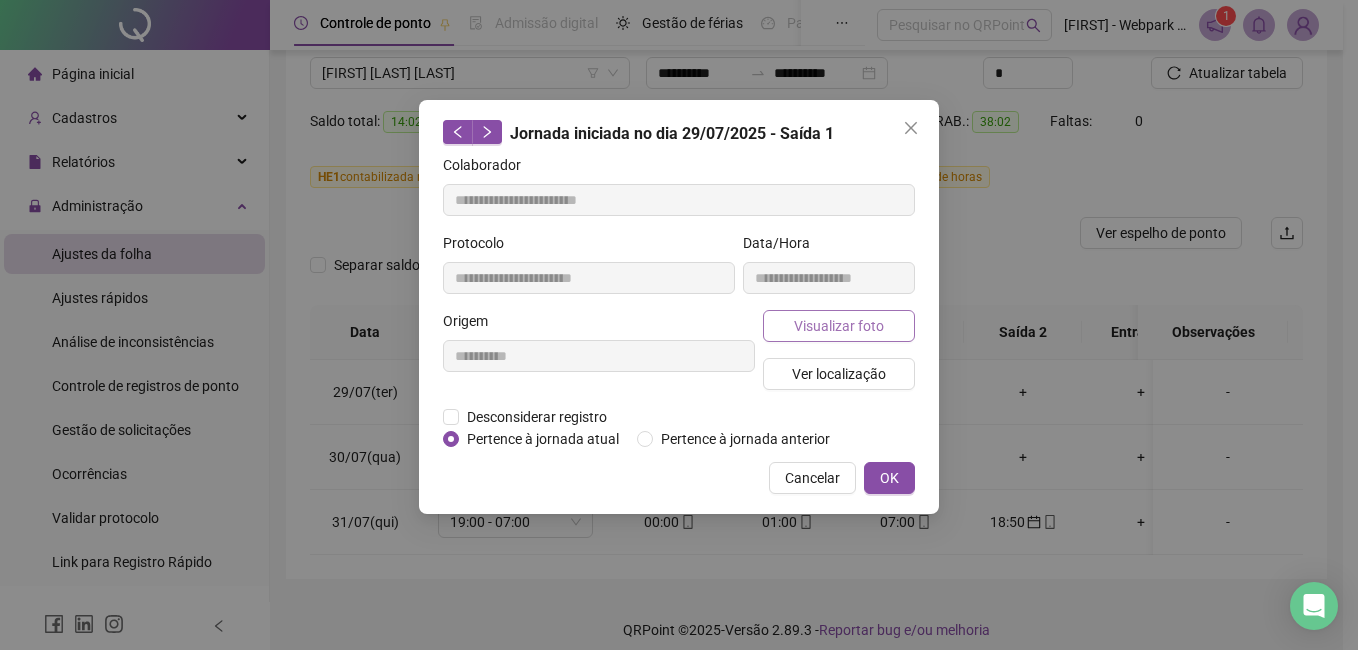 type on "**********" 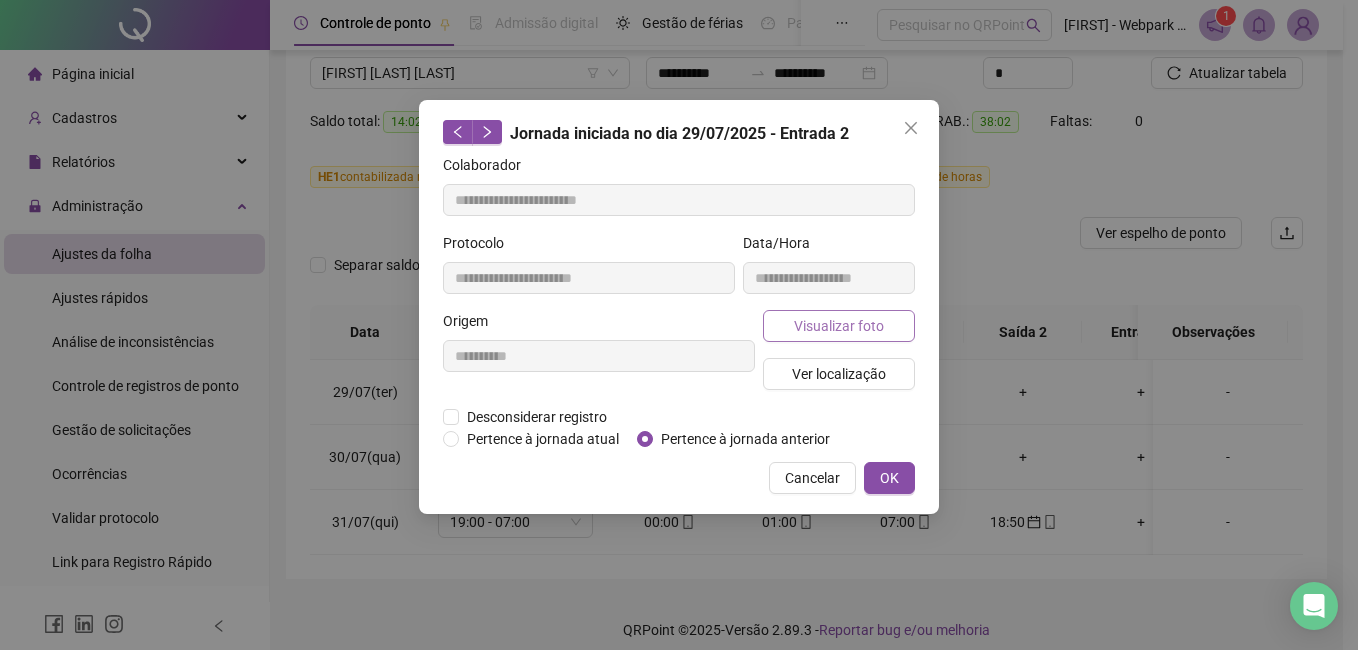 click on "Visualizar foto" at bounding box center [839, 326] 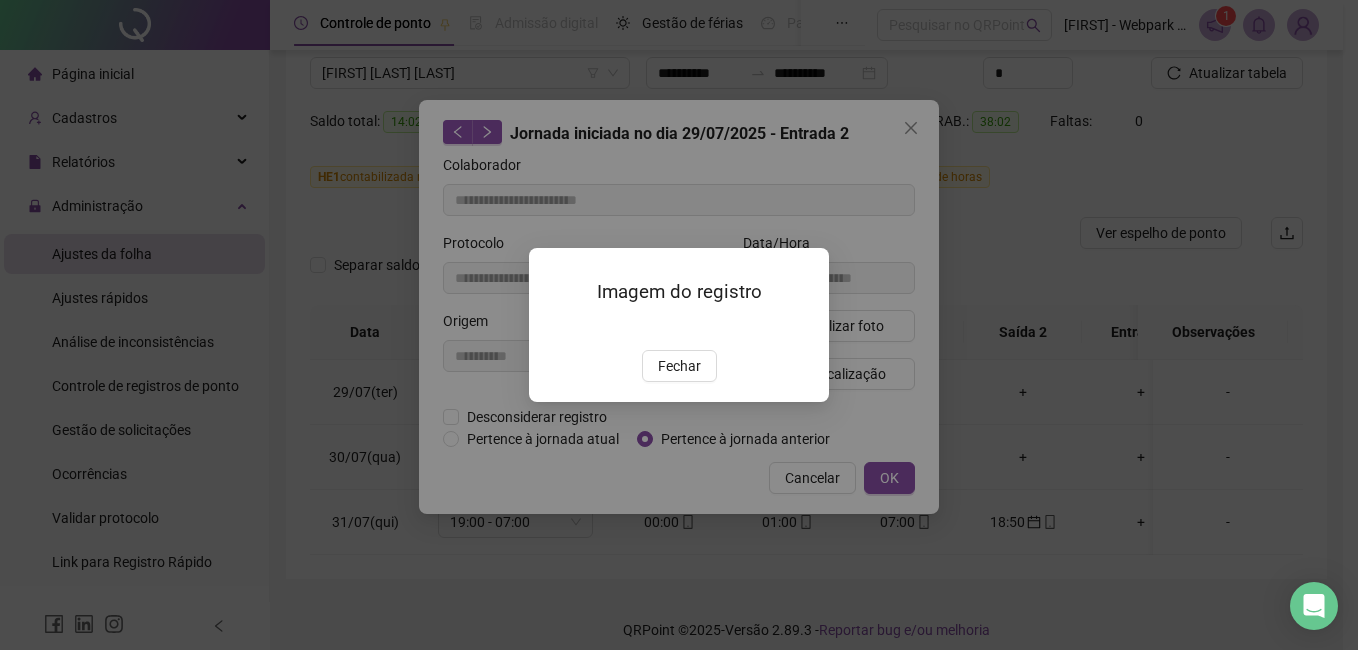 click on "Imagem do registro Fechar" at bounding box center (679, 325) 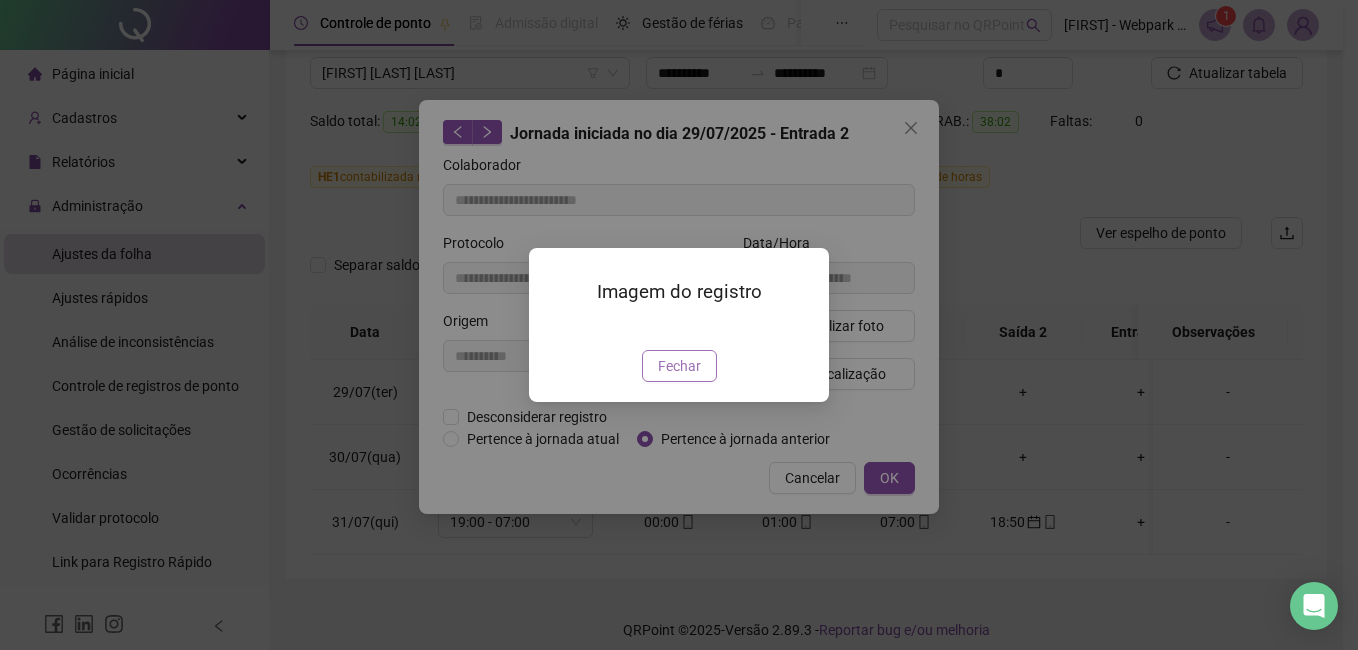 click on "Fechar" at bounding box center (679, 366) 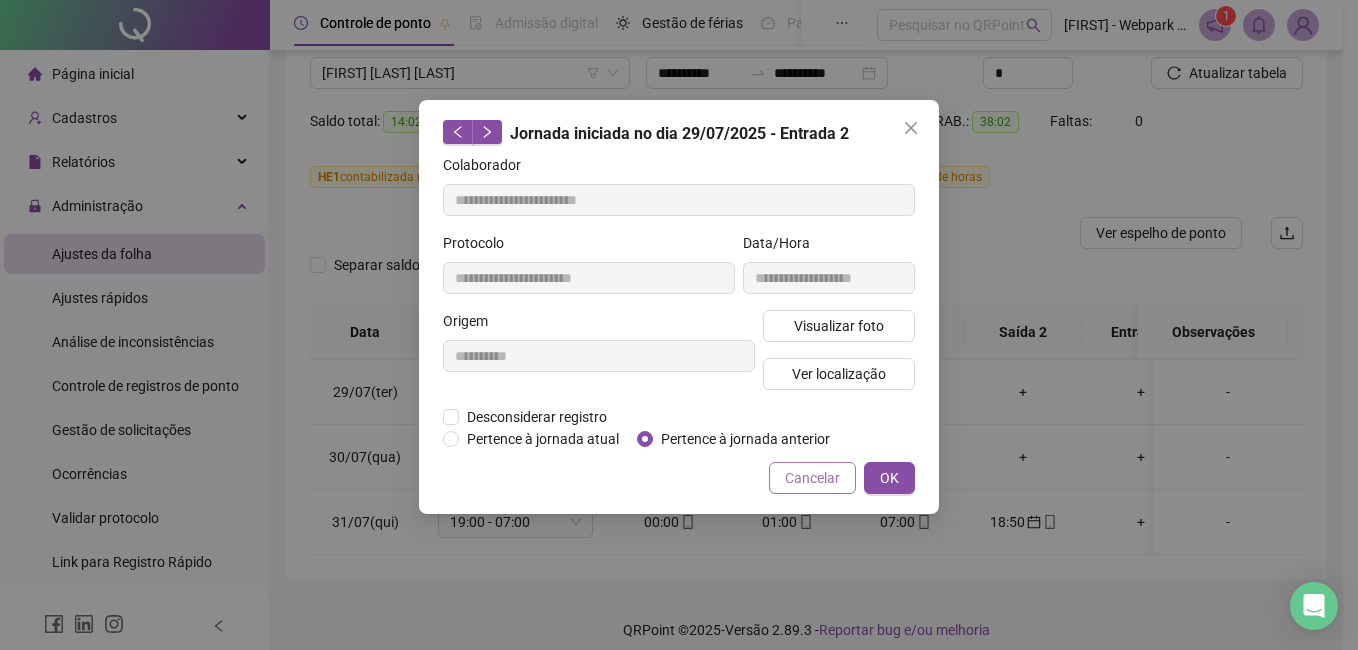 click on "Cancelar" at bounding box center [812, 478] 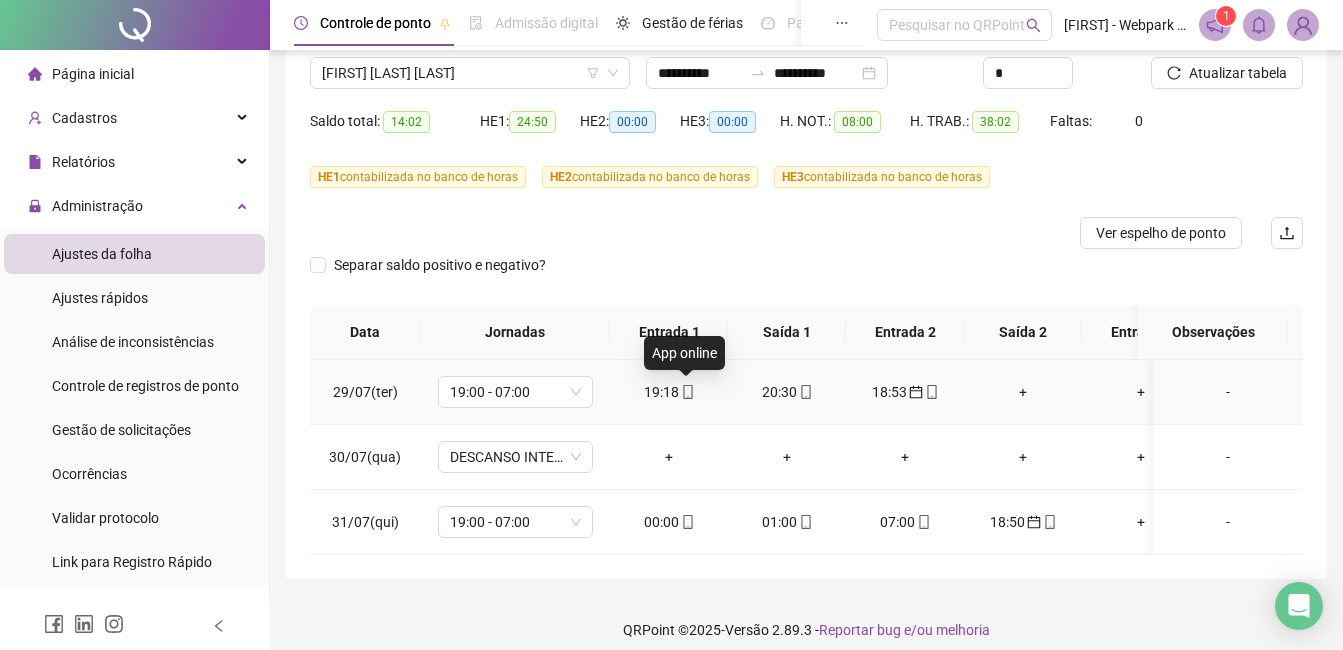 click 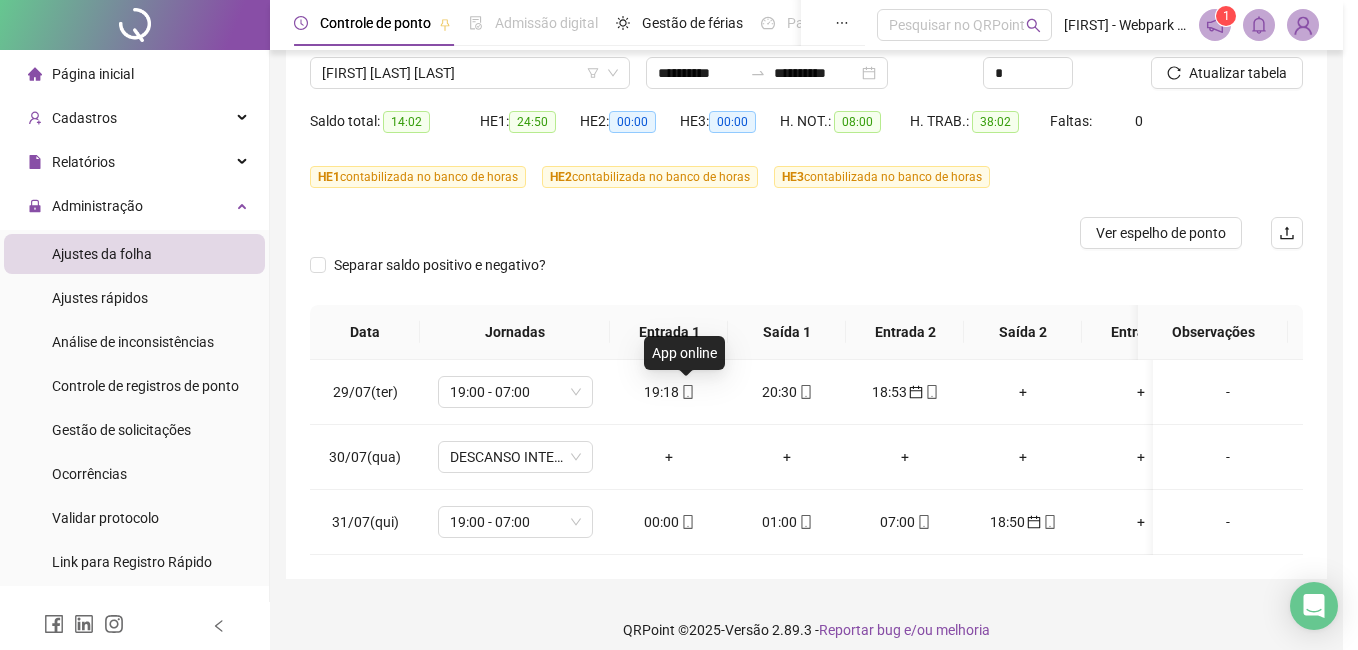 type on "**********" 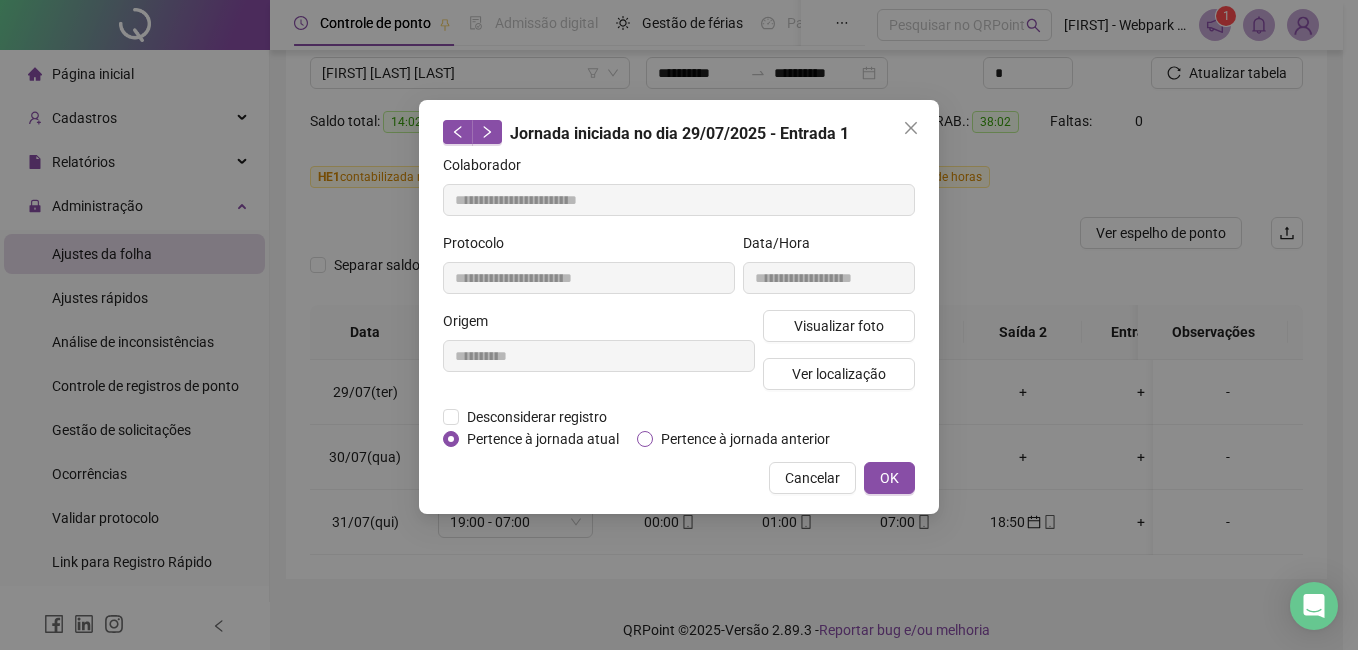 click on "Pertence à jornada anterior" at bounding box center [745, 439] 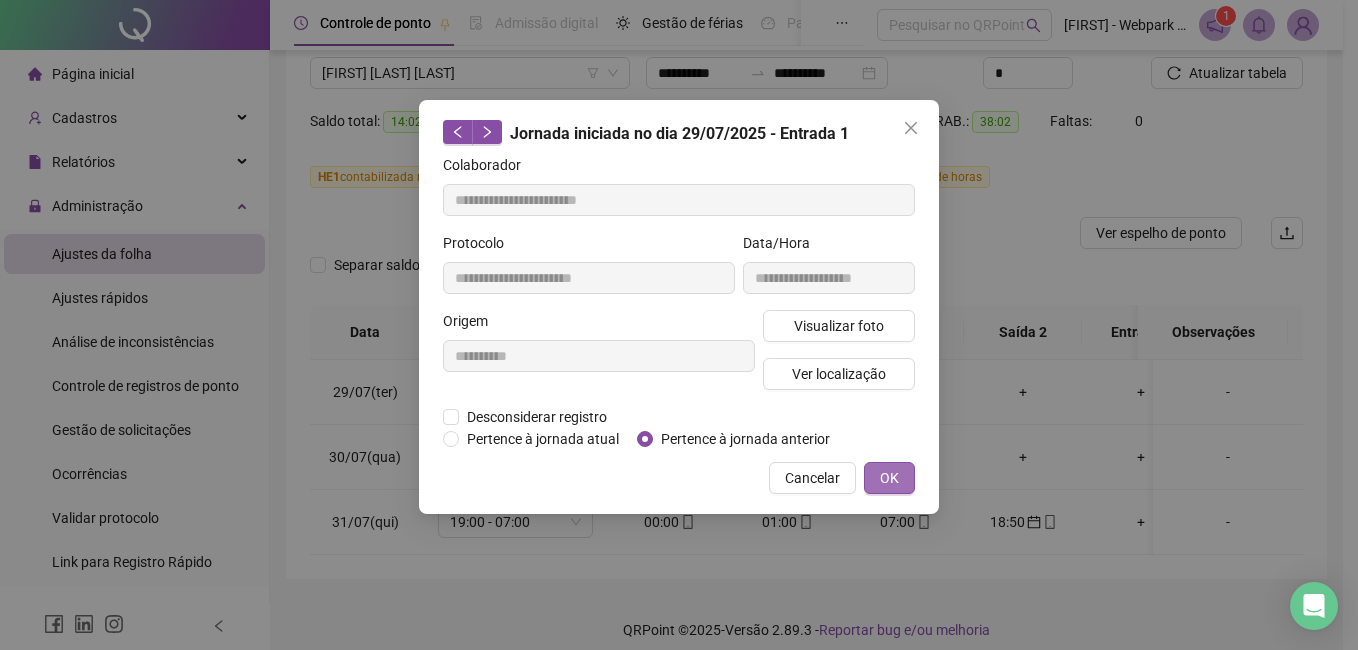 click on "OK" at bounding box center (889, 478) 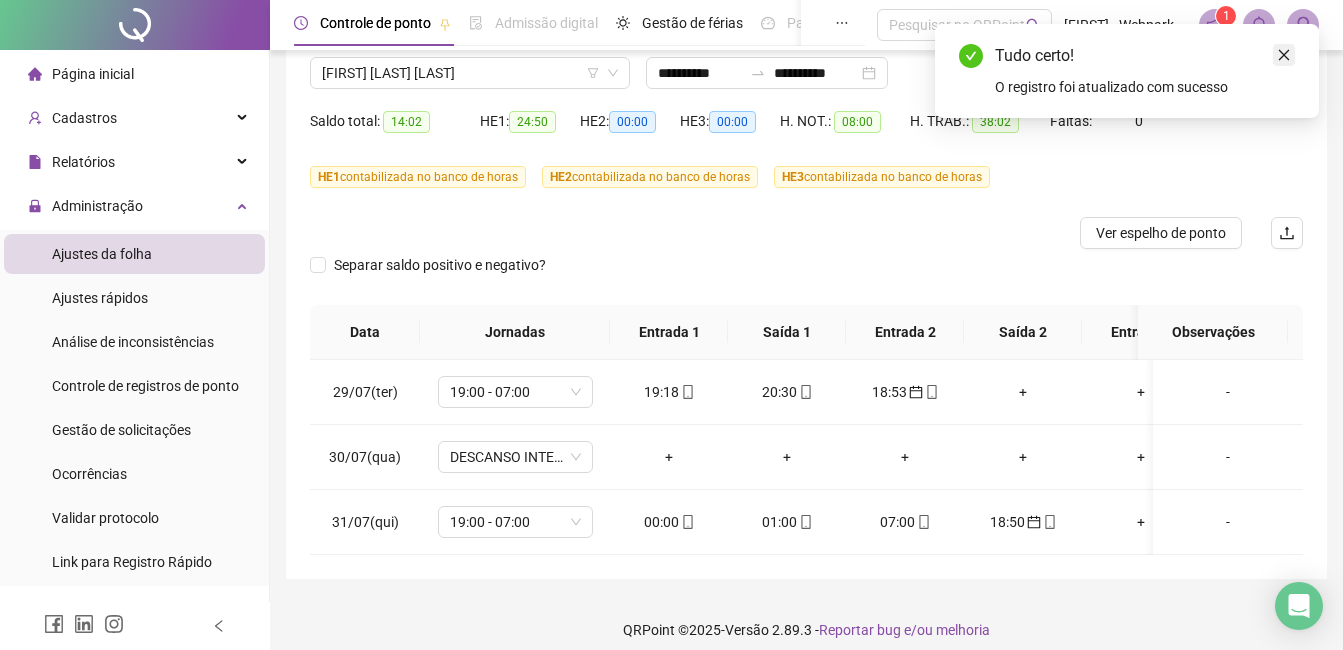 click at bounding box center (1284, 55) 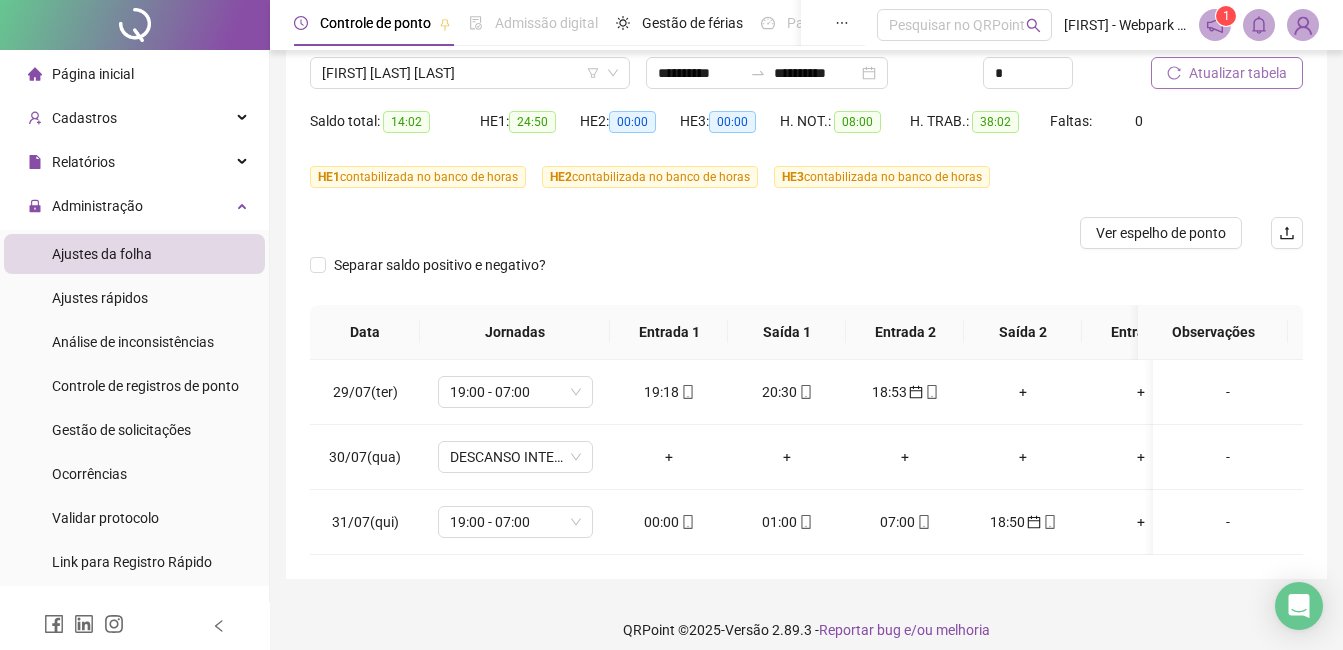 click on "Atualizar tabela" at bounding box center [1238, 73] 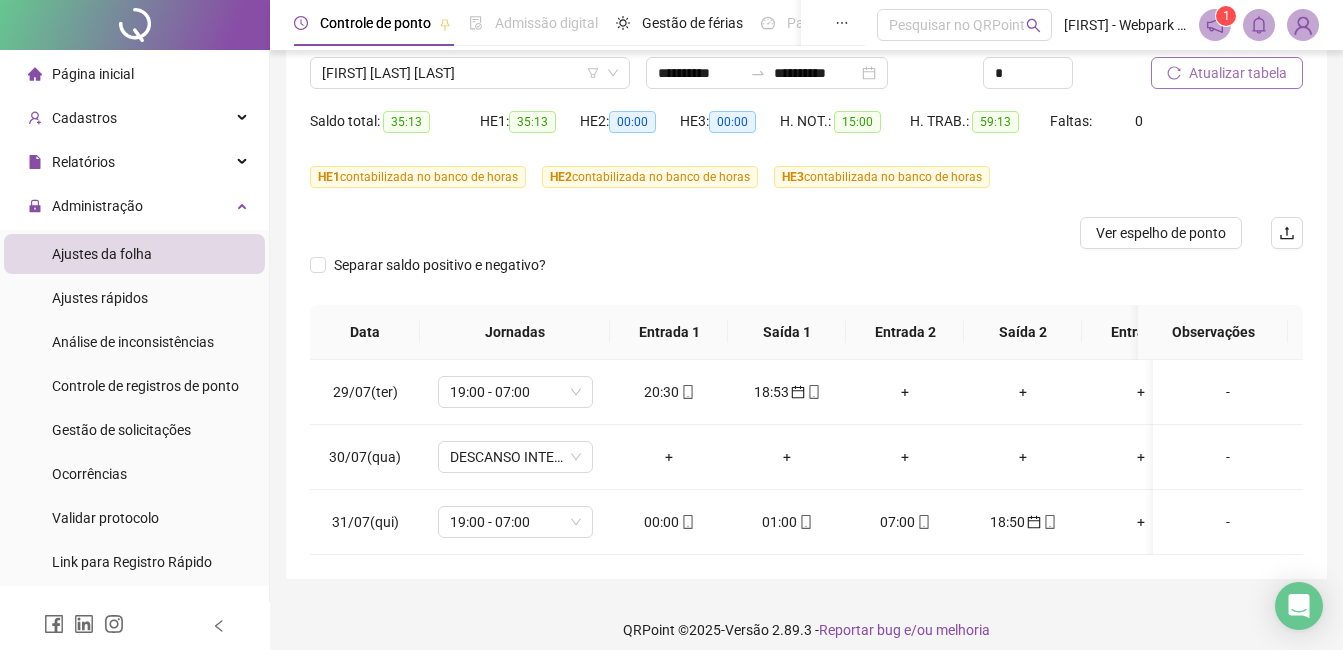 click on "Atualizar tabela" at bounding box center [1238, 73] 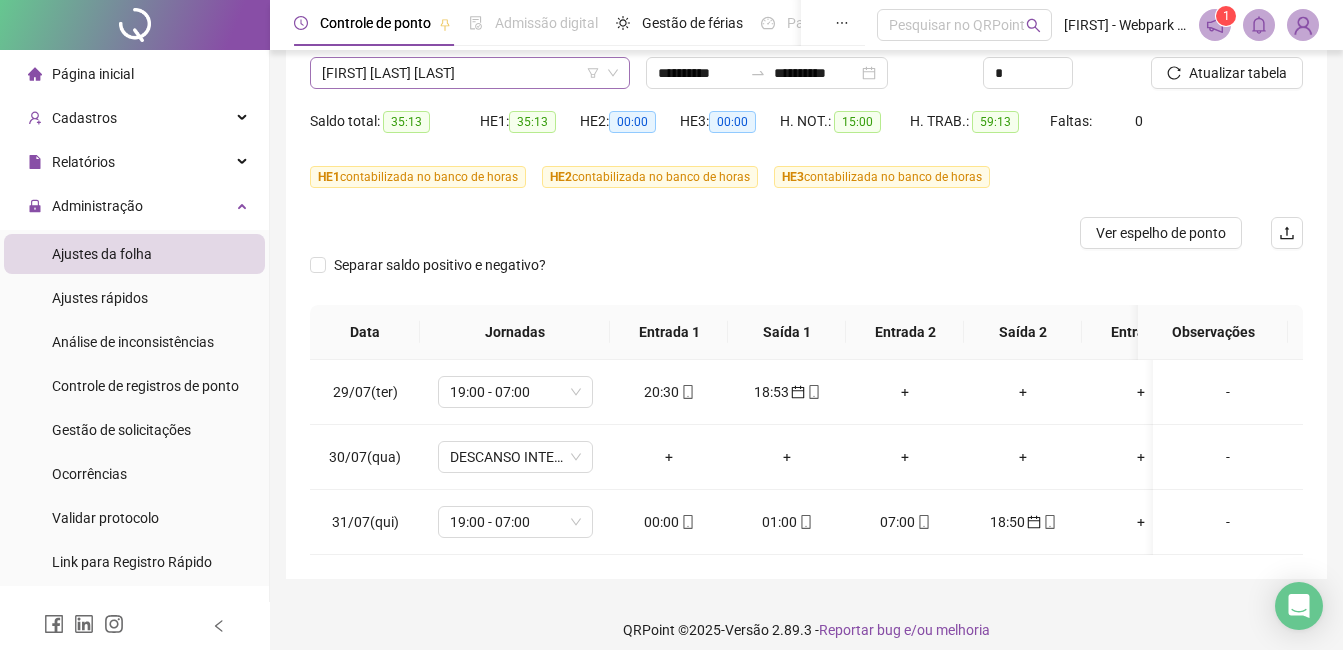 click on "[FIRST] [LAST] [LAST]" at bounding box center [470, 73] 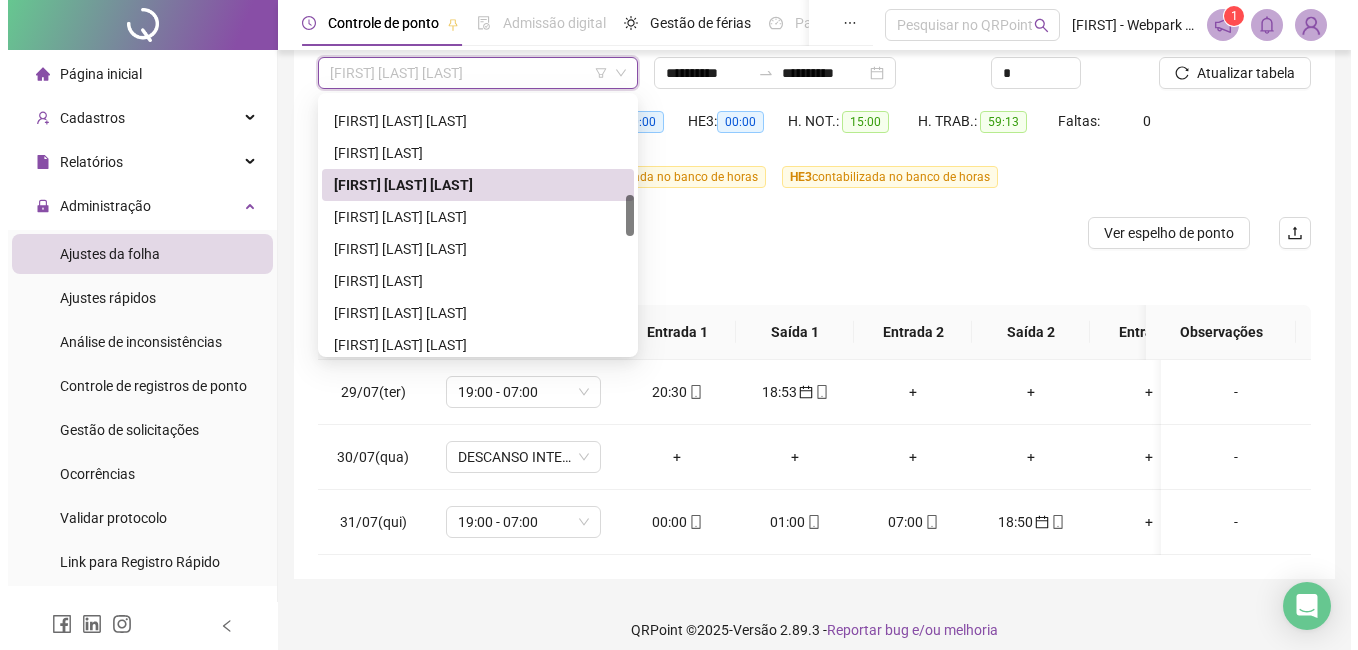 scroll, scrollTop: 700, scrollLeft: 0, axis: vertical 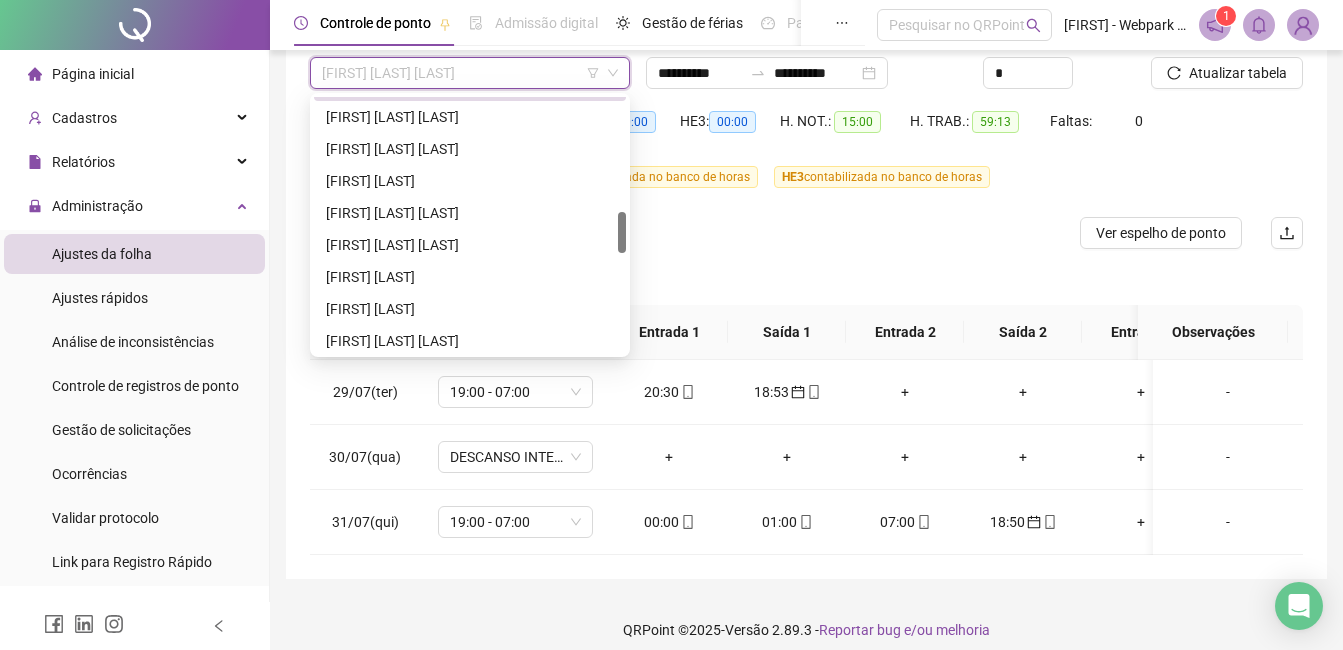 click on "[FIRST] [LAST]" at bounding box center (470, 277) 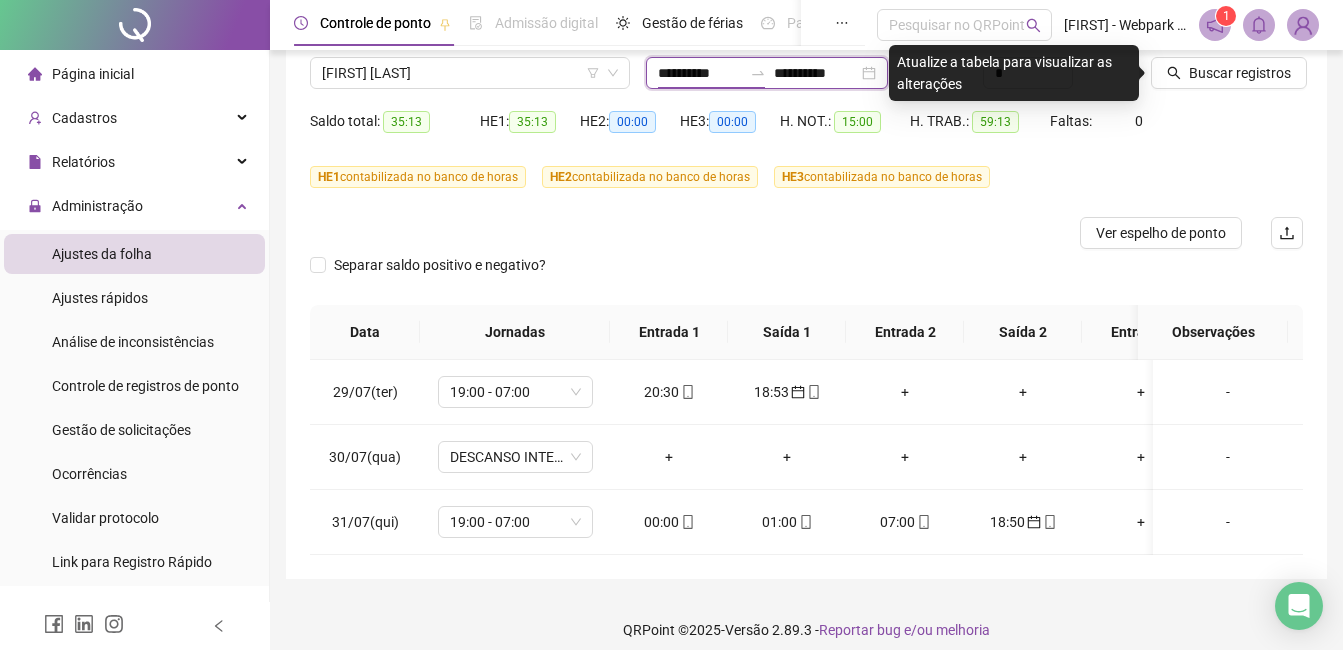 click on "**********" at bounding box center (700, 73) 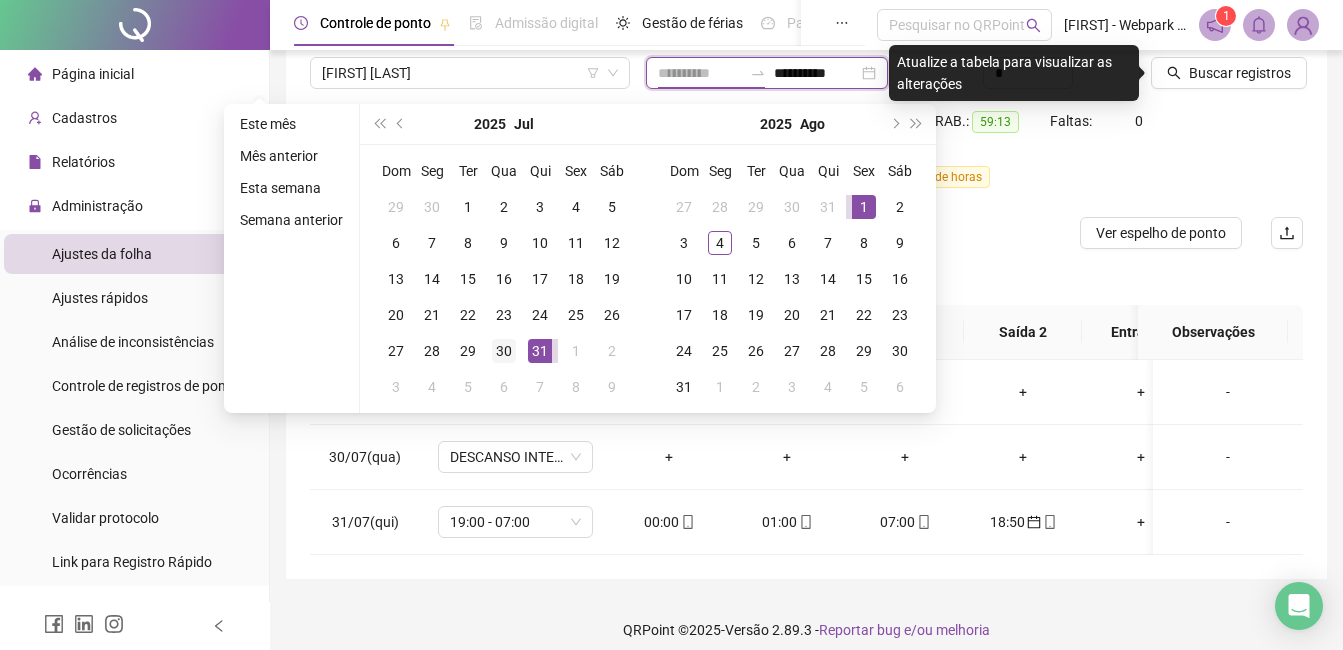 type on "**********" 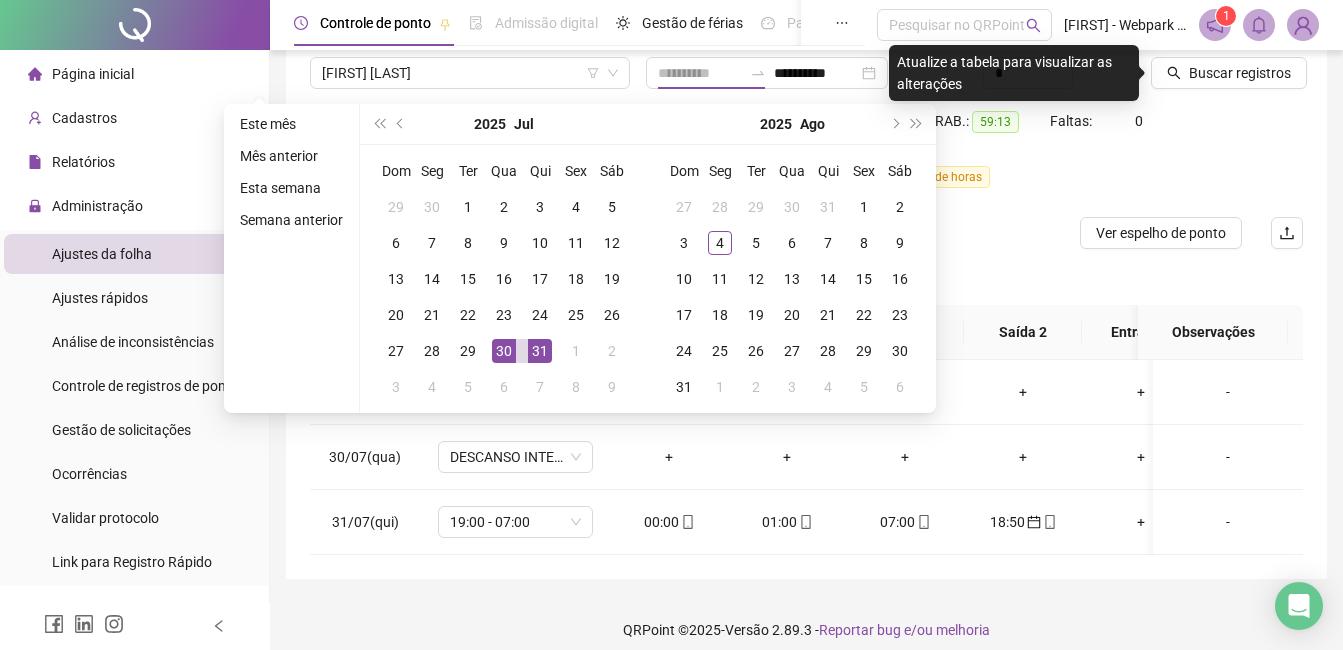 click on "30" at bounding box center [504, 351] 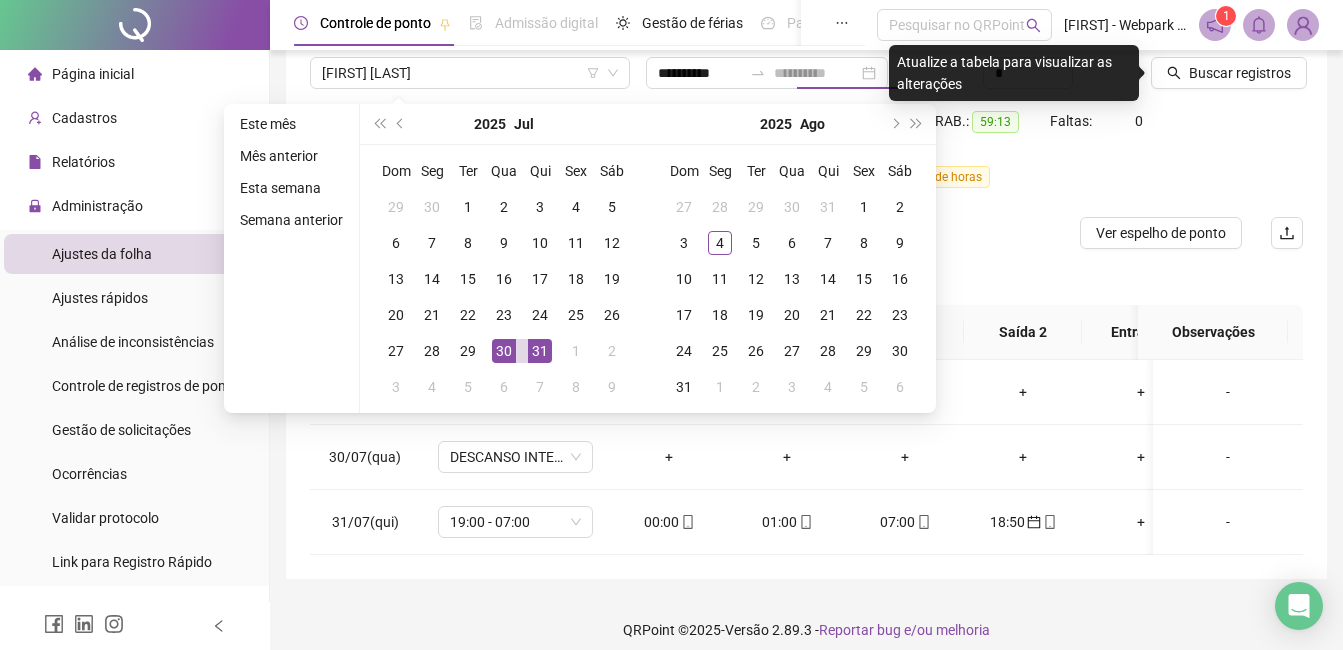 click on "30" at bounding box center (504, 351) 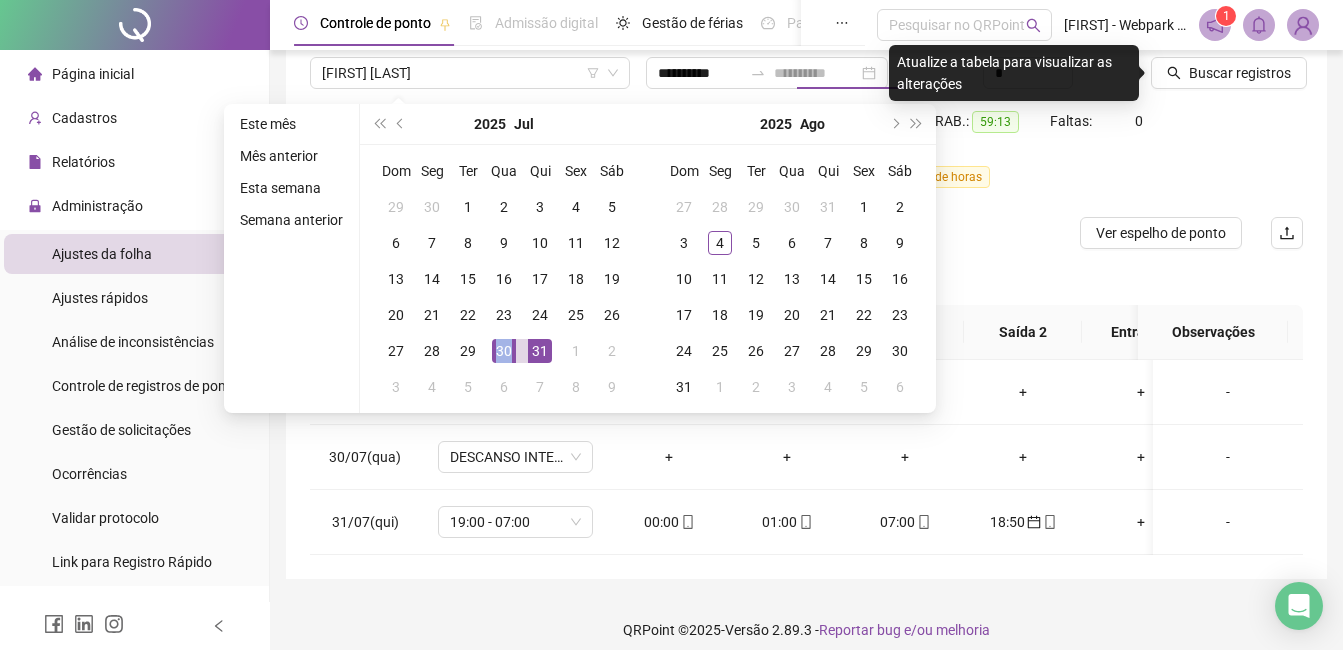 type on "**********" 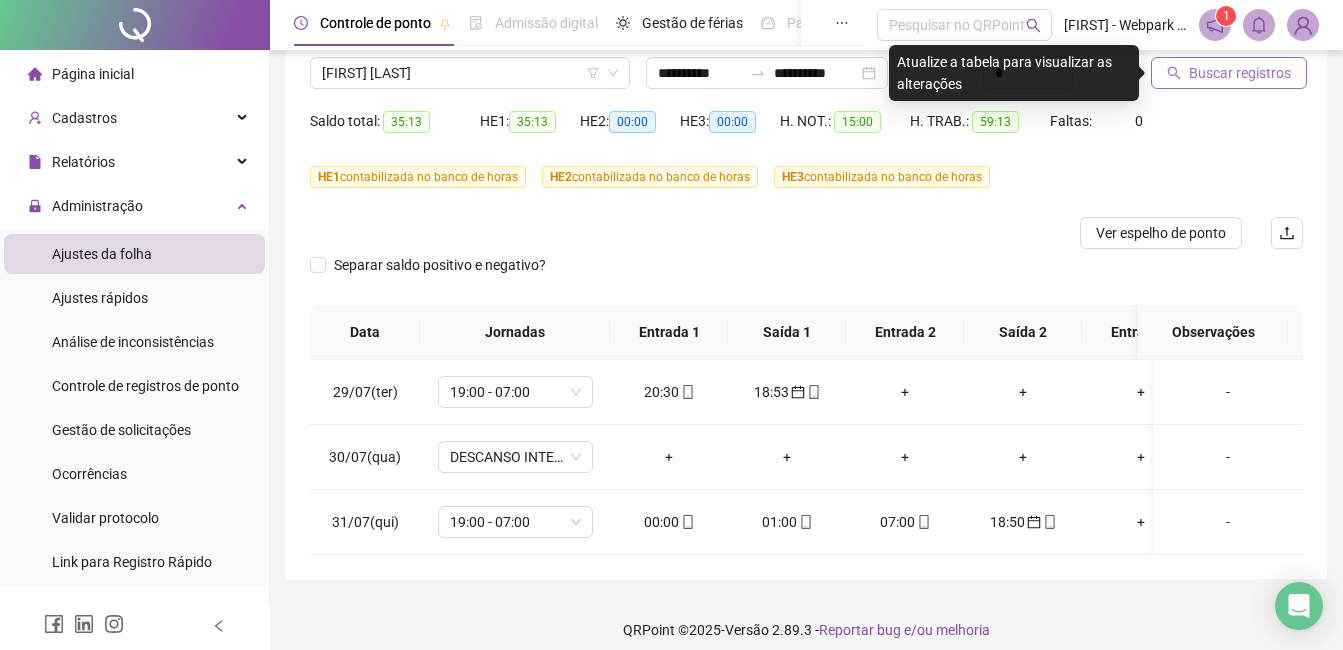 click on "Buscar registros" at bounding box center [1229, 73] 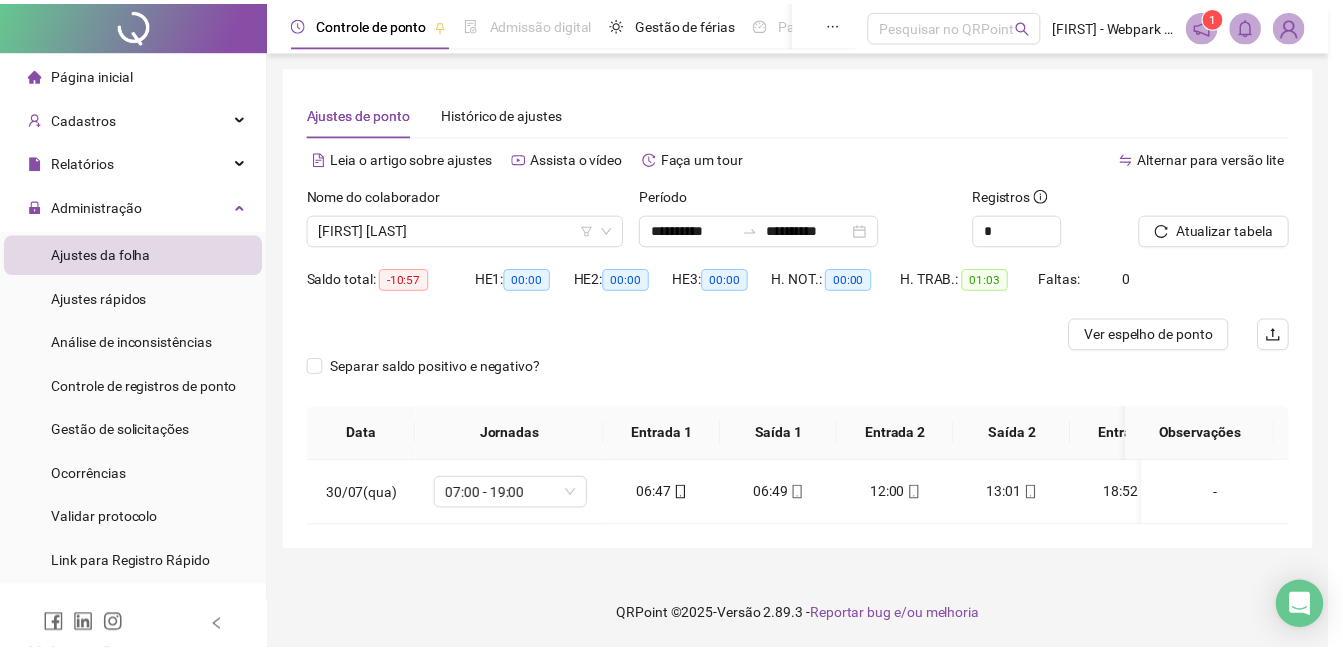 scroll, scrollTop: 1, scrollLeft: 0, axis: vertical 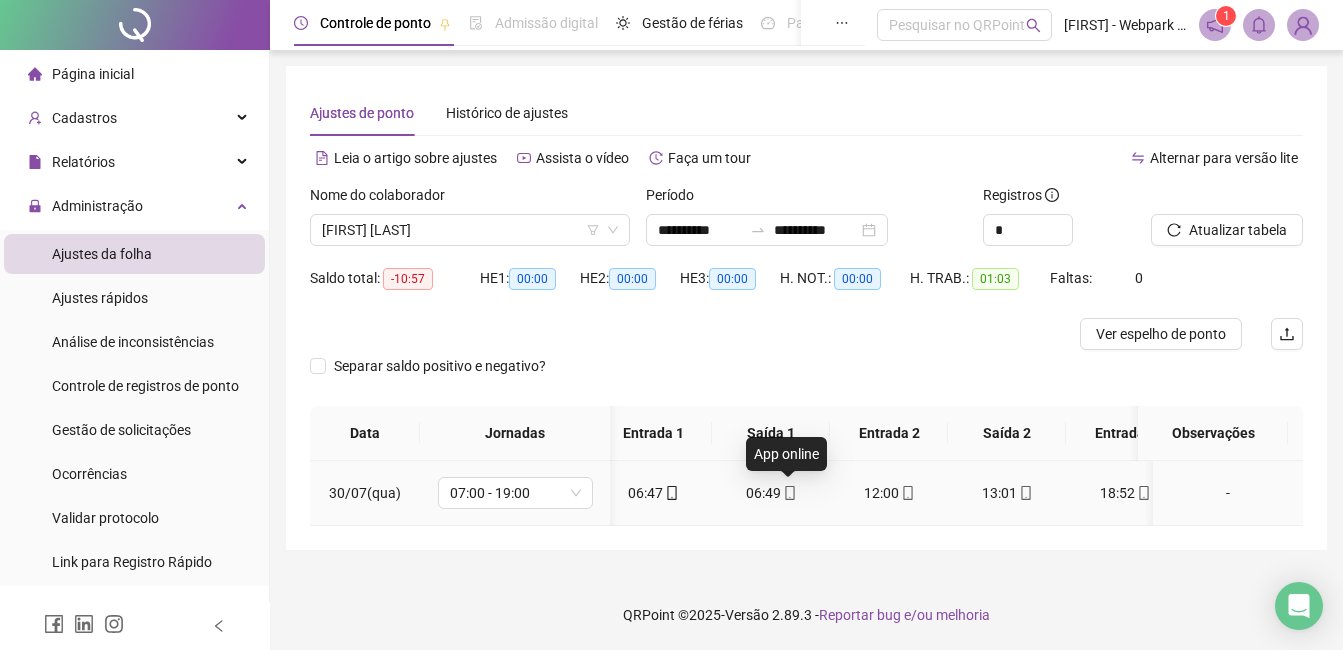 click 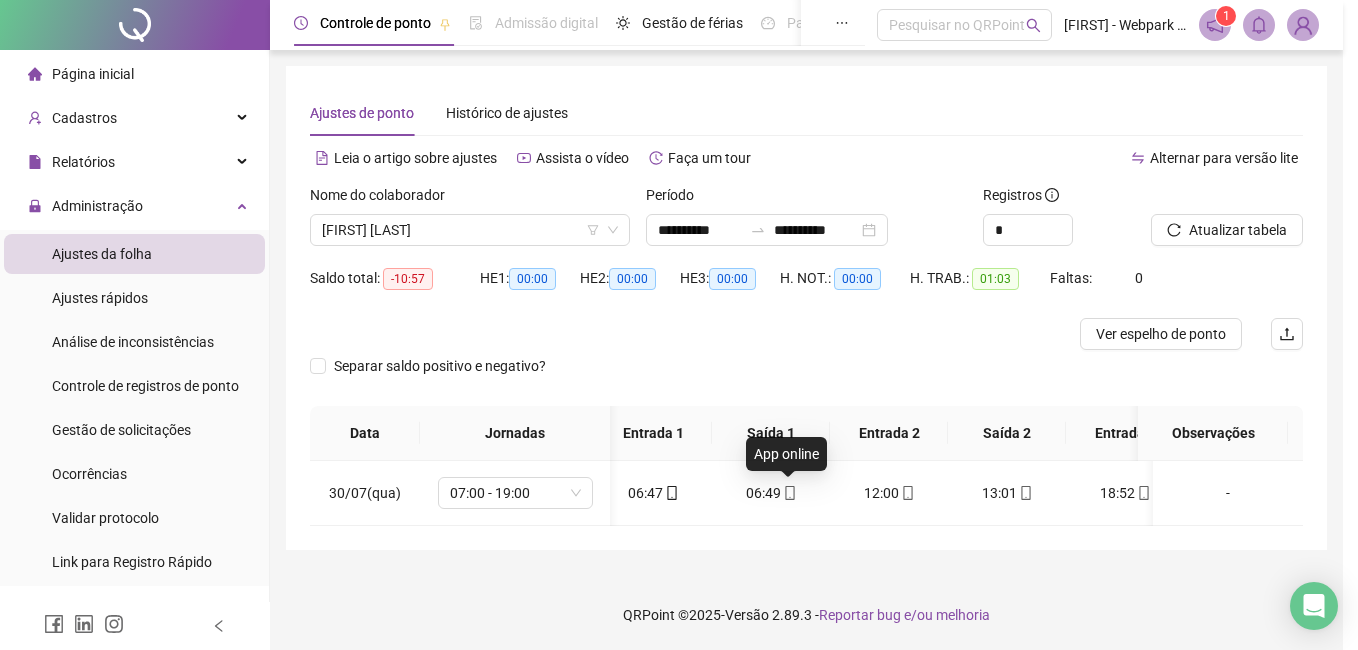 type on "**********" 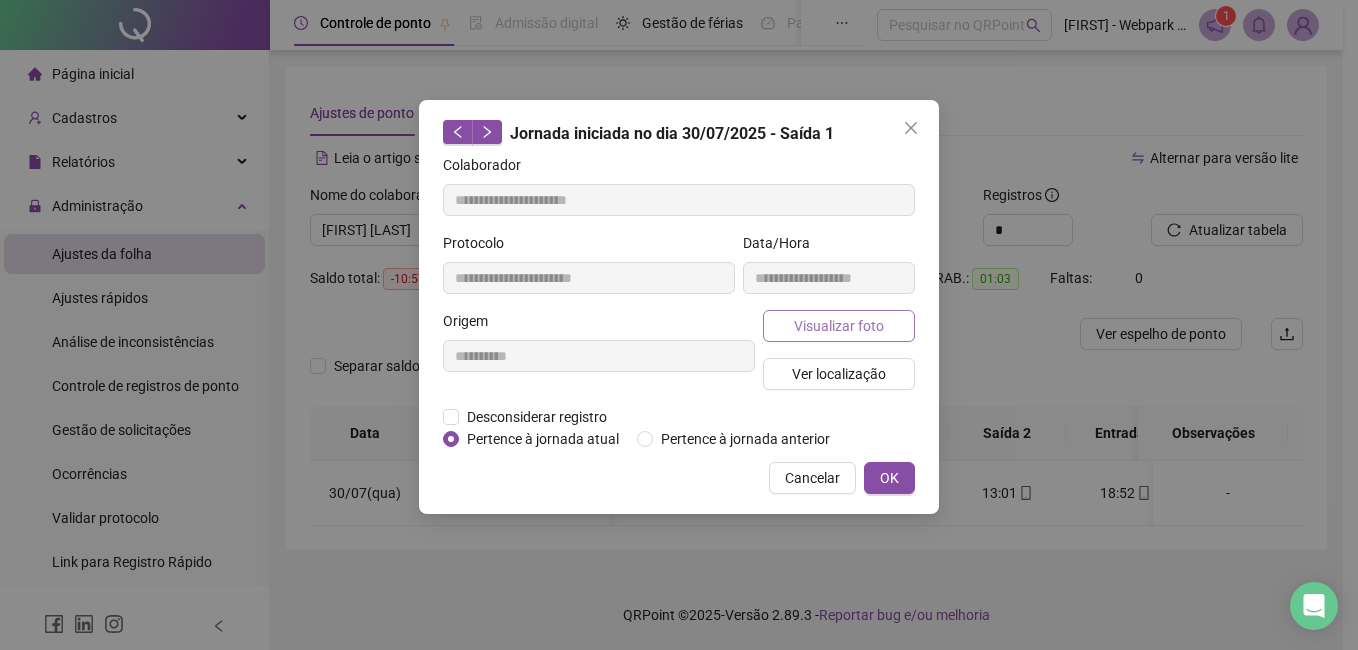 click on "Visualizar foto" at bounding box center (839, 326) 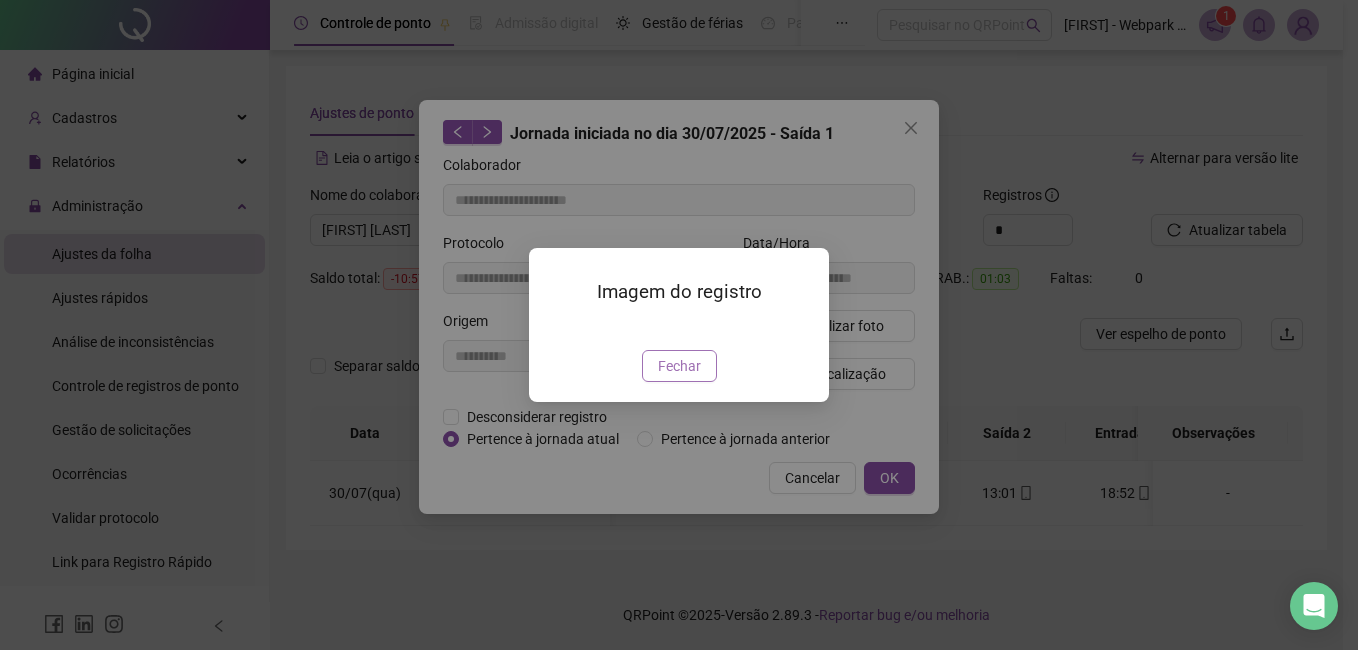 click on "Fechar" at bounding box center (679, 366) 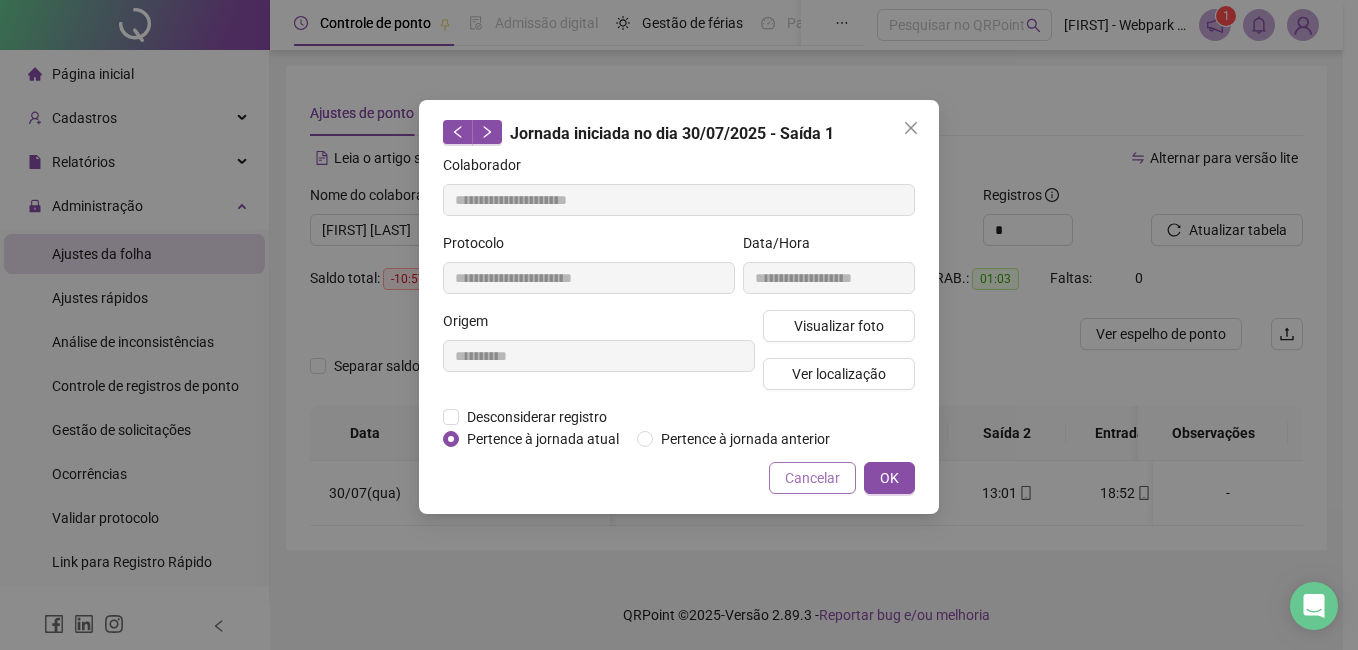 click on "Cancelar" at bounding box center [812, 478] 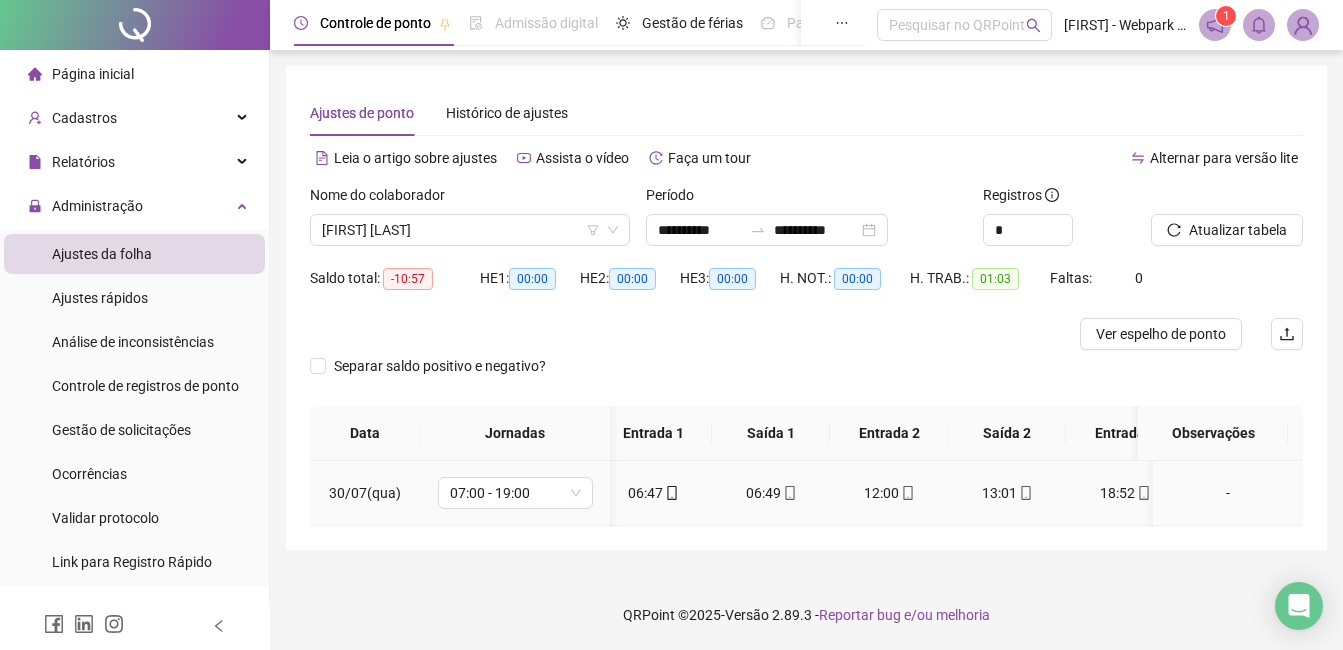 click on "06:47" at bounding box center (653, 493) 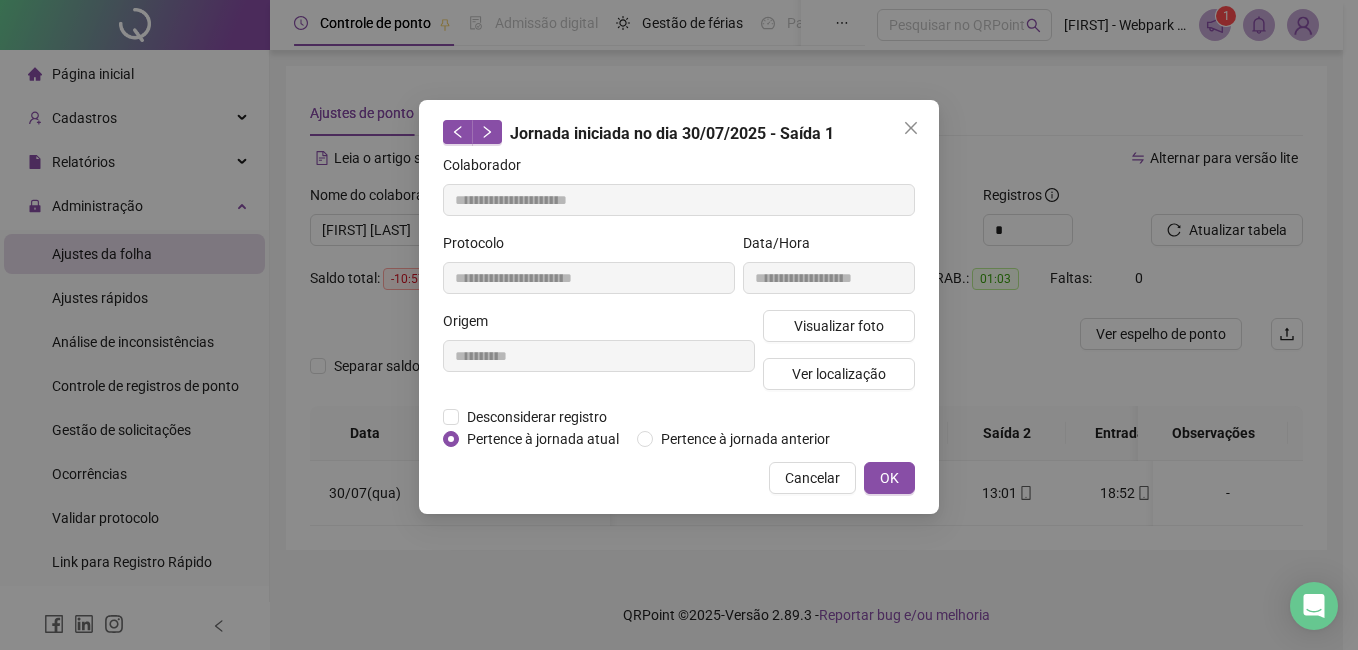 type on "**********" 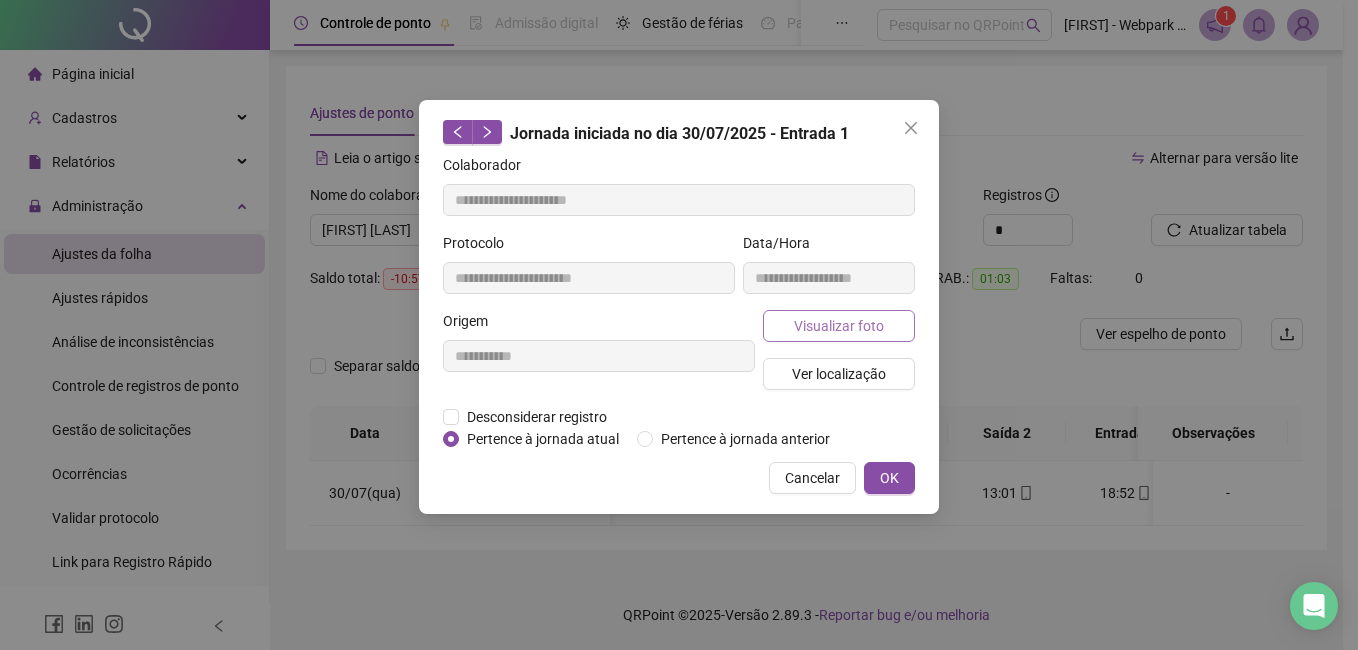 click on "Visualizar foto" at bounding box center [839, 326] 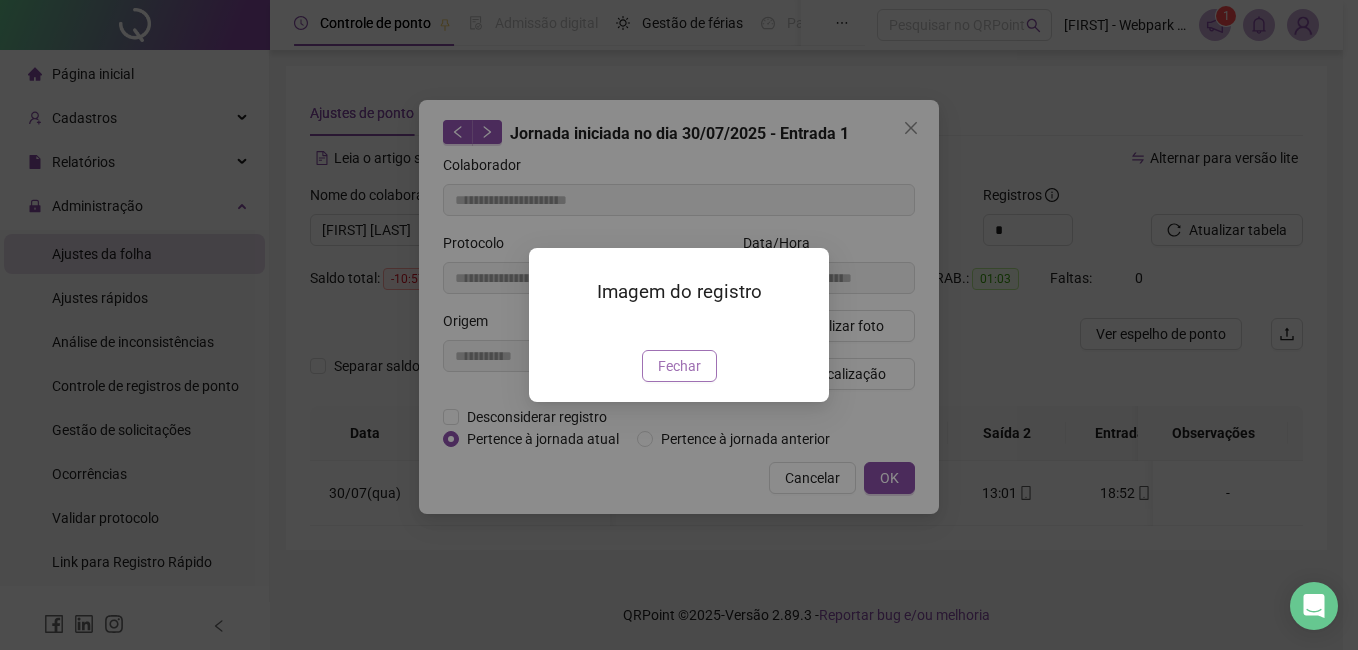 click on "Fechar" at bounding box center (679, 366) 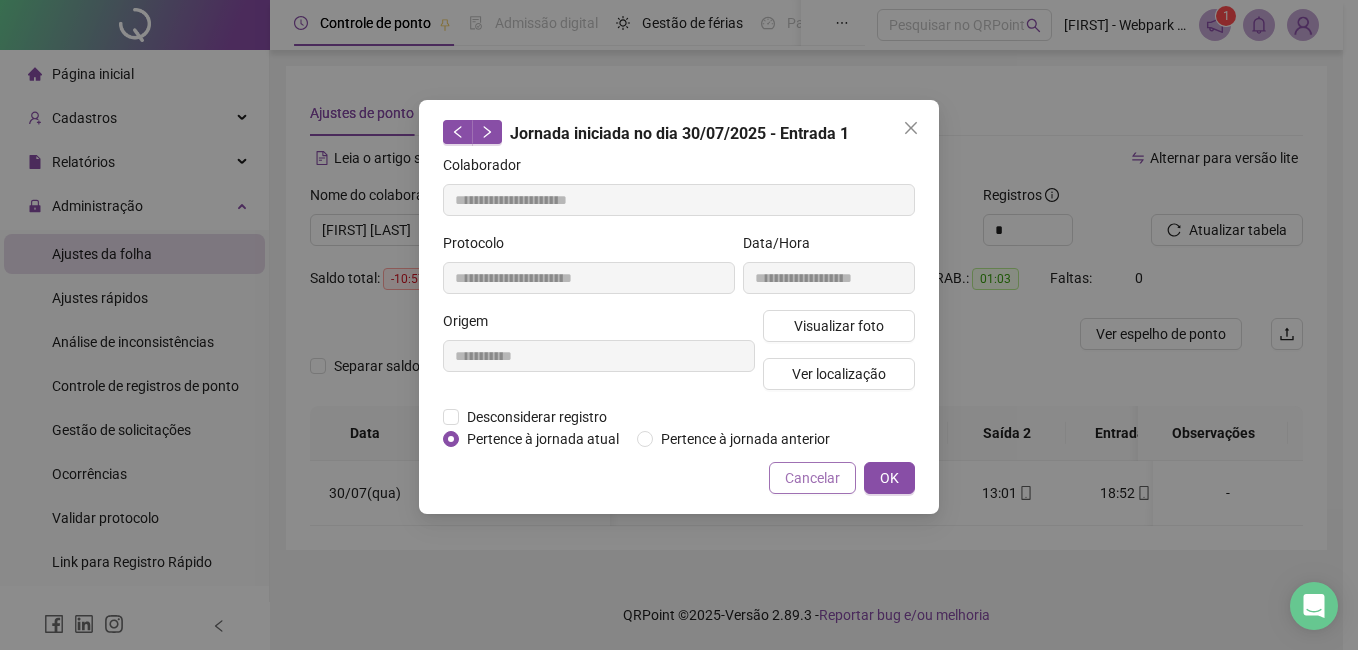 click on "Cancelar" at bounding box center (812, 478) 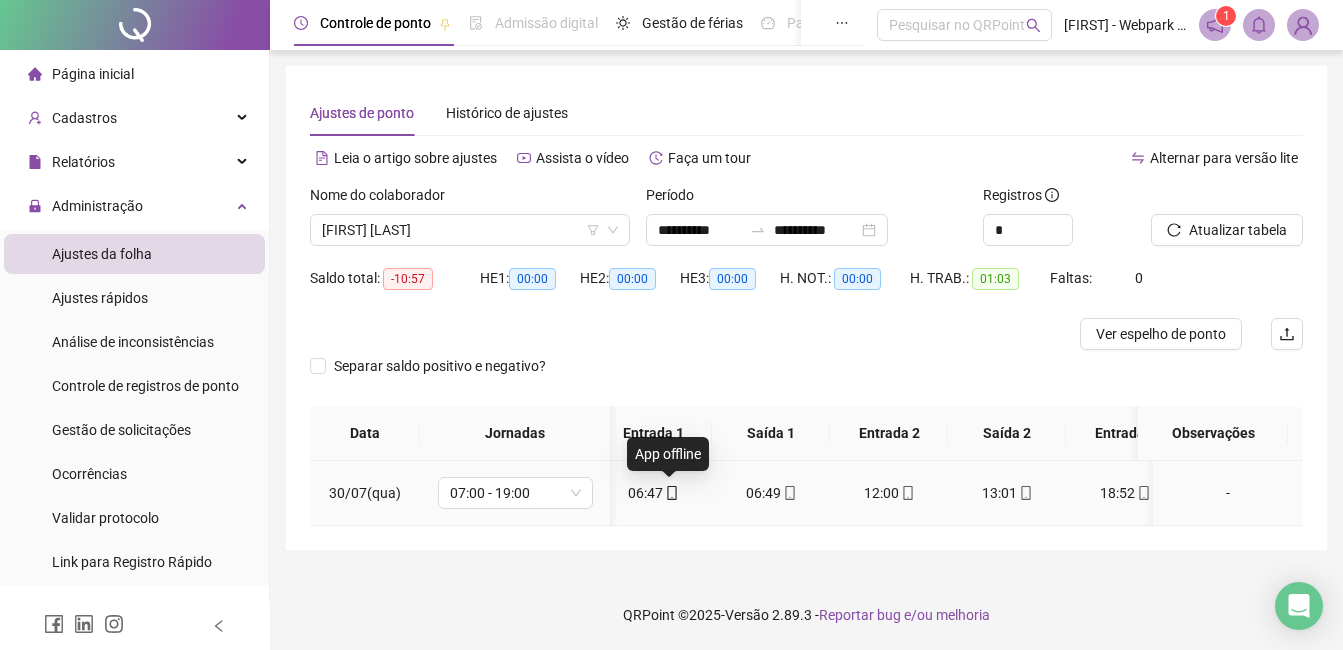 click 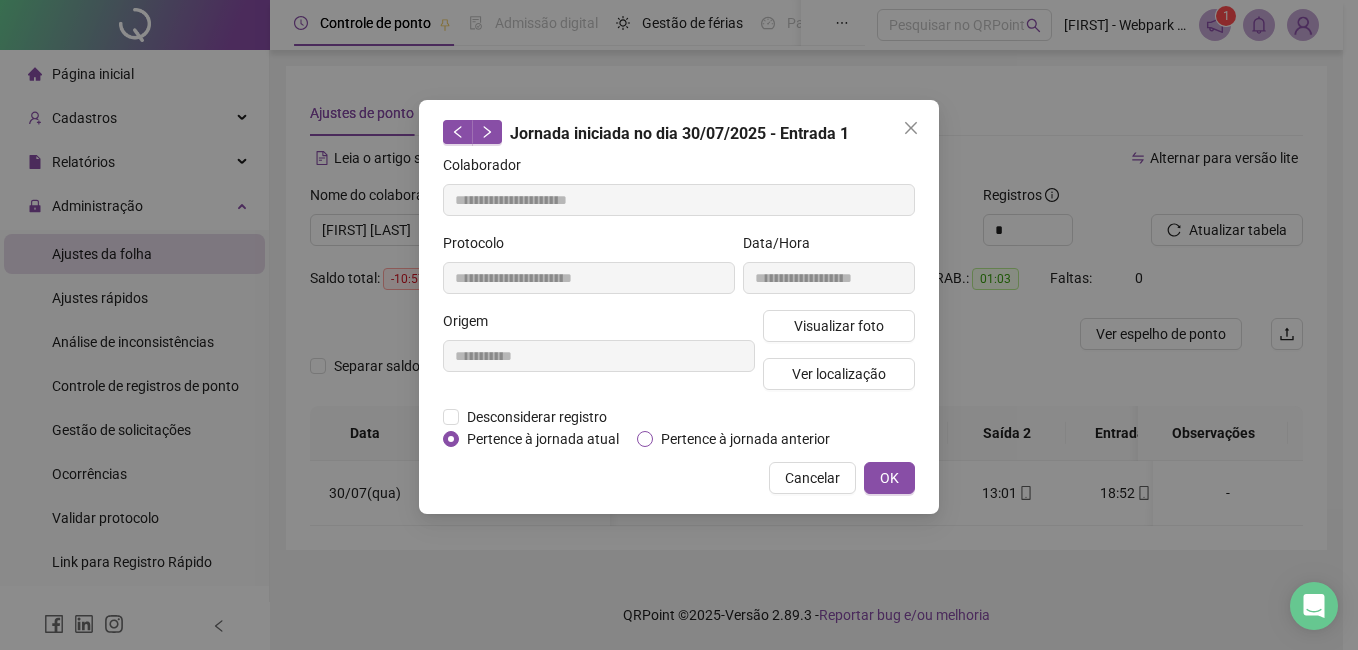 click on "Pertence à jornada anterior" at bounding box center (745, 439) 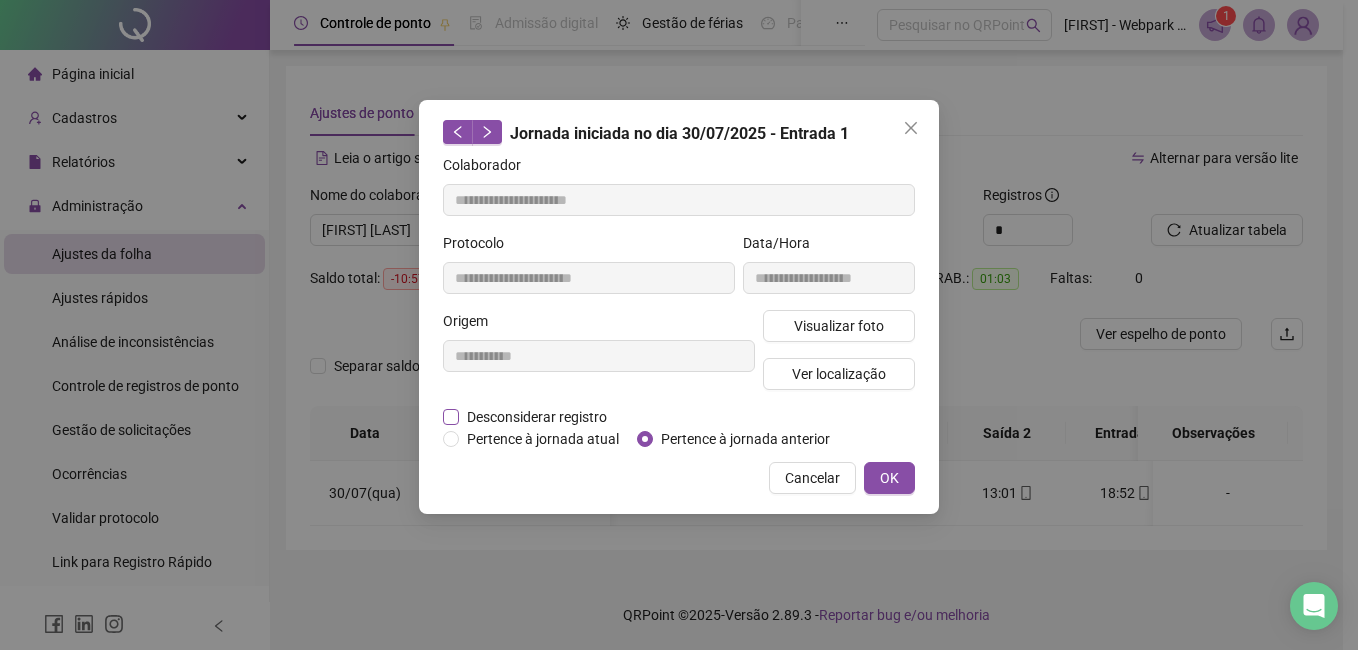 click on "Desconsiderar registro" at bounding box center [537, 417] 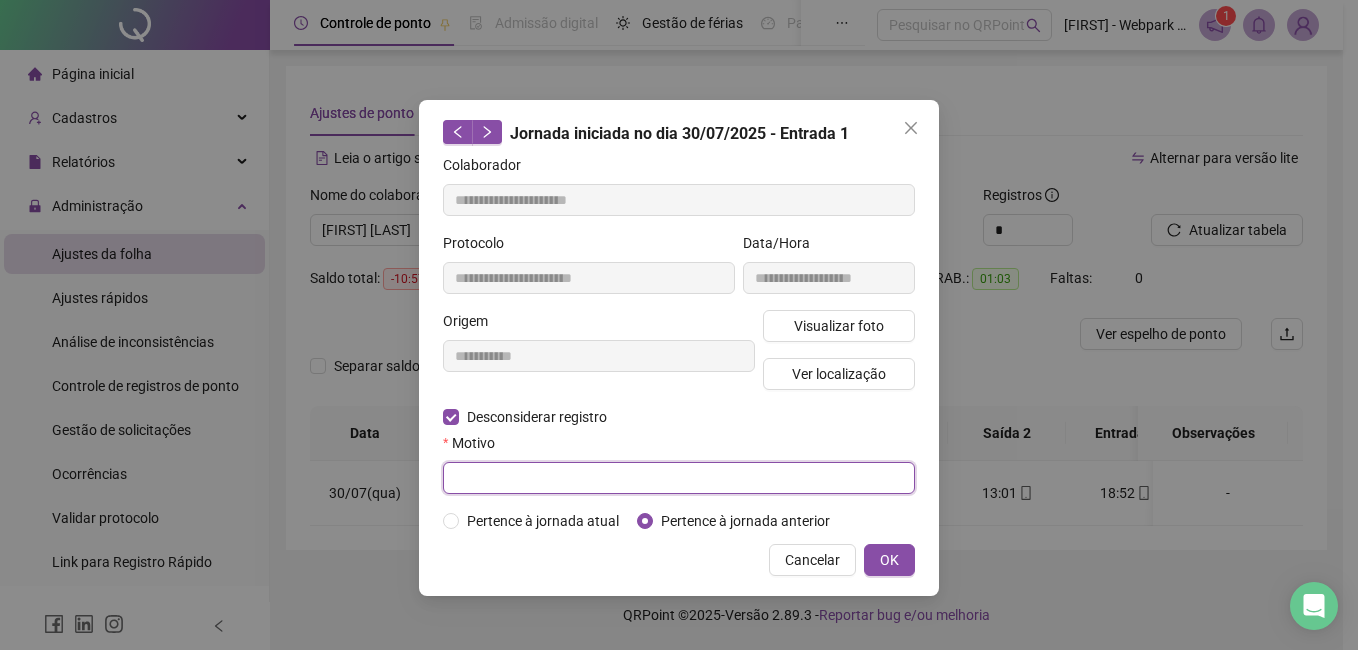 drag, startPoint x: 549, startPoint y: 482, endPoint x: 561, endPoint y: 533, distance: 52.392746 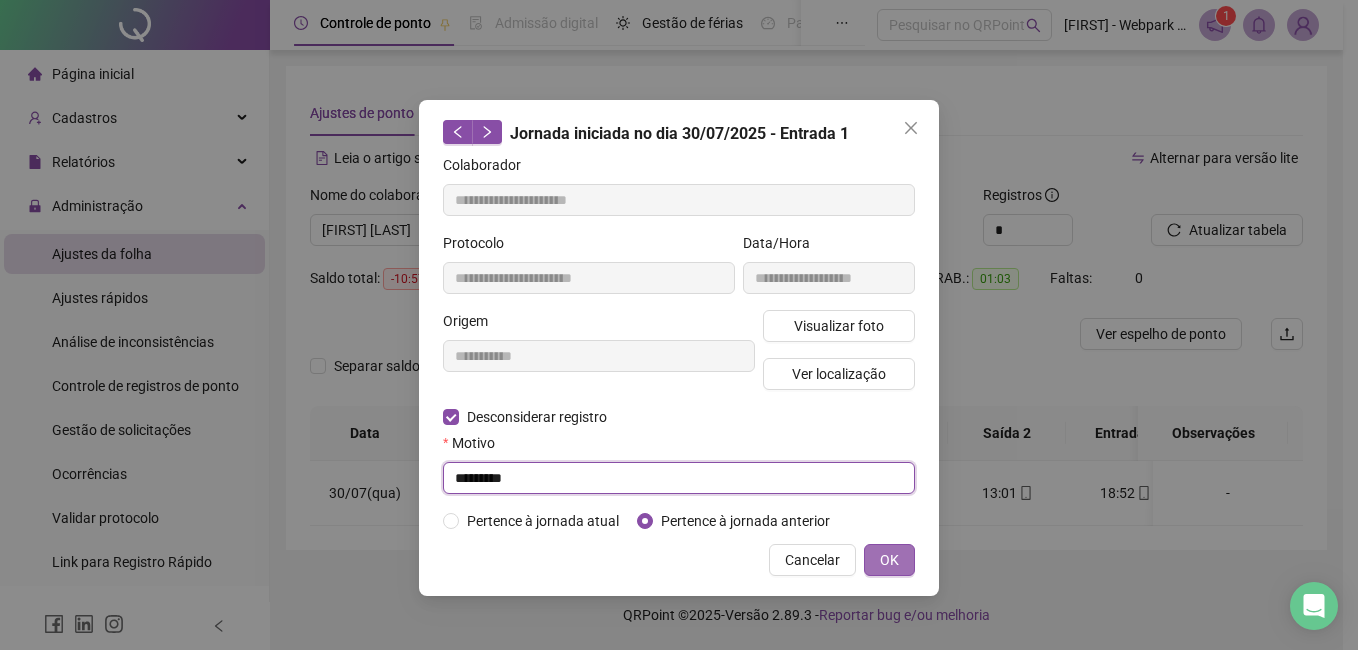 type on "*********" 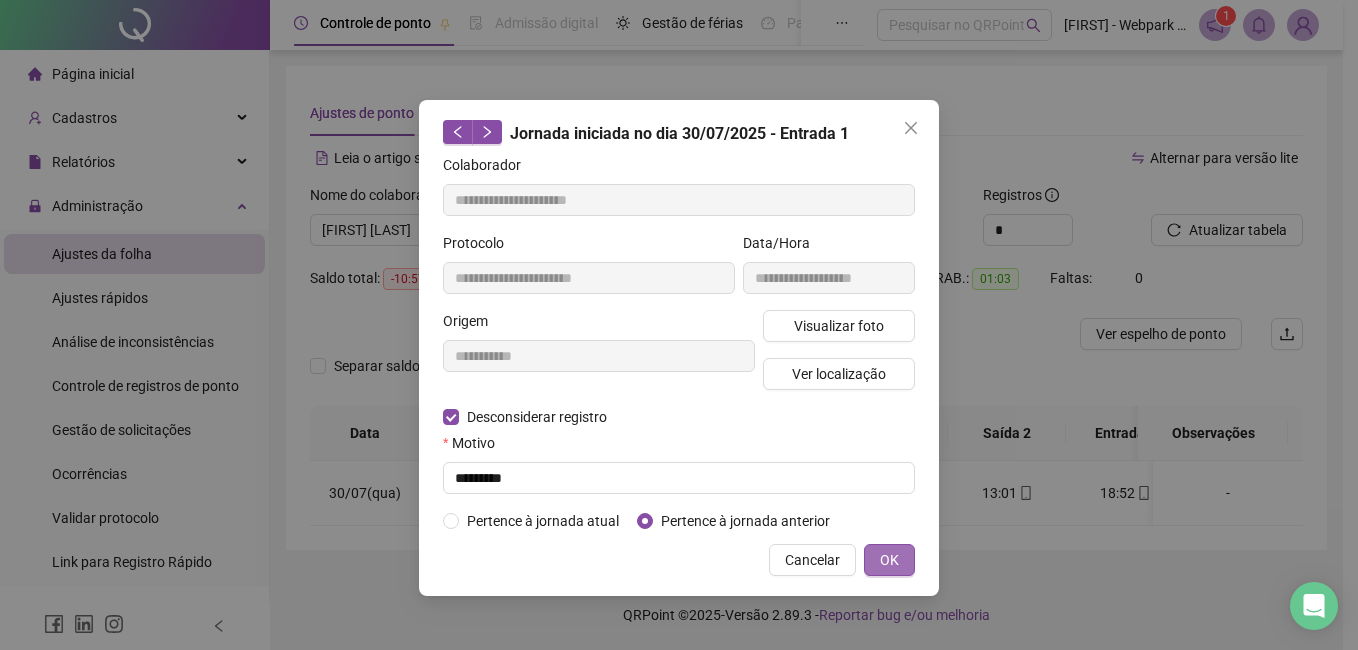 click on "OK" at bounding box center (889, 560) 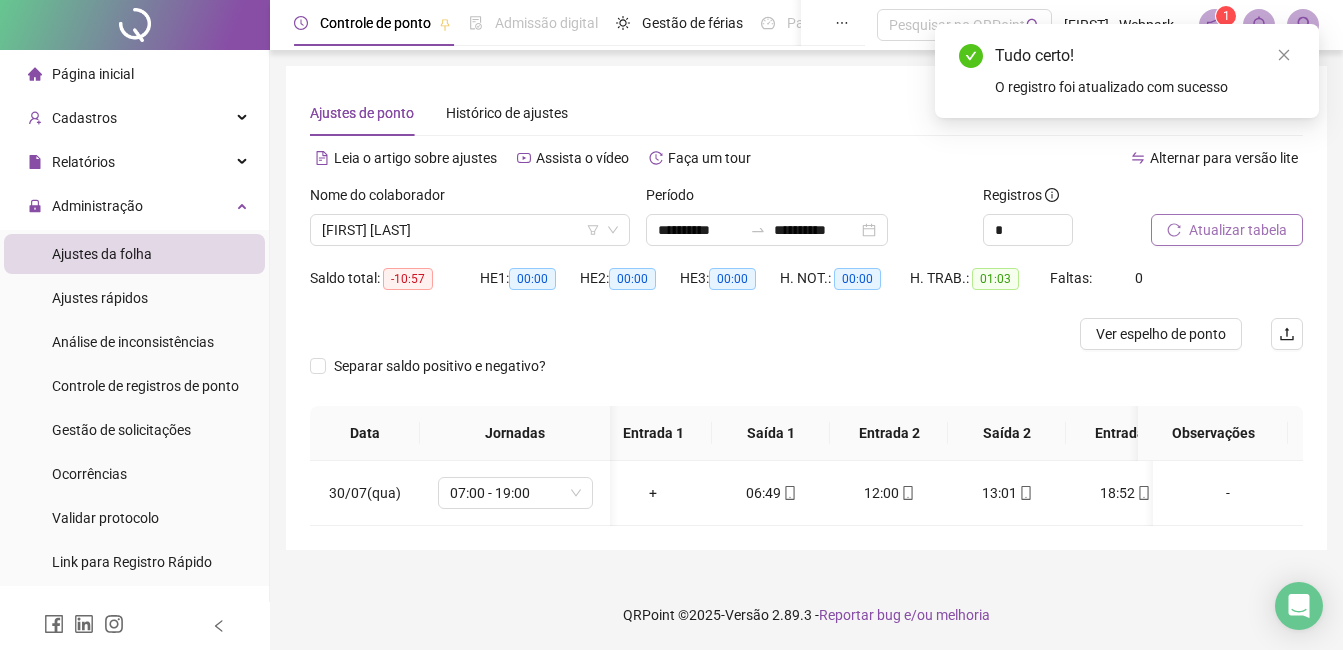 click on "Atualizar tabela" at bounding box center (1238, 230) 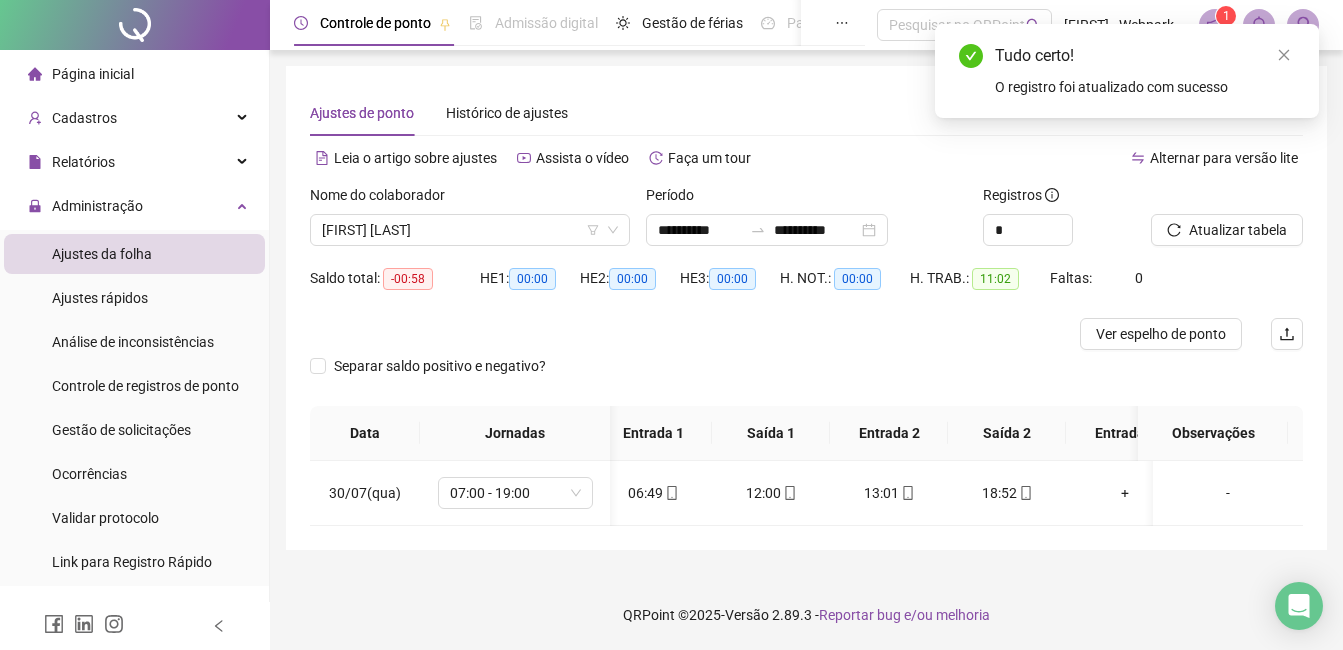 scroll, scrollTop: 0, scrollLeft: 162, axis: horizontal 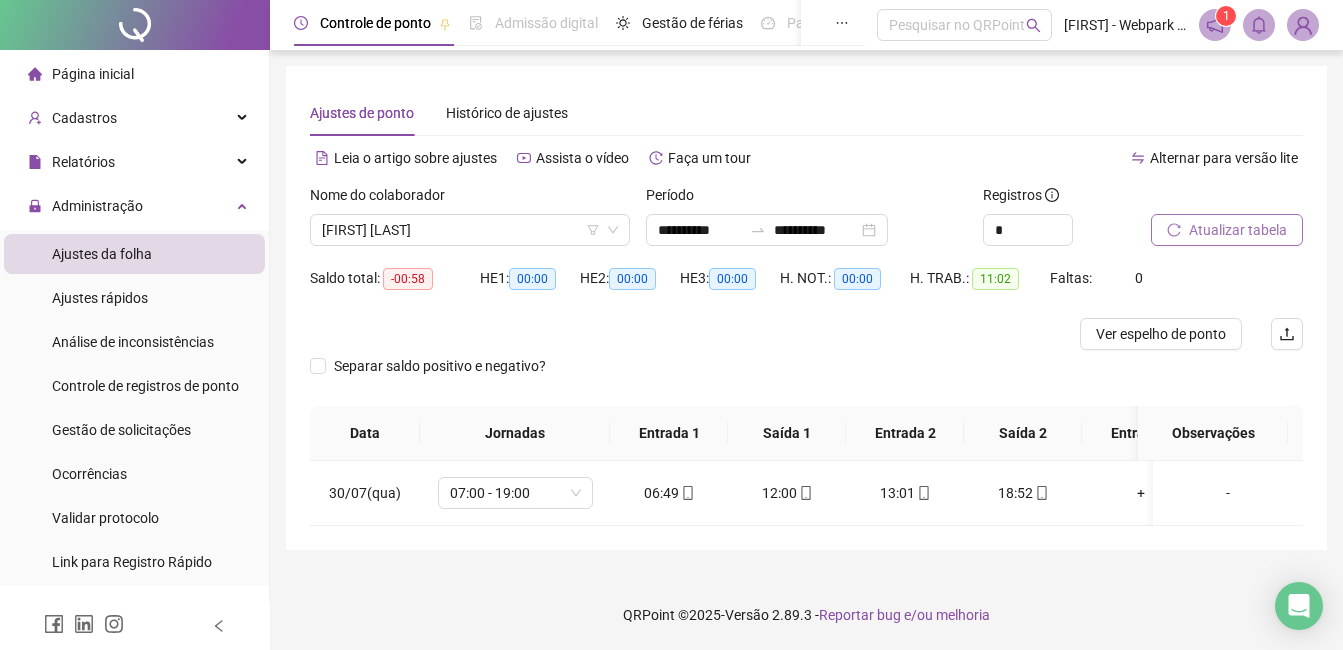 click on "Atualizar tabela" at bounding box center (1238, 230) 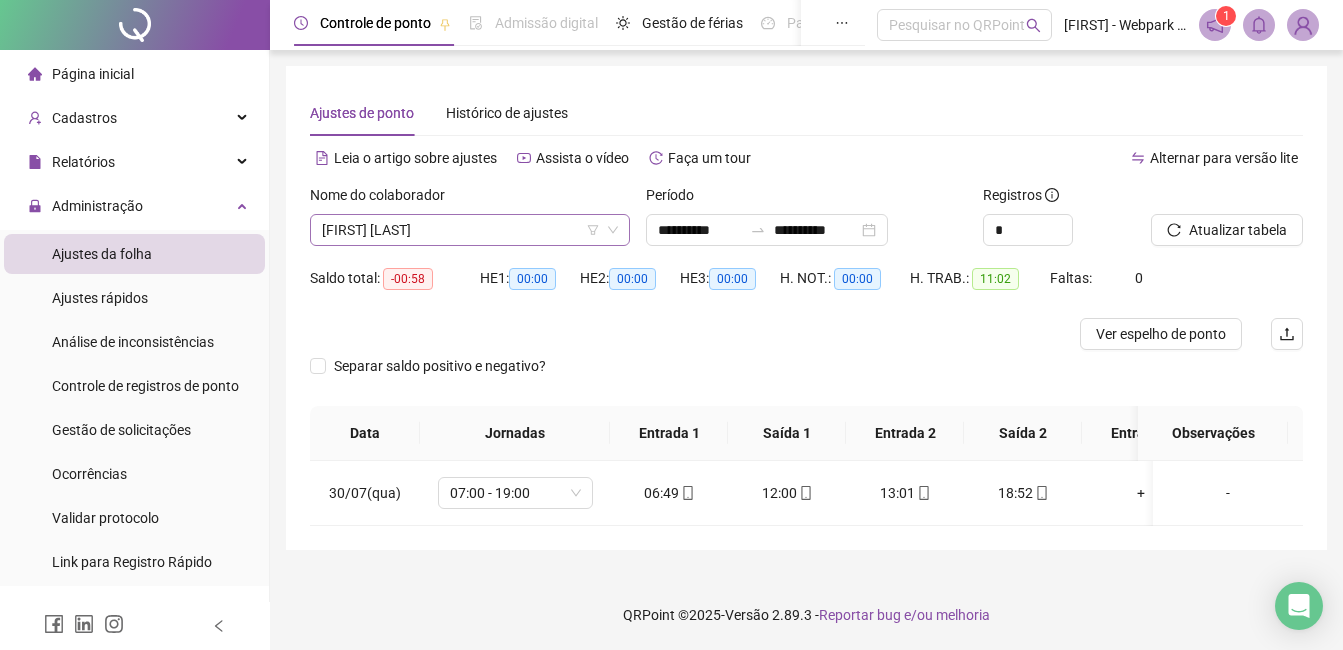 click on "[FIRST] [LAST]" at bounding box center [470, 230] 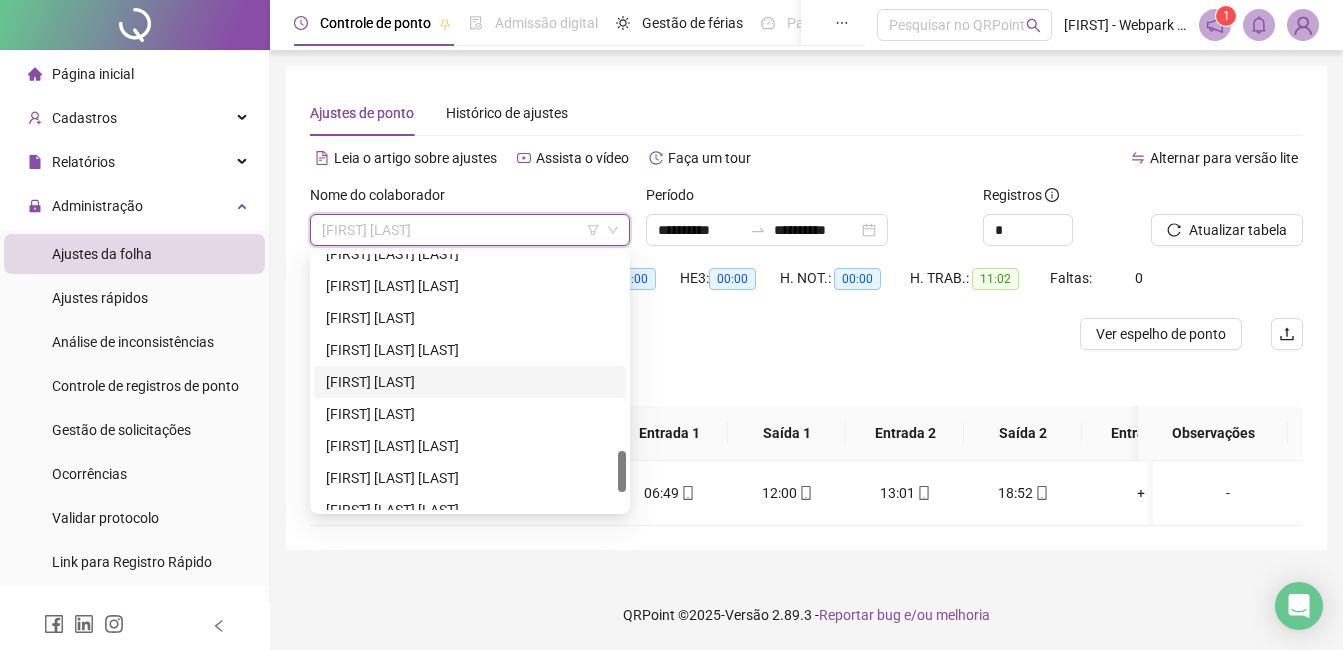 scroll, scrollTop: 1100, scrollLeft: 0, axis: vertical 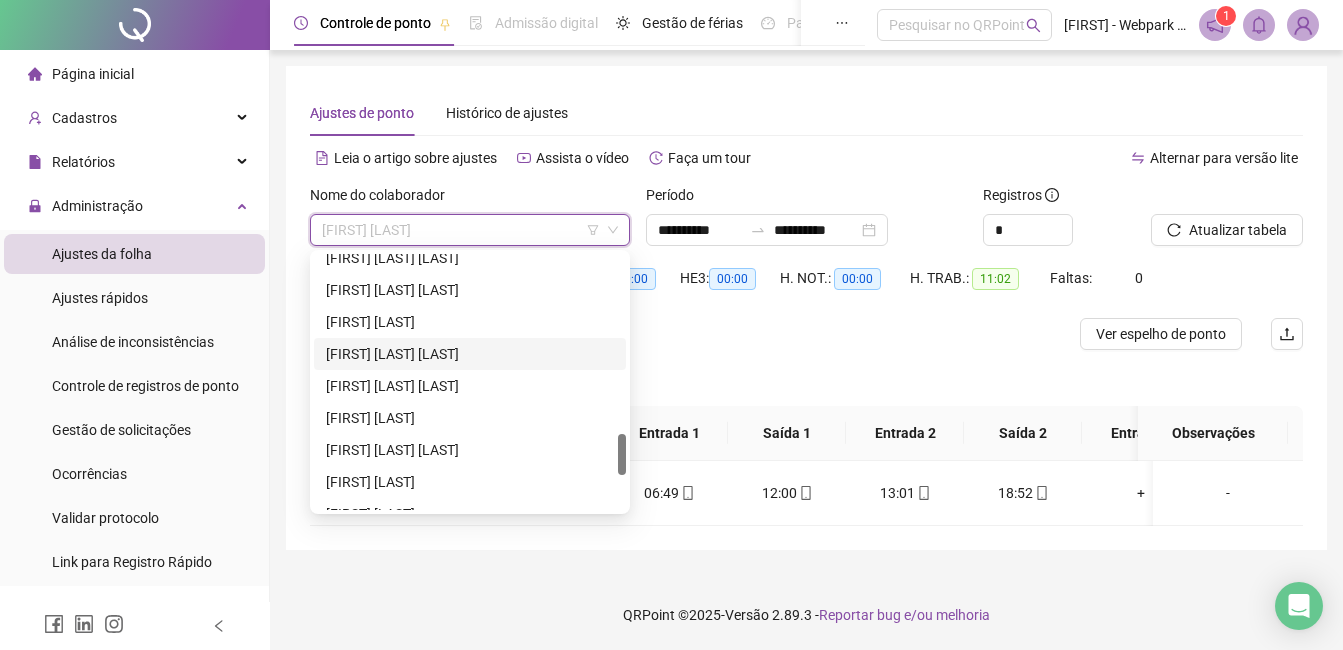 click on "[FIRST] [LAST] [LAST]" at bounding box center [470, 354] 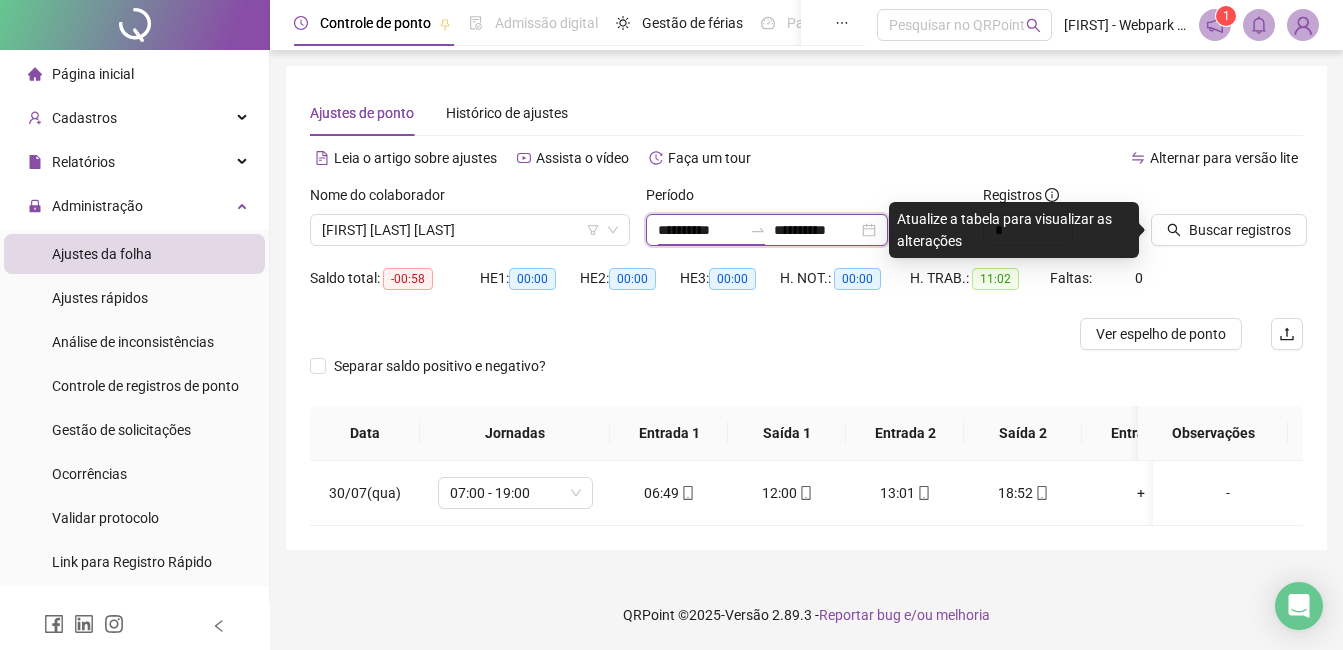click on "**********" at bounding box center (700, 230) 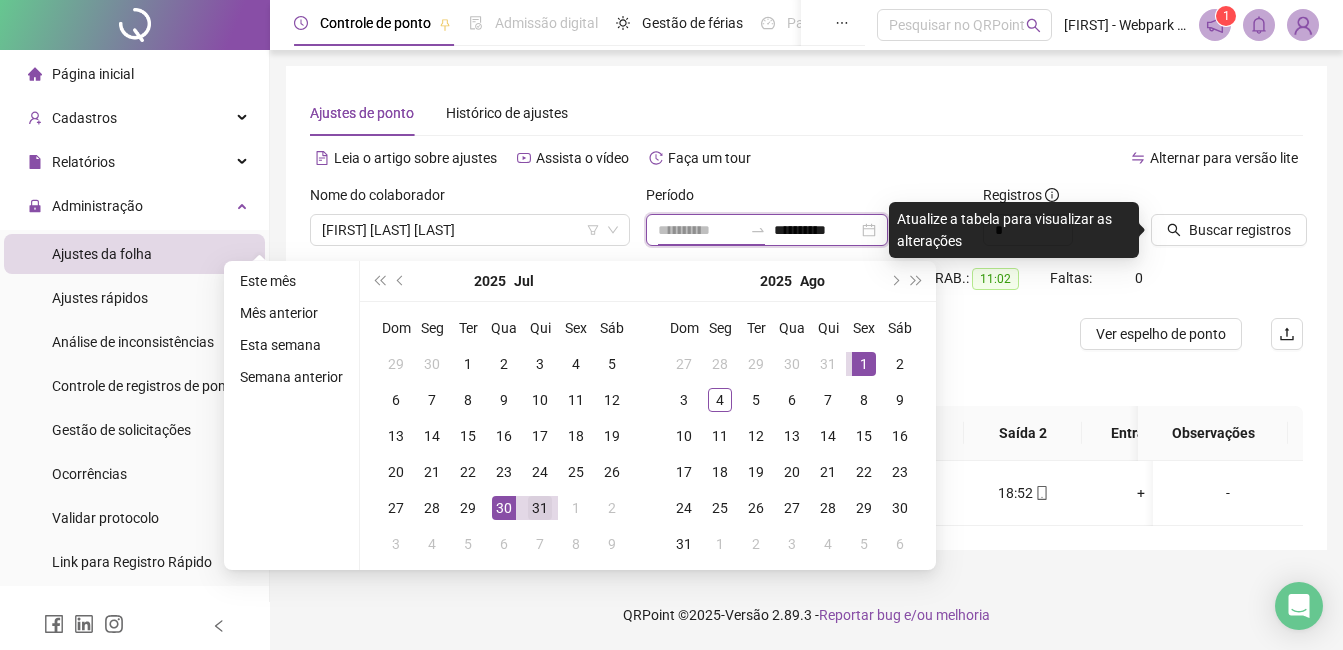 type on "**********" 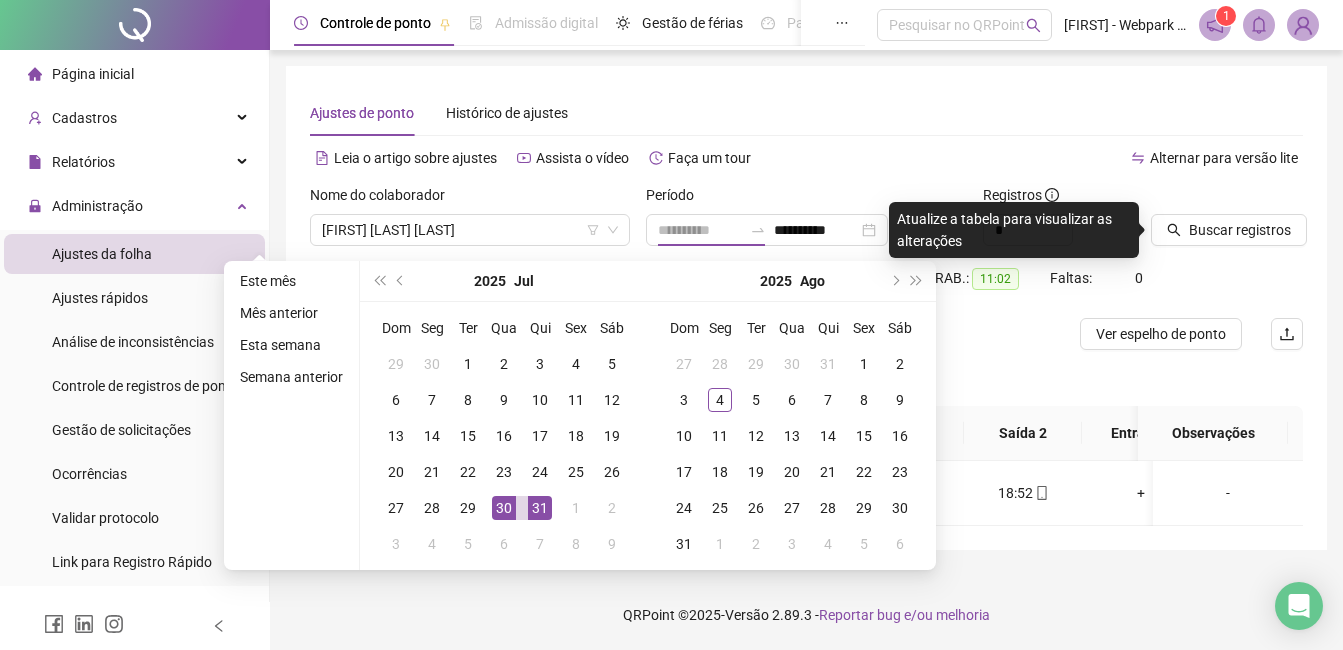 click on "31" at bounding box center (540, 508) 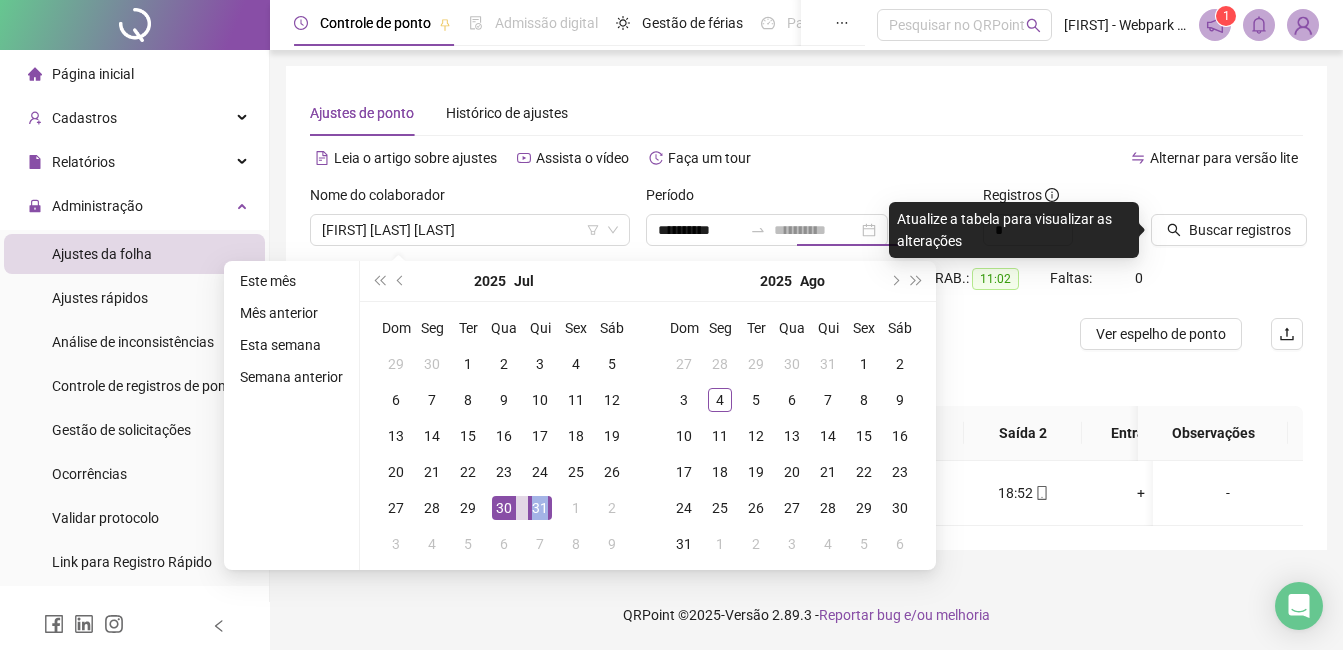 click on "31" at bounding box center [540, 508] 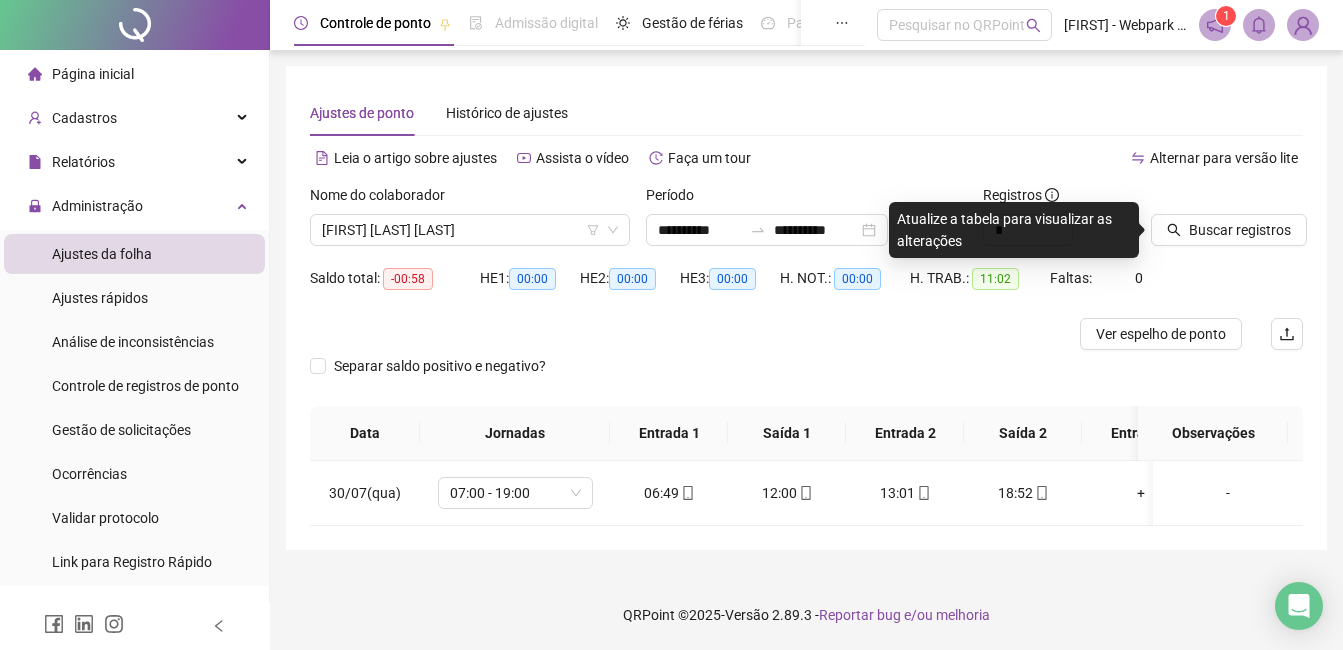 click at bounding box center (1202, 199) 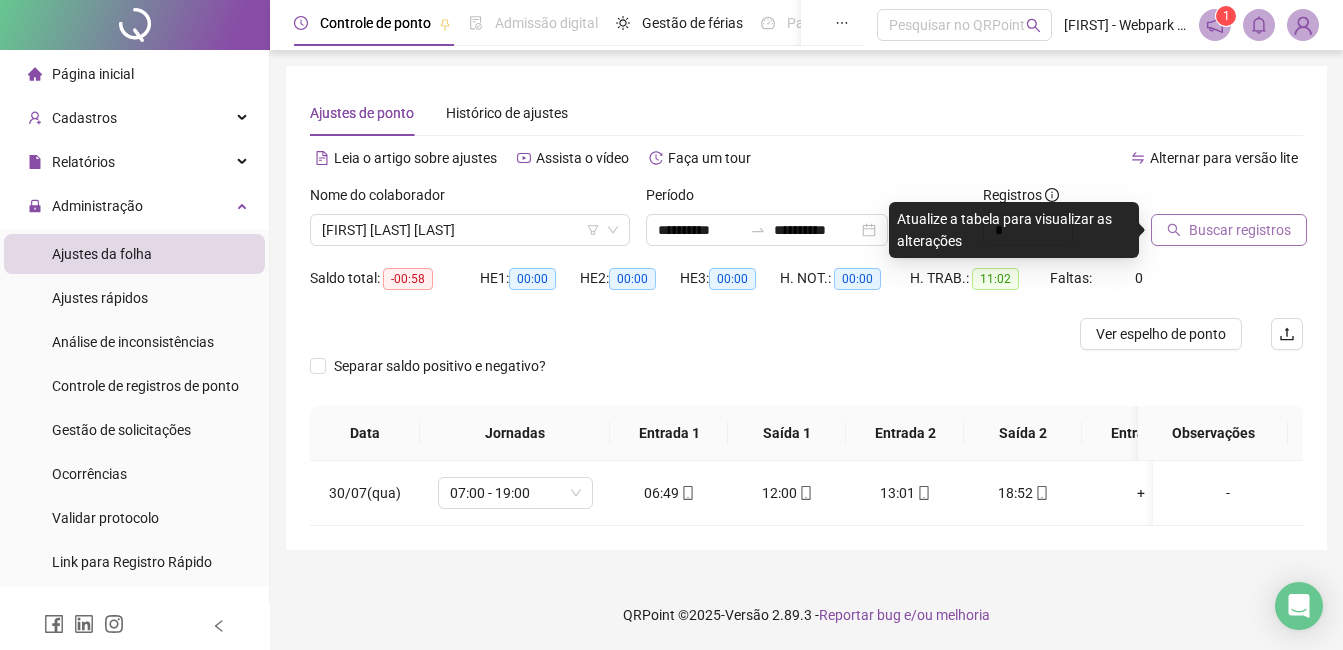 click on "Buscar registros" at bounding box center [1240, 230] 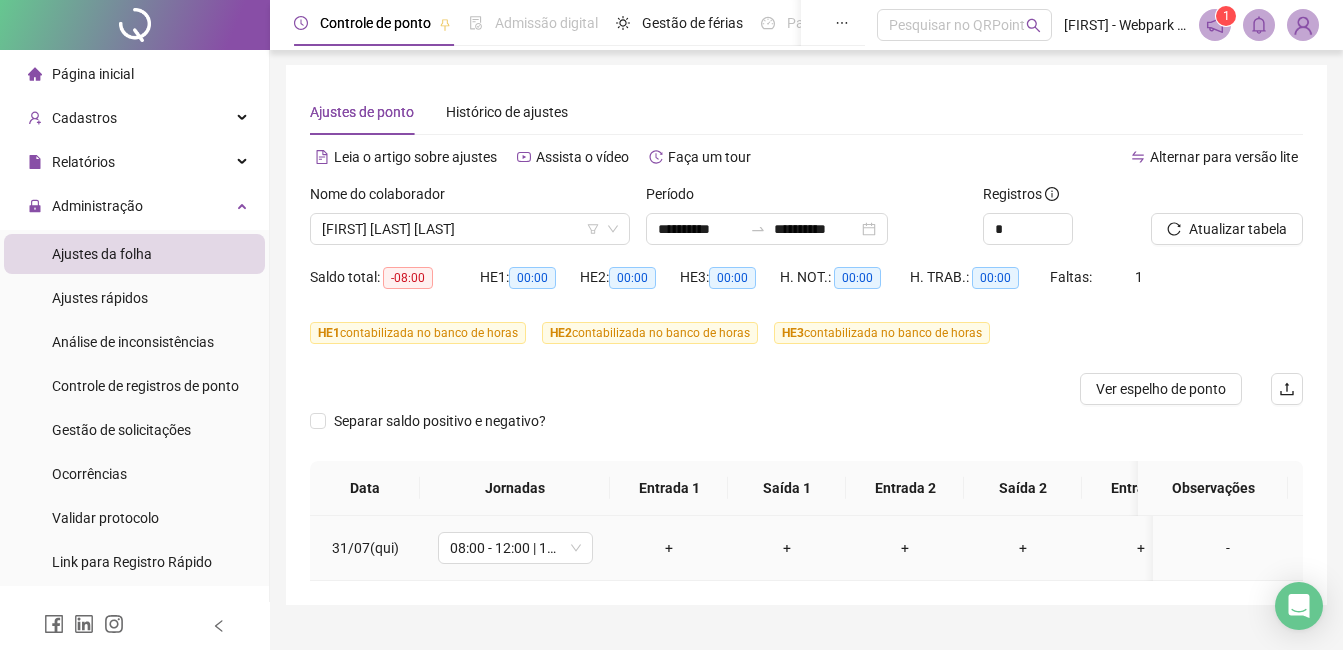 click on "-" at bounding box center [1228, 548] 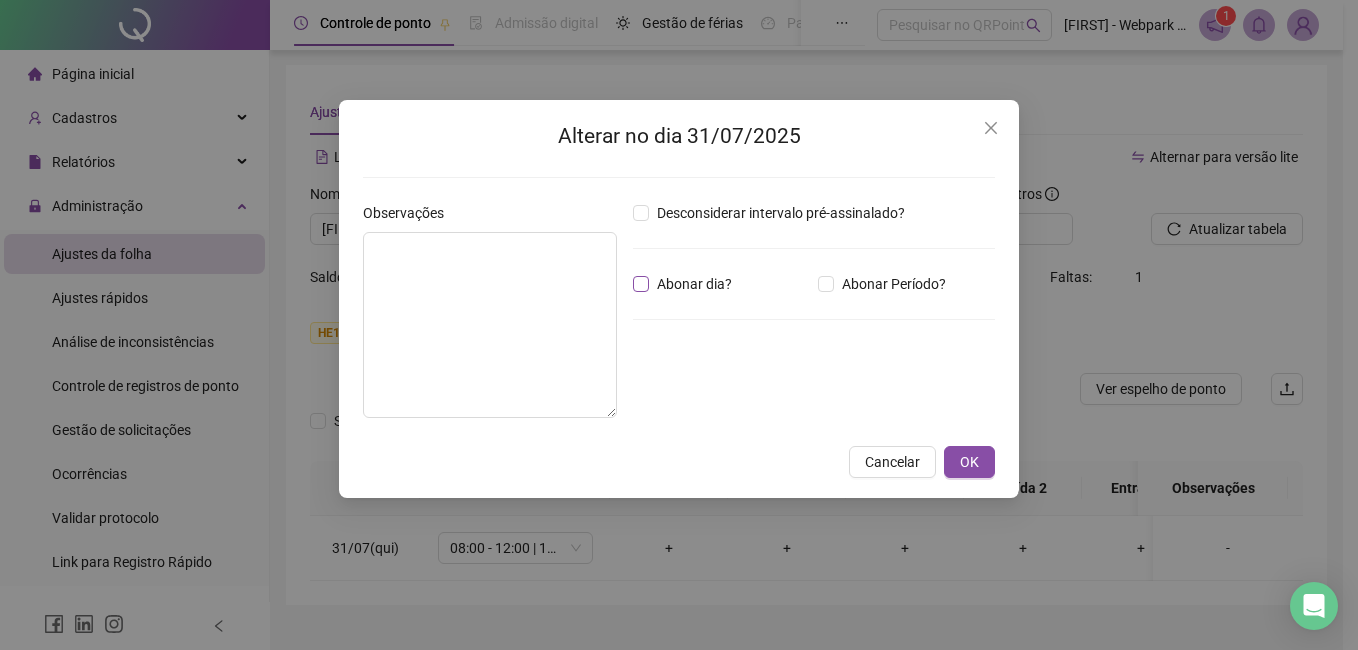 click on "Abonar dia?" at bounding box center (694, 284) 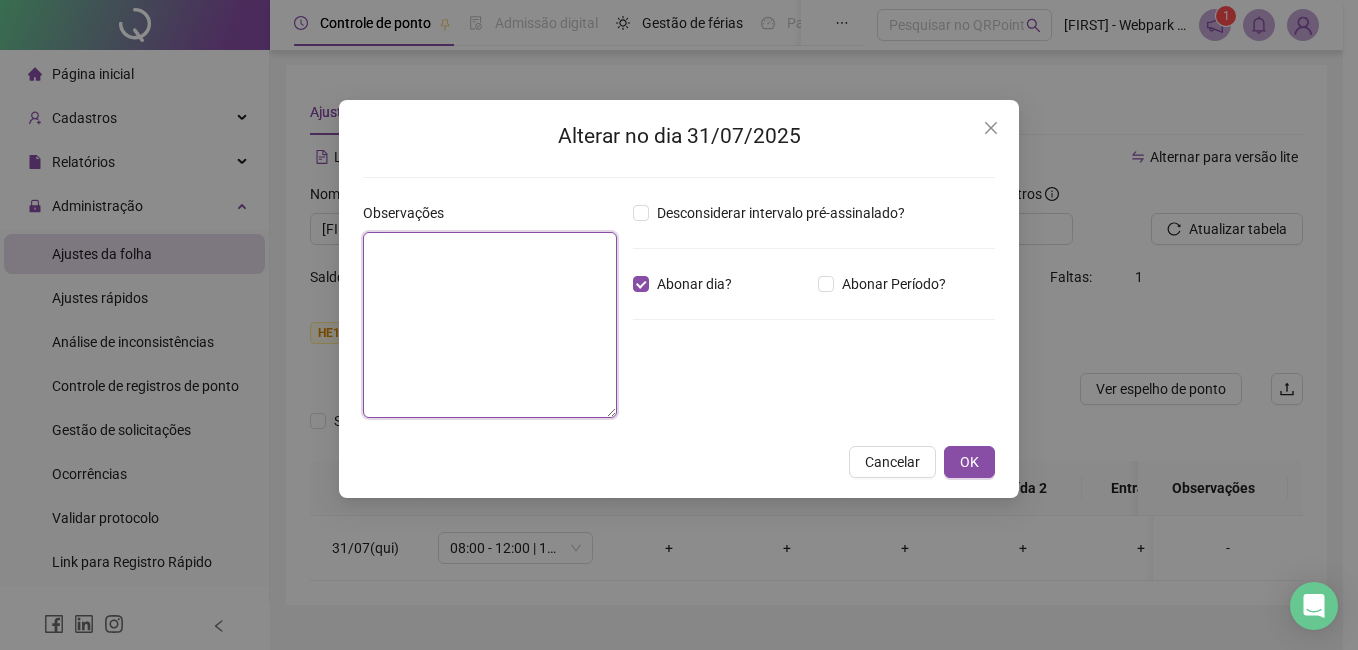 click at bounding box center (490, 325) 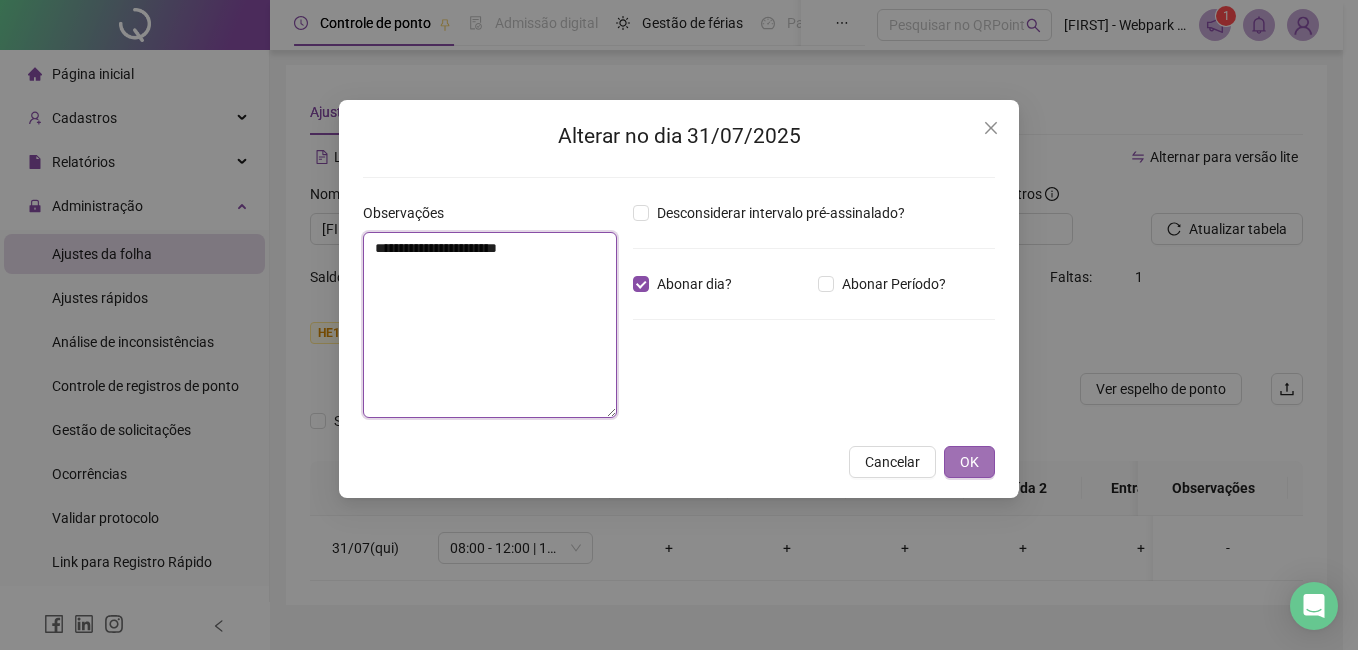 type on "**********" 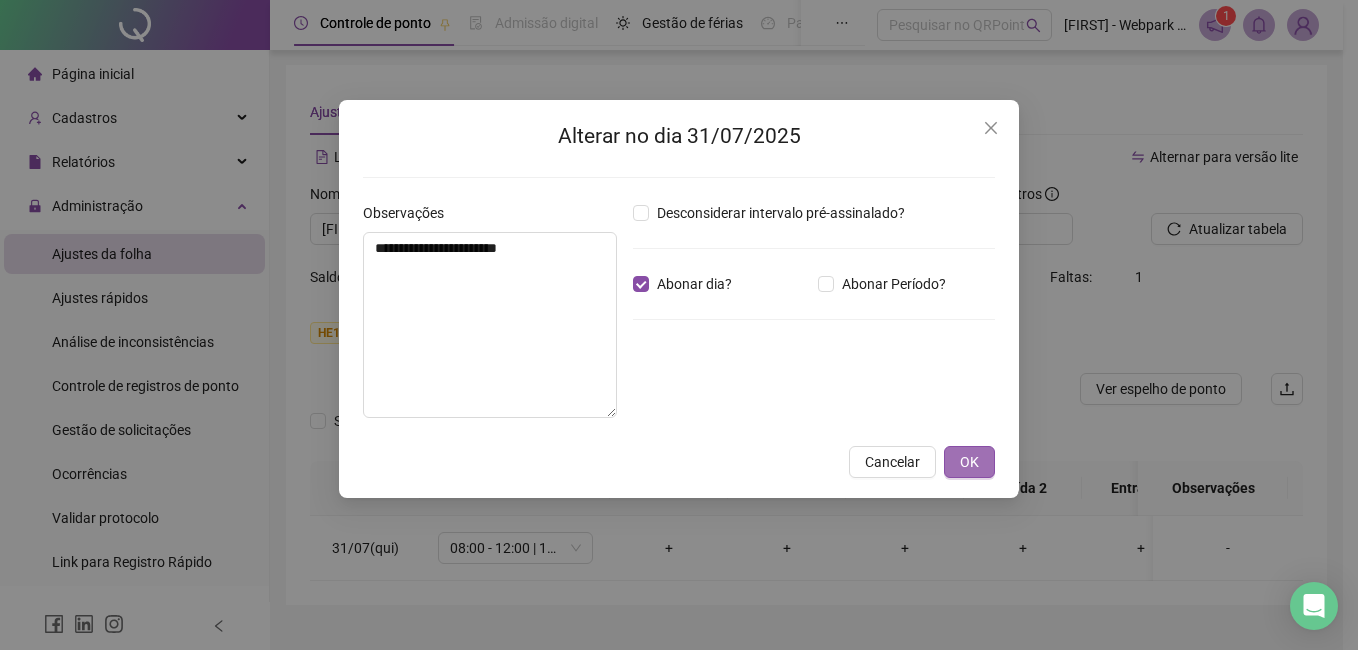 click on "OK" at bounding box center [969, 462] 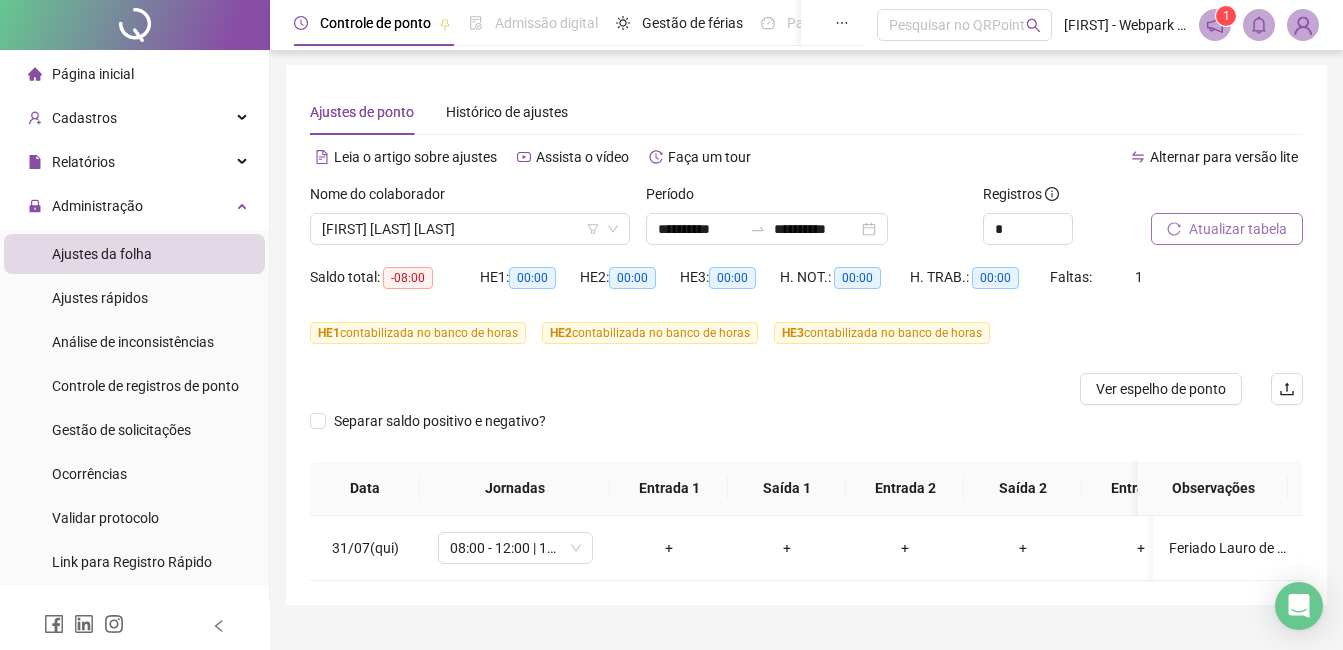 click on "Atualizar tabela" at bounding box center (1238, 229) 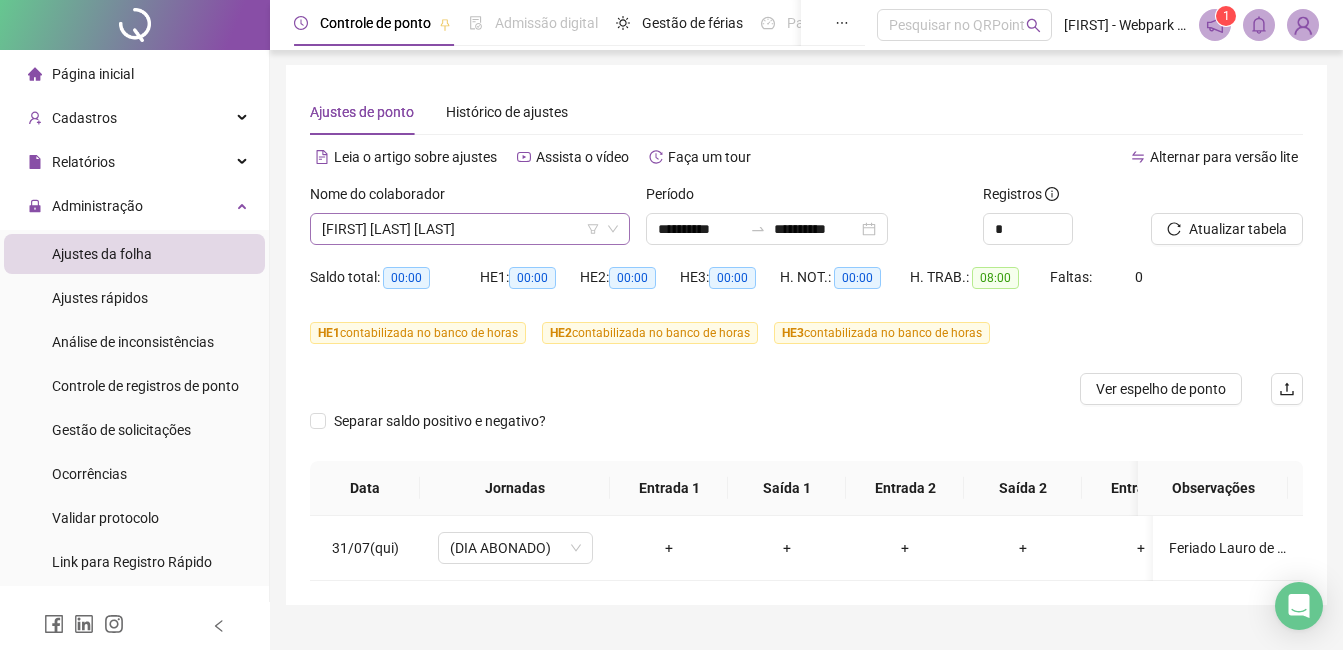 click on "[FIRST] [LAST] [LAST]" at bounding box center [470, 229] 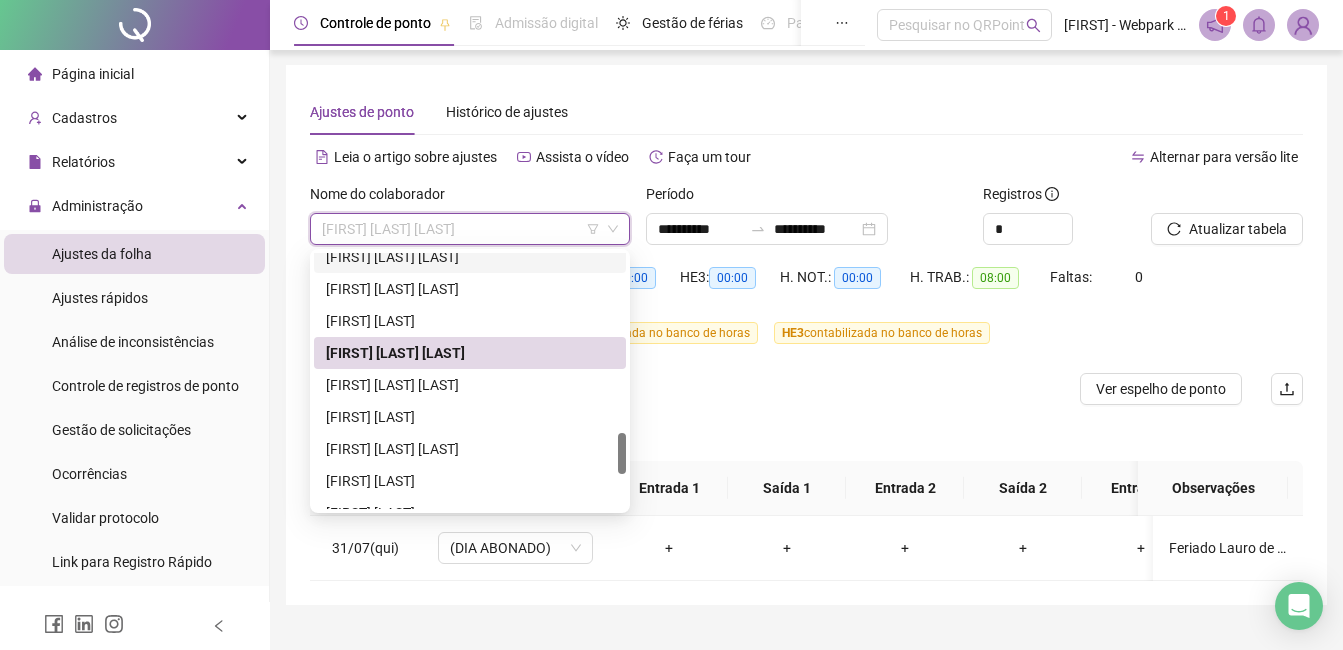 scroll, scrollTop: 1312, scrollLeft: 0, axis: vertical 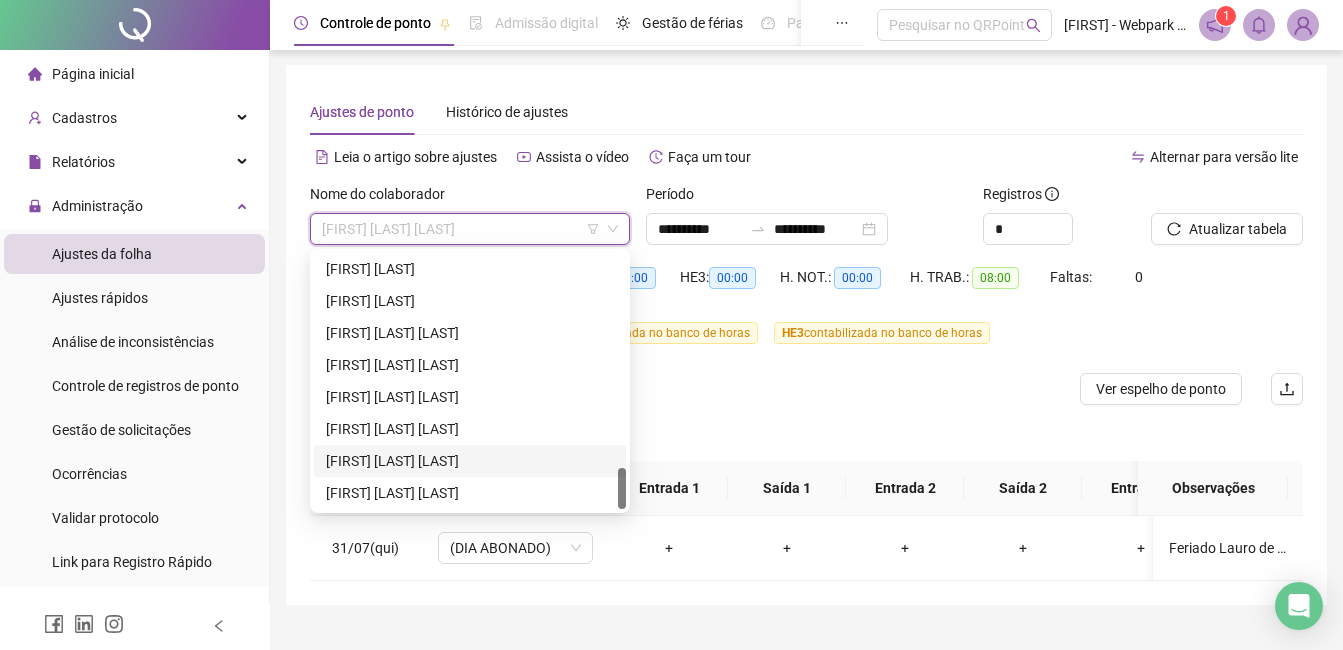 click on "[FIRST] [LAST] [LAST]" at bounding box center [470, 461] 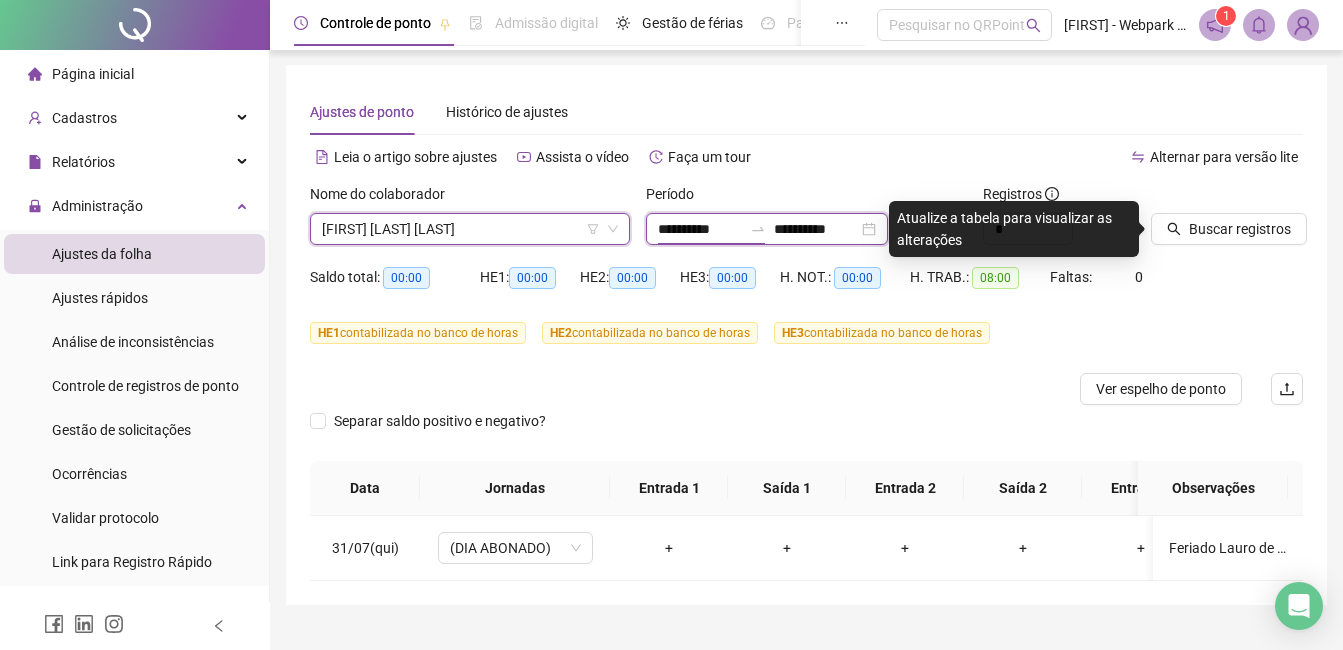 click on "**********" at bounding box center (700, 229) 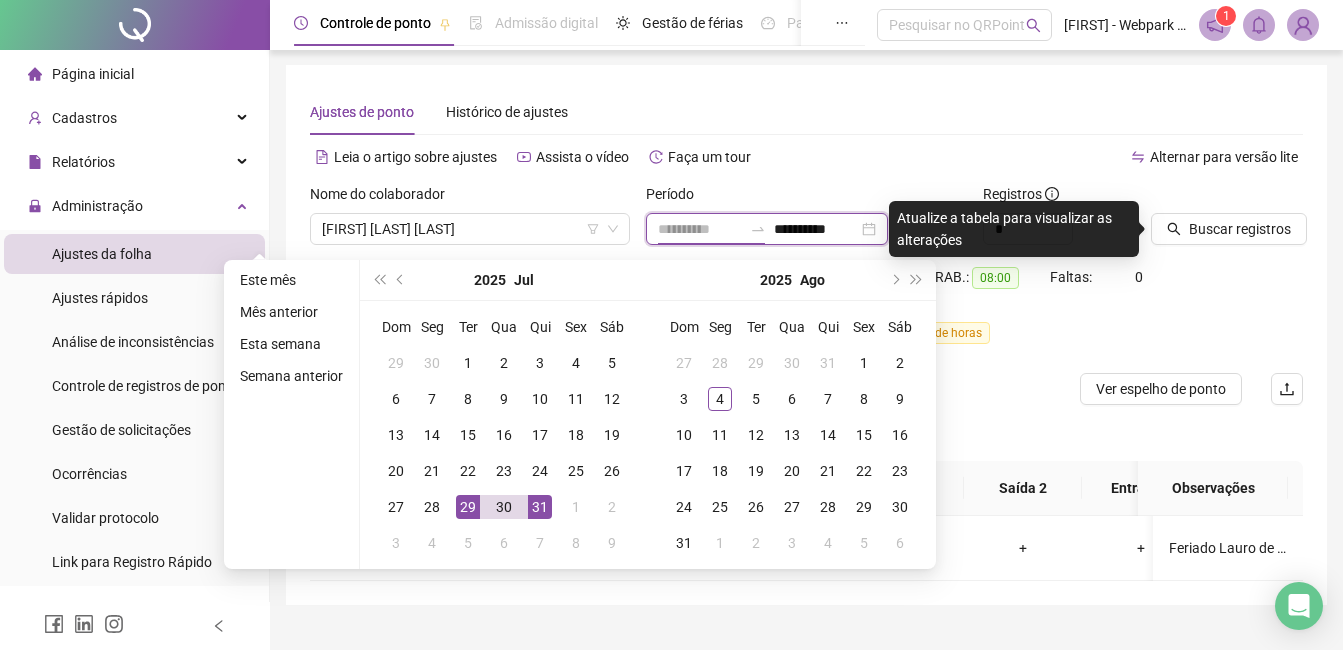 type on "**********" 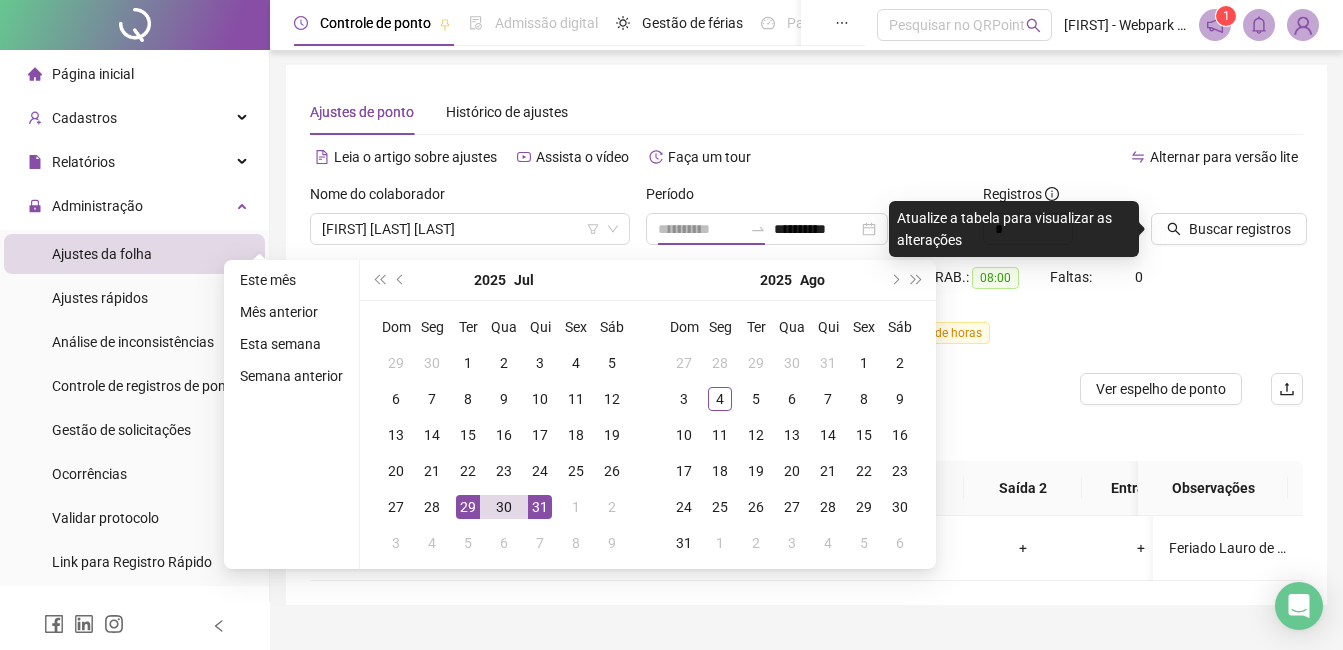 click on "29" at bounding box center (468, 507) 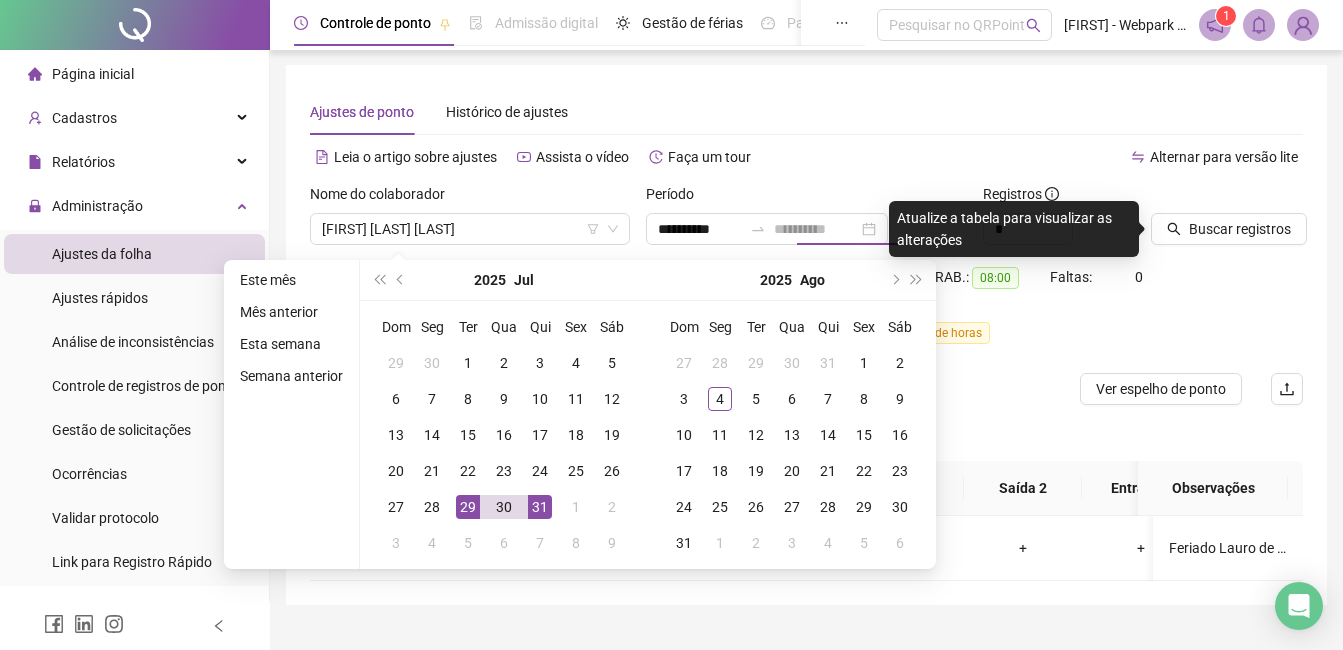 click on "29" at bounding box center (468, 507) 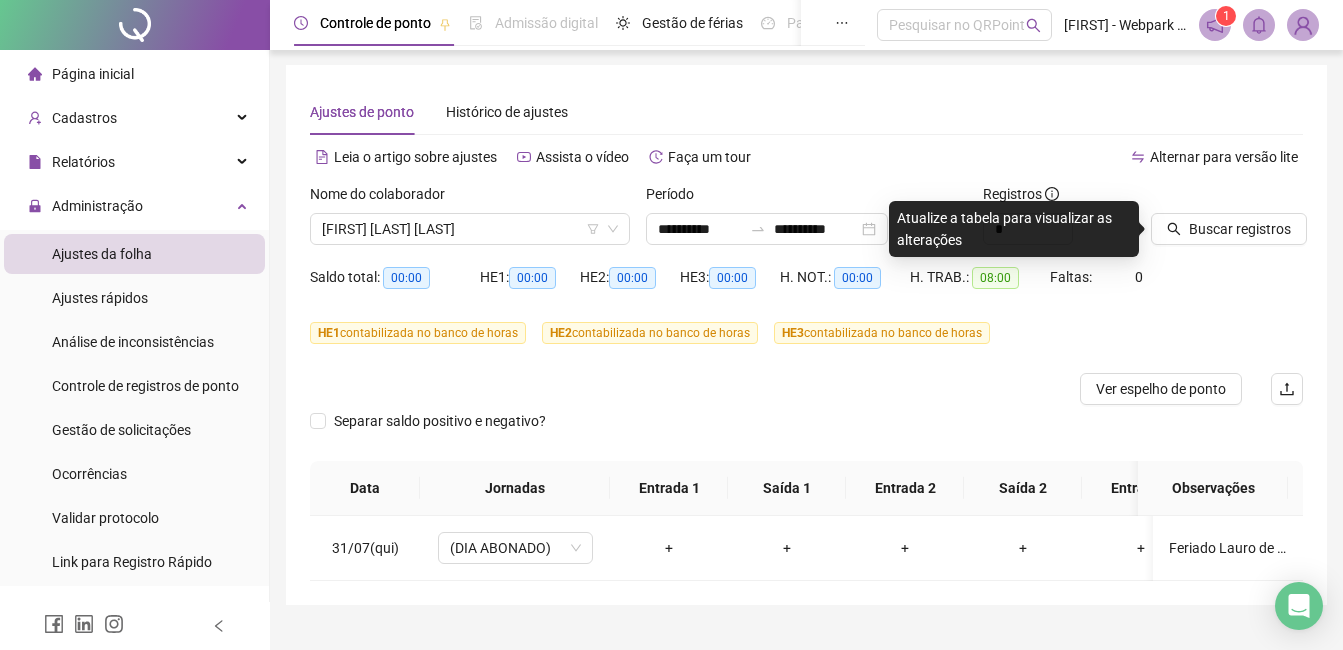 click on "Buscar registros" at bounding box center (1227, 222) 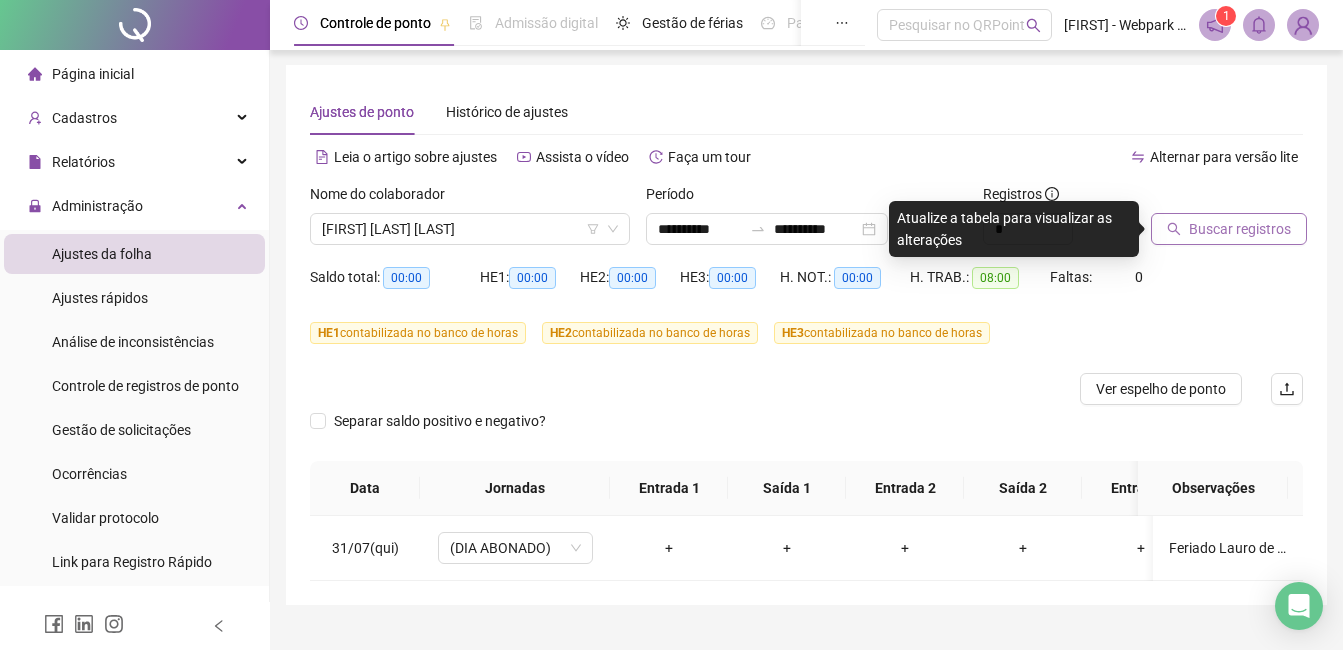 click on "Buscar registros" at bounding box center [1240, 229] 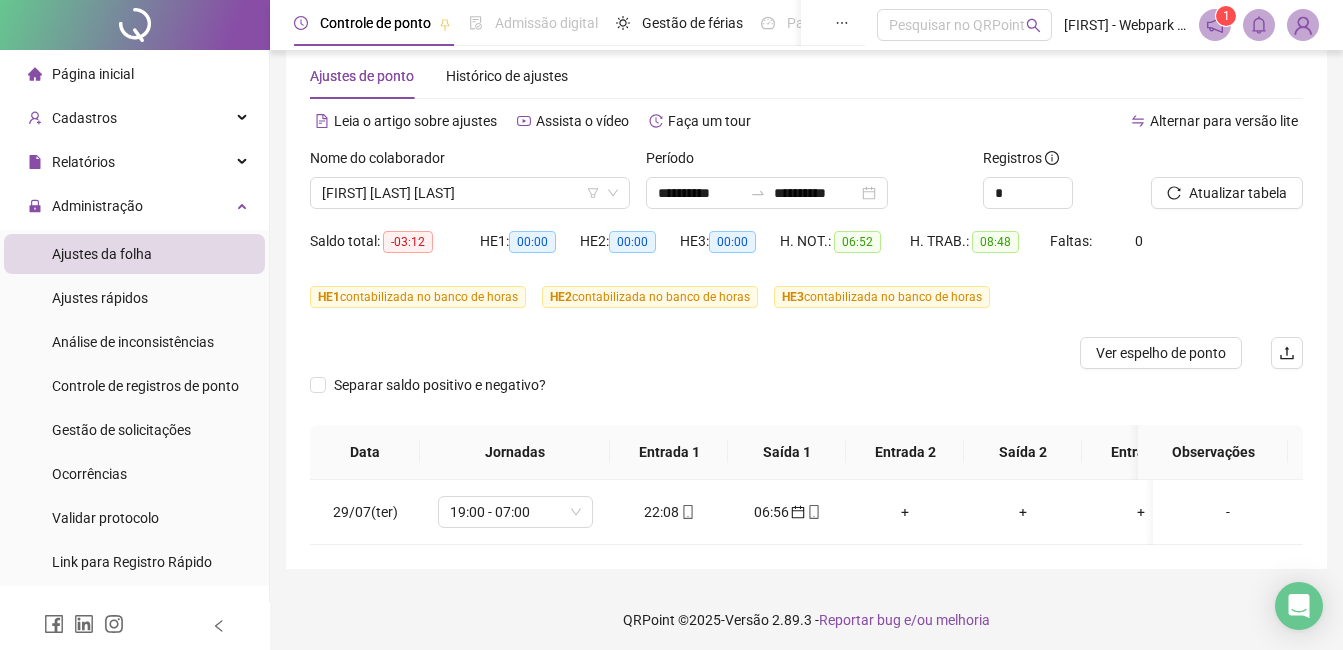 scroll, scrollTop: 57, scrollLeft: 0, axis: vertical 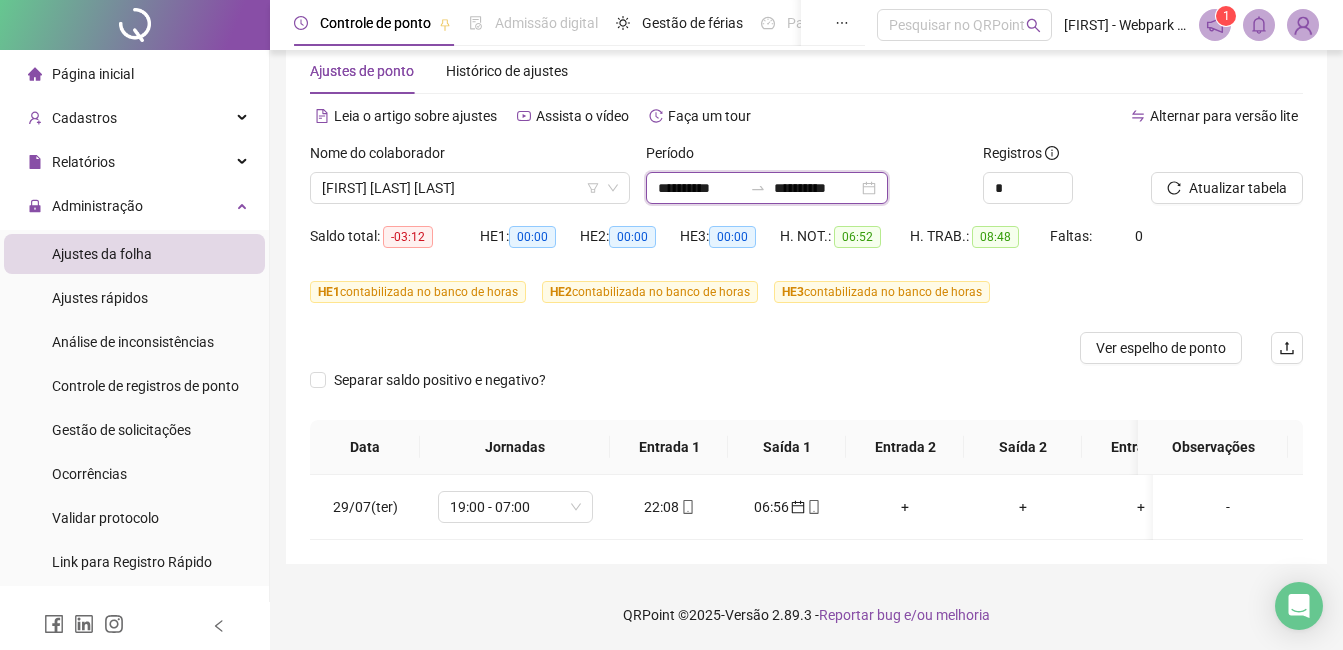 click on "**********" at bounding box center [816, 188] 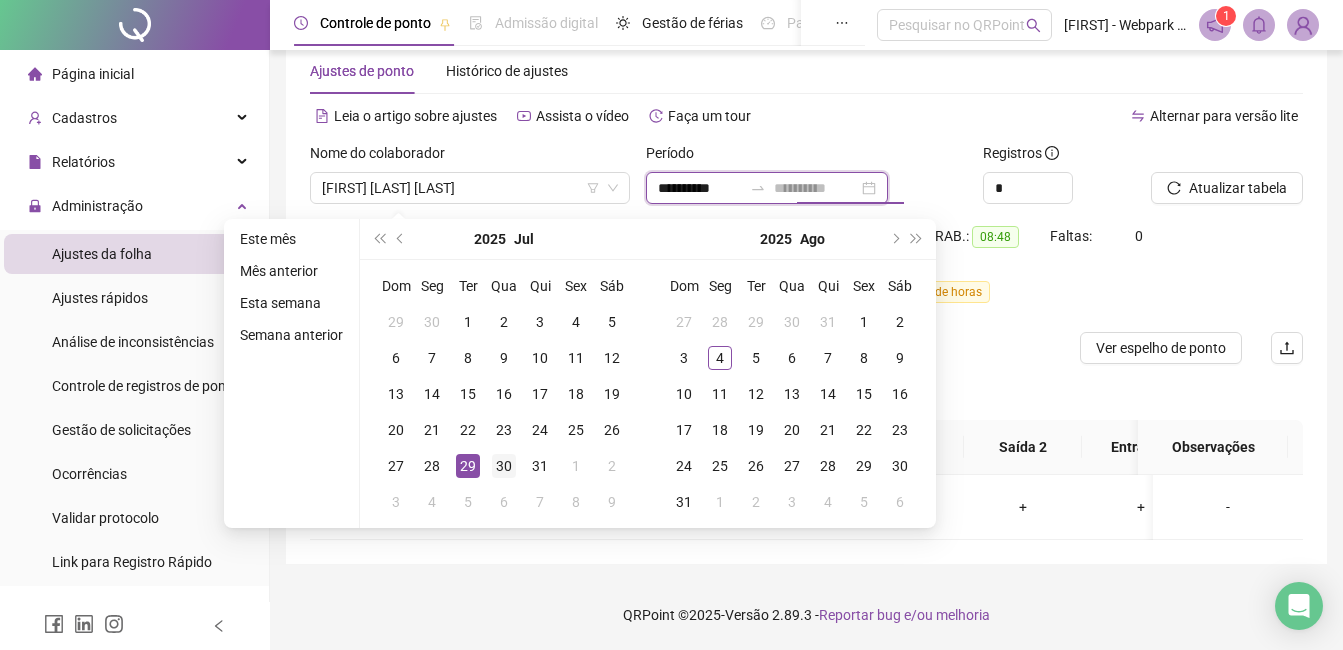 type on "**********" 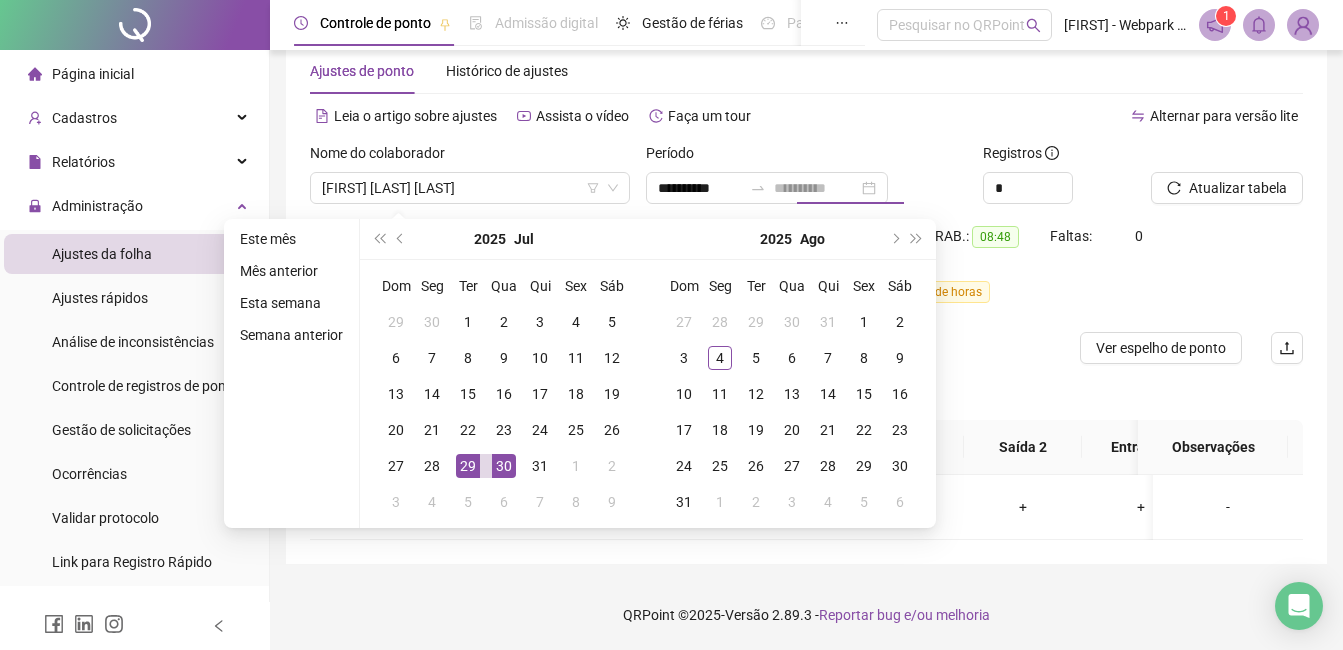 click on "30" at bounding box center (504, 466) 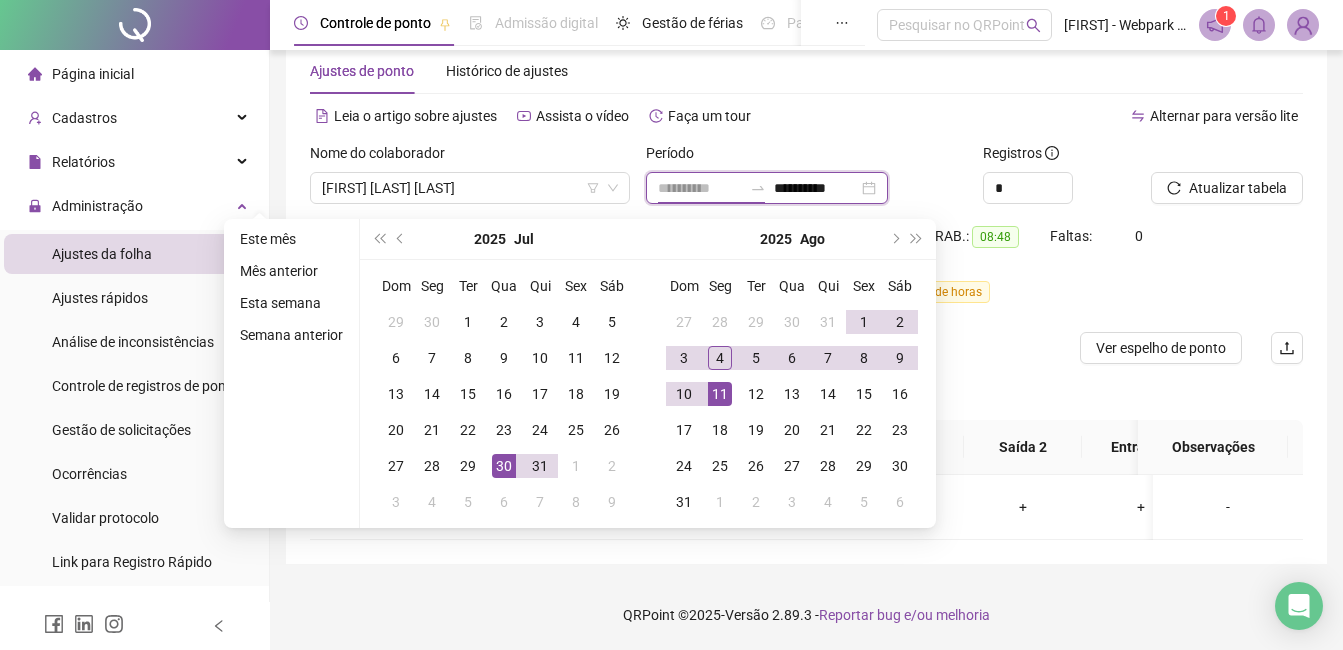 type on "**********" 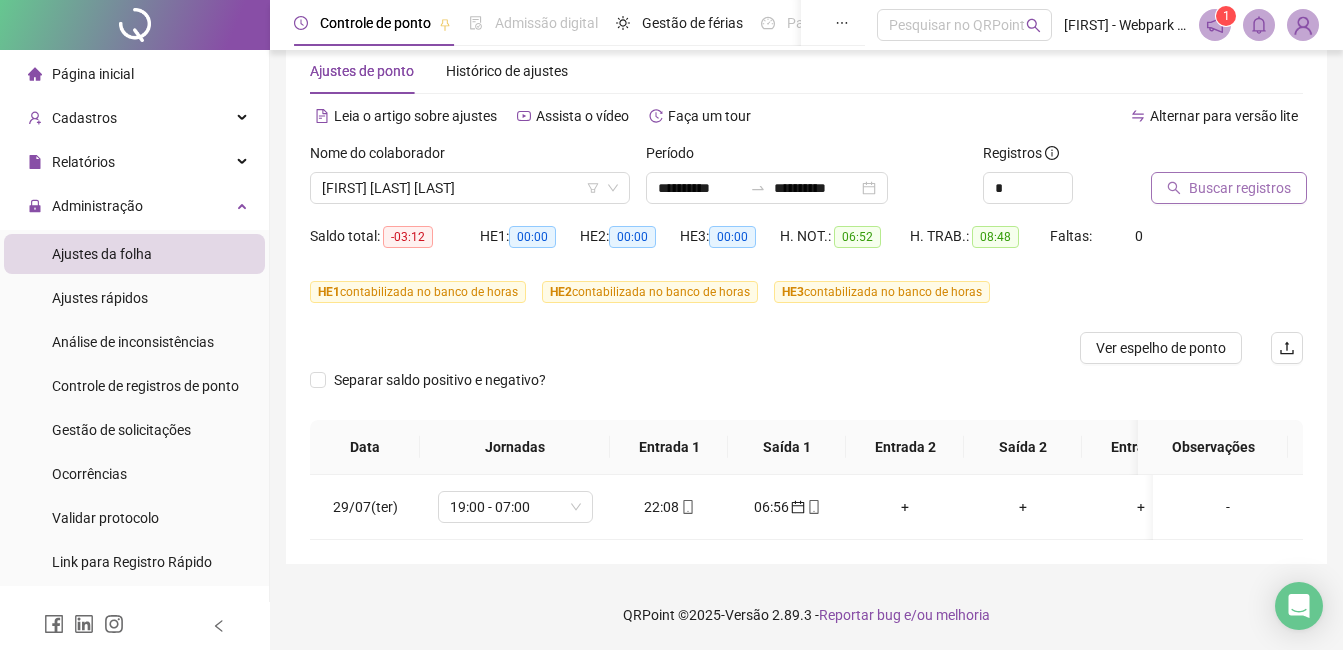 click on "Buscar registros" at bounding box center (1240, 188) 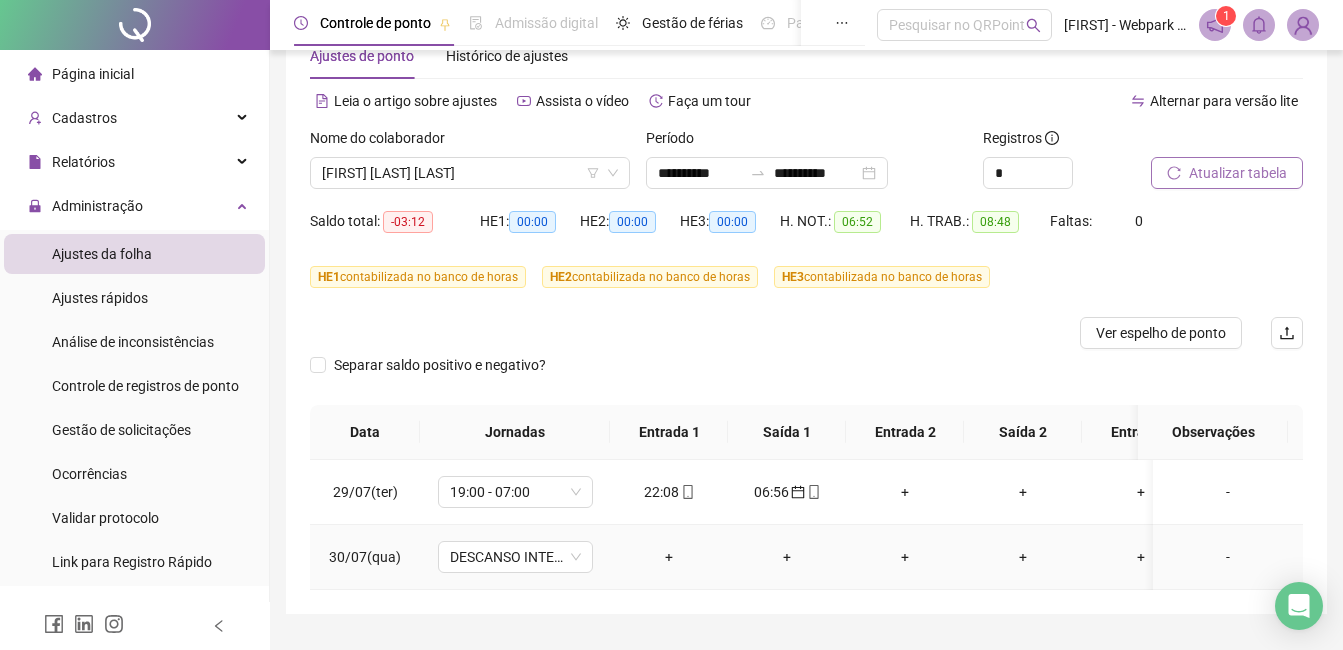 click on "+" at bounding box center (669, 557) 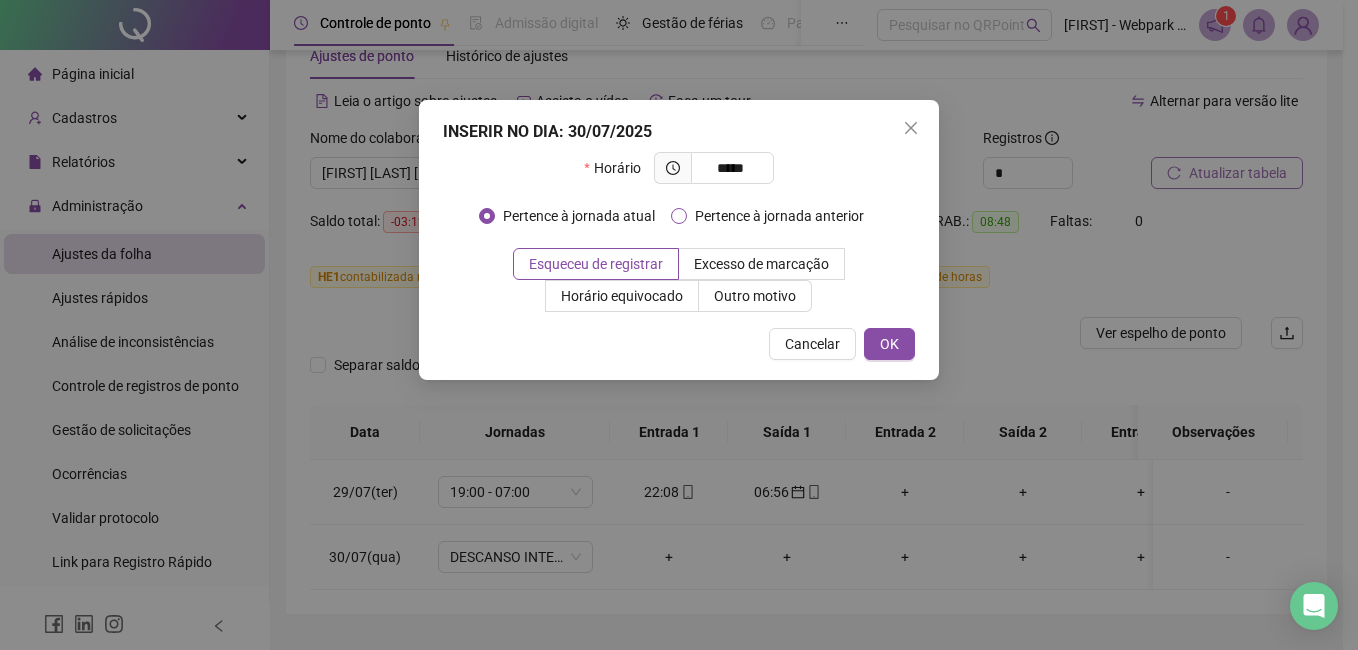 type on "*****" 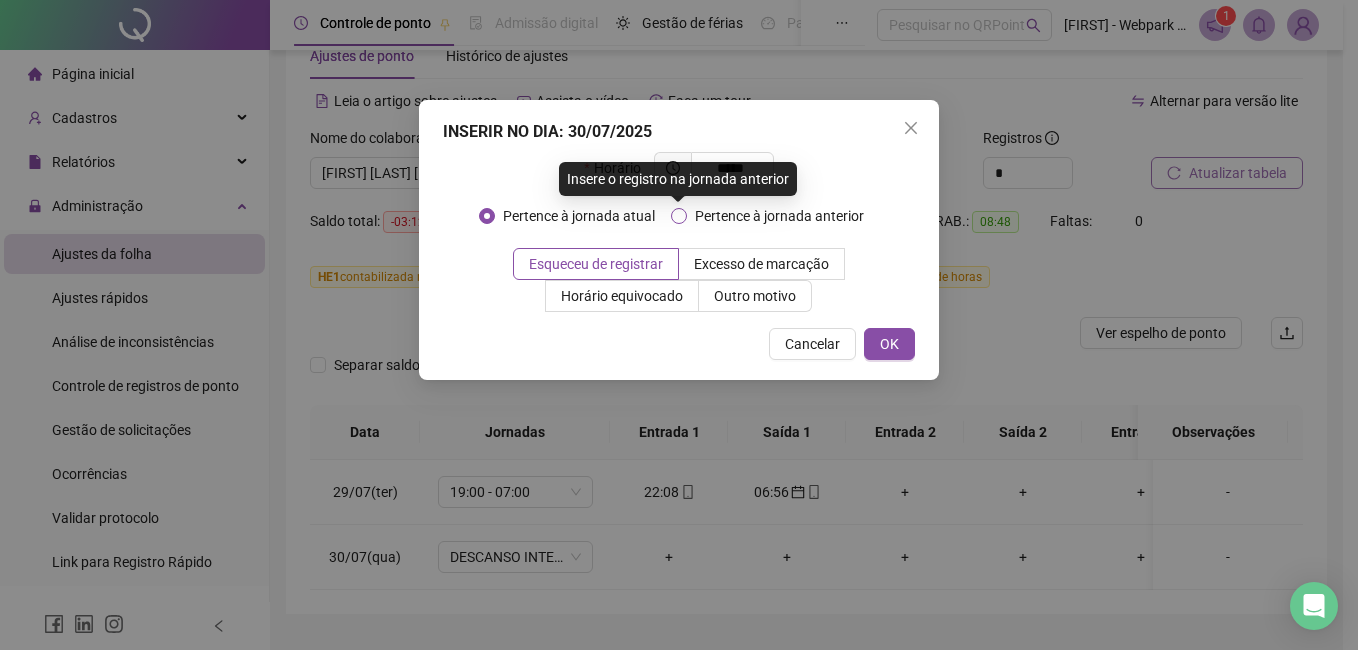 click on "Pertence à jornada anterior" at bounding box center (779, 216) 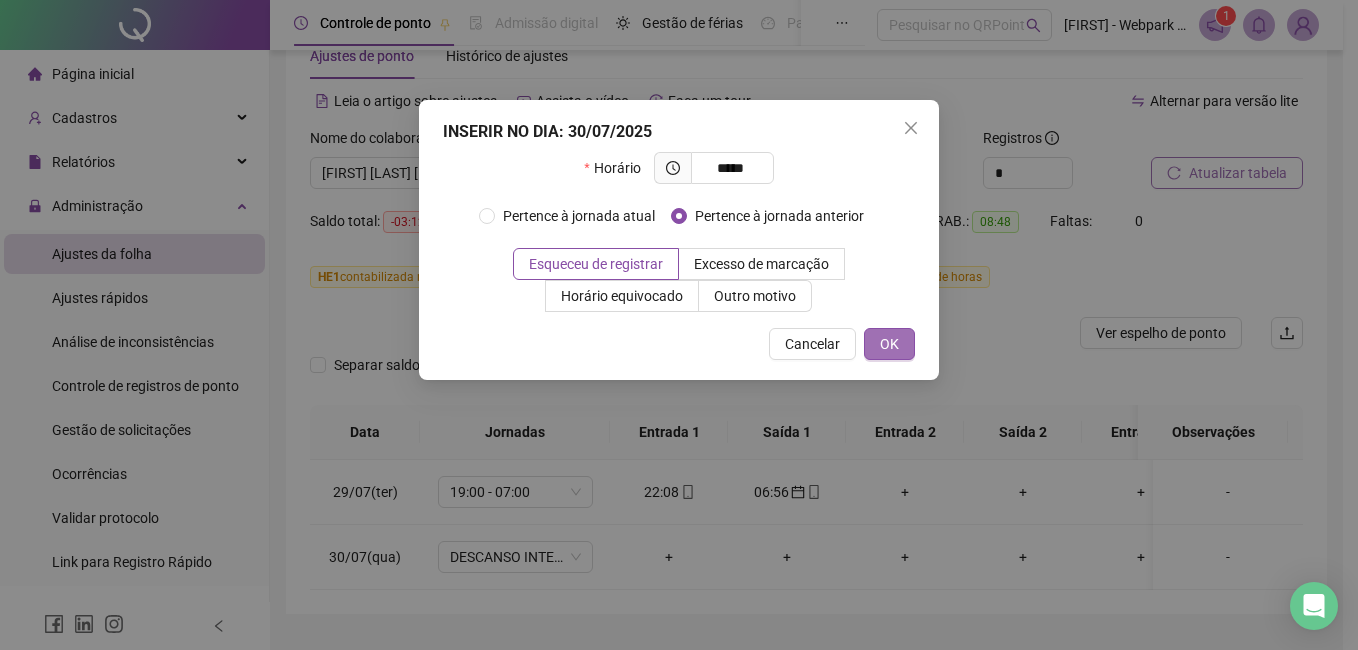 click on "OK" at bounding box center (889, 344) 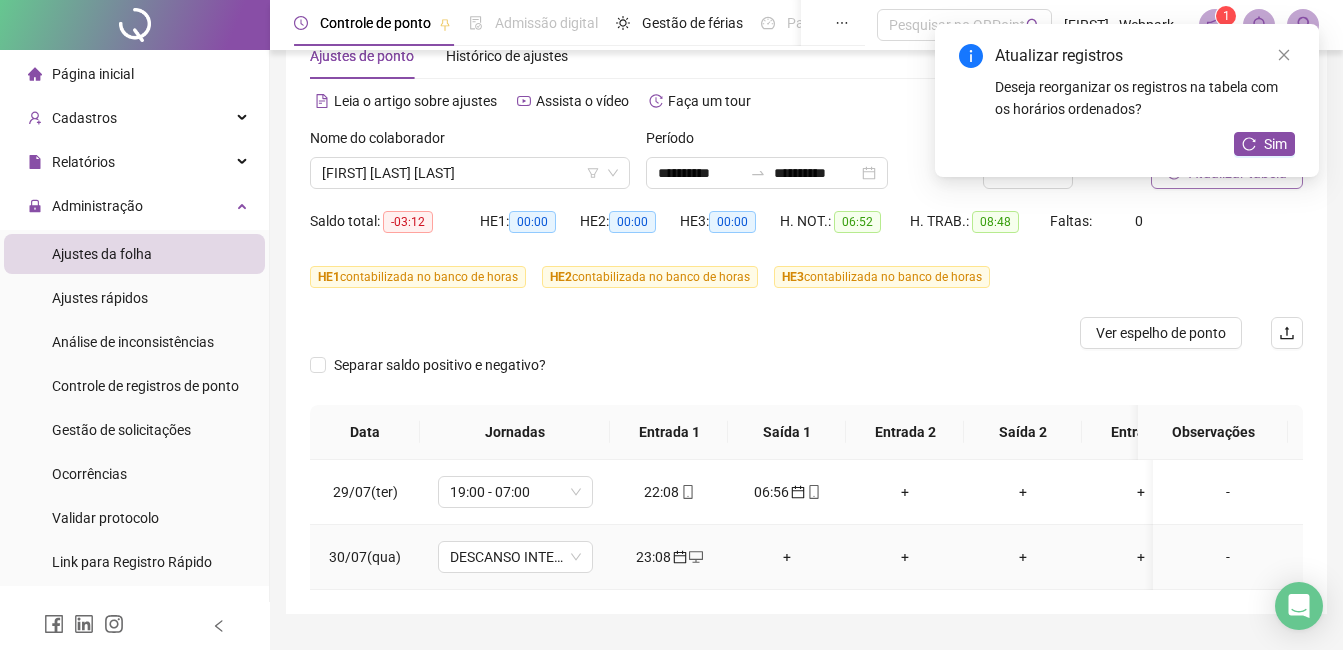 click on "+" at bounding box center (787, 557) 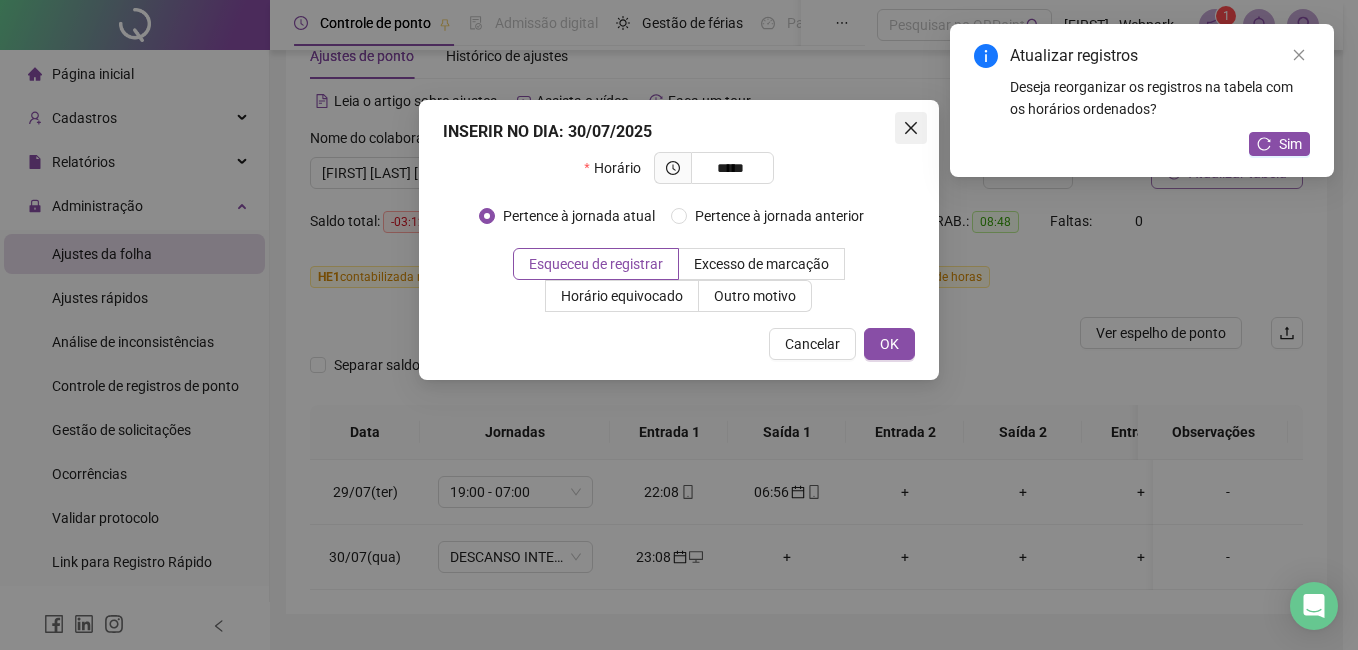 type on "*****" 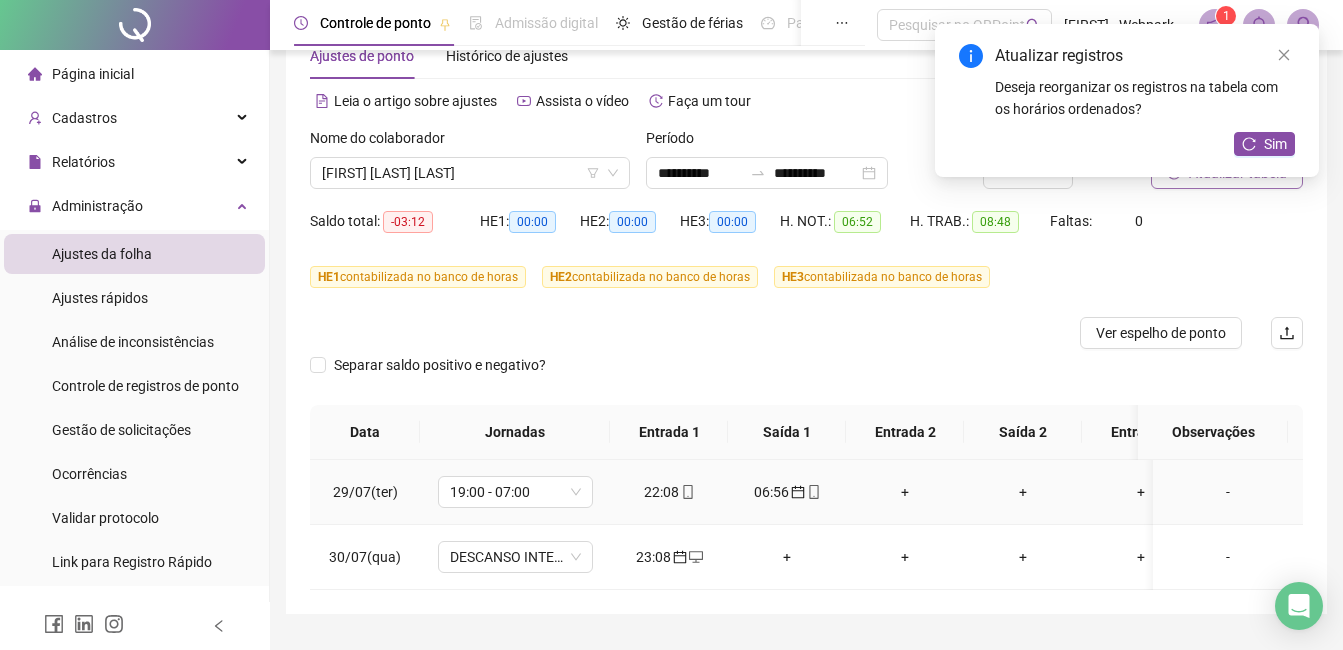 click on "+" at bounding box center [905, 492] 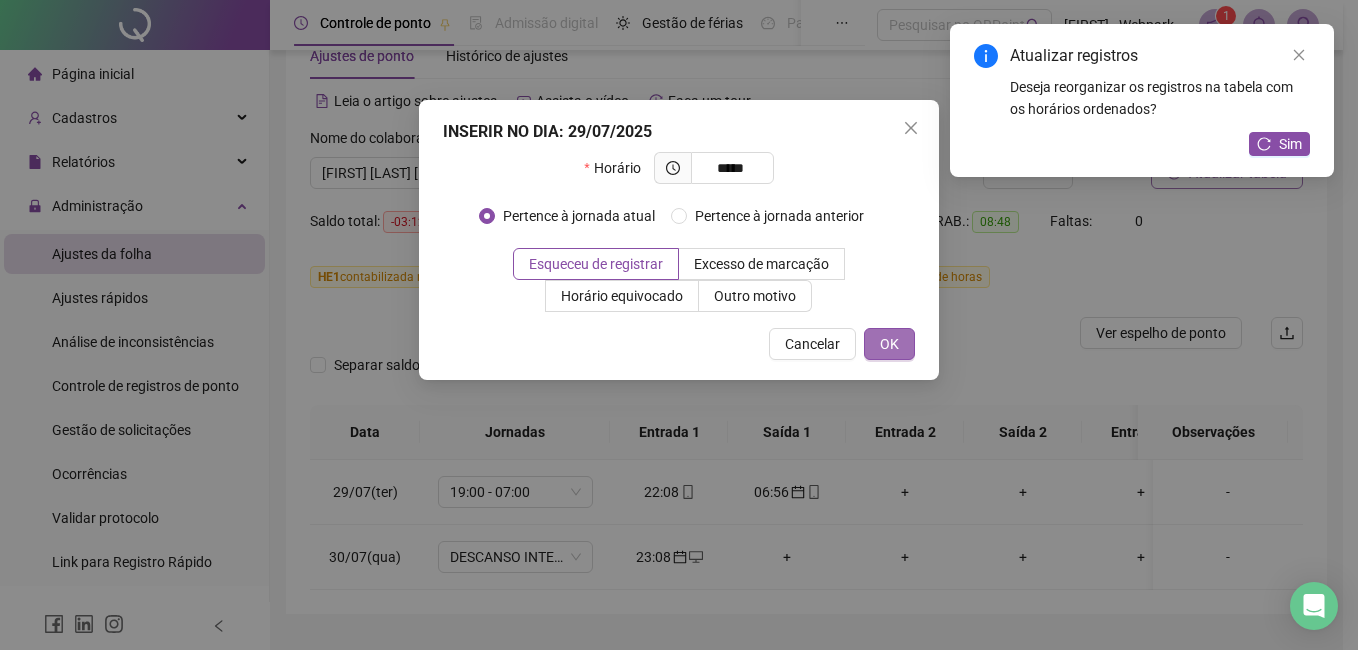 type on "*****" 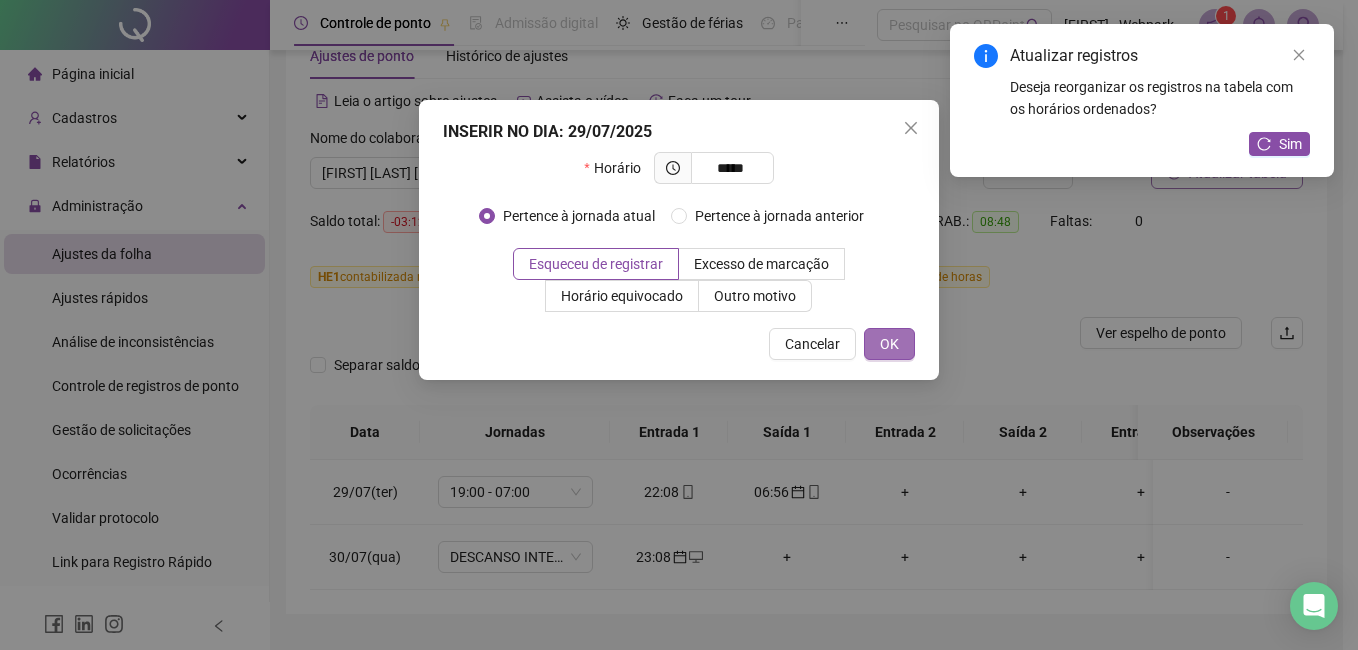 click on "OK" at bounding box center [889, 344] 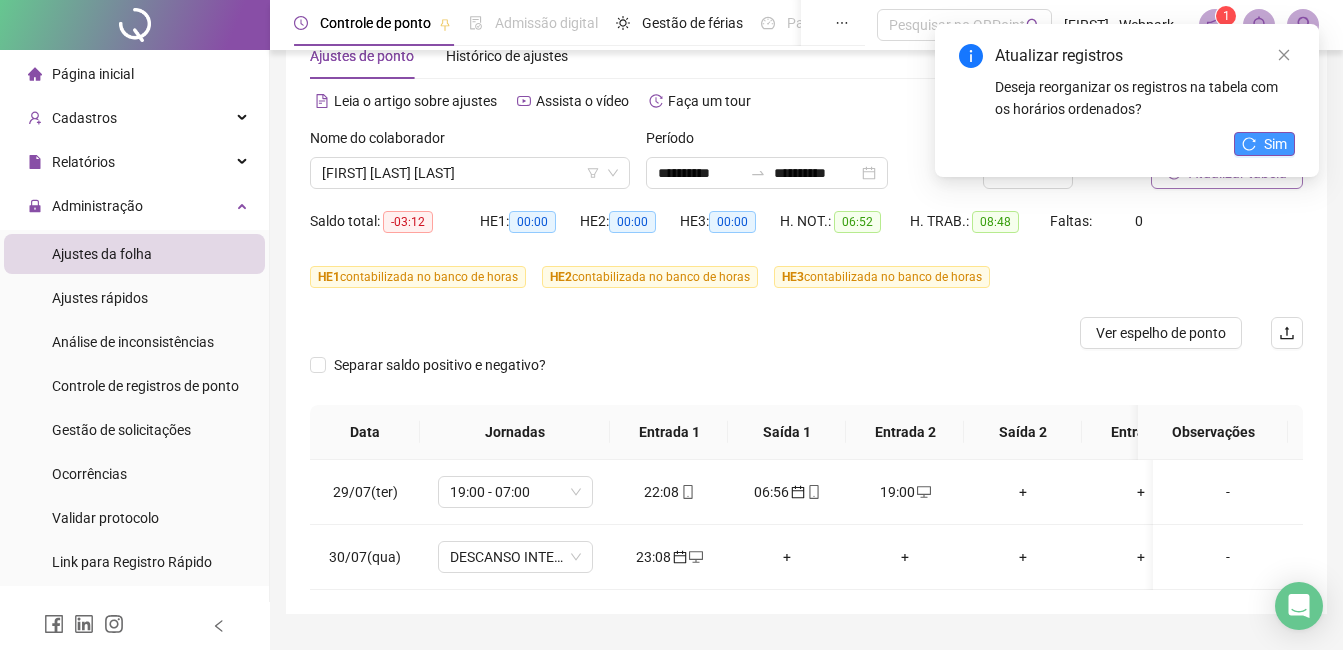 click on "Sim" at bounding box center (1275, 144) 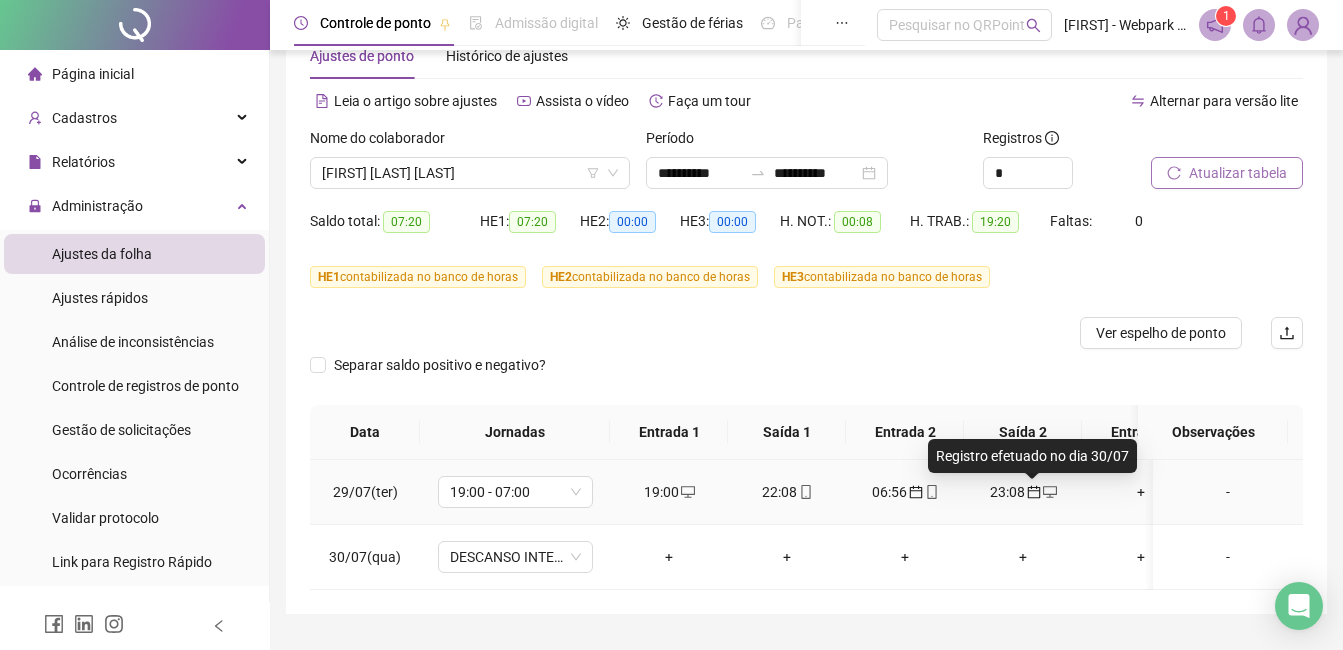 click 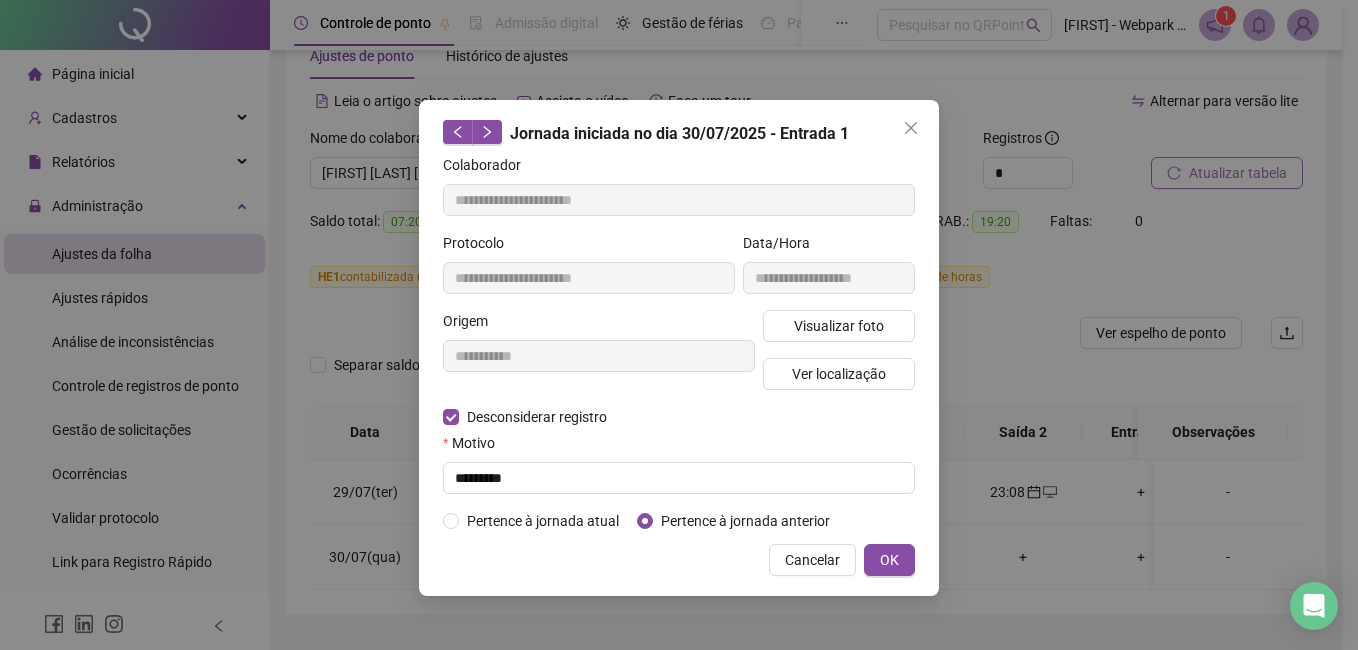 click on "Motivo" at bounding box center (679, 447) 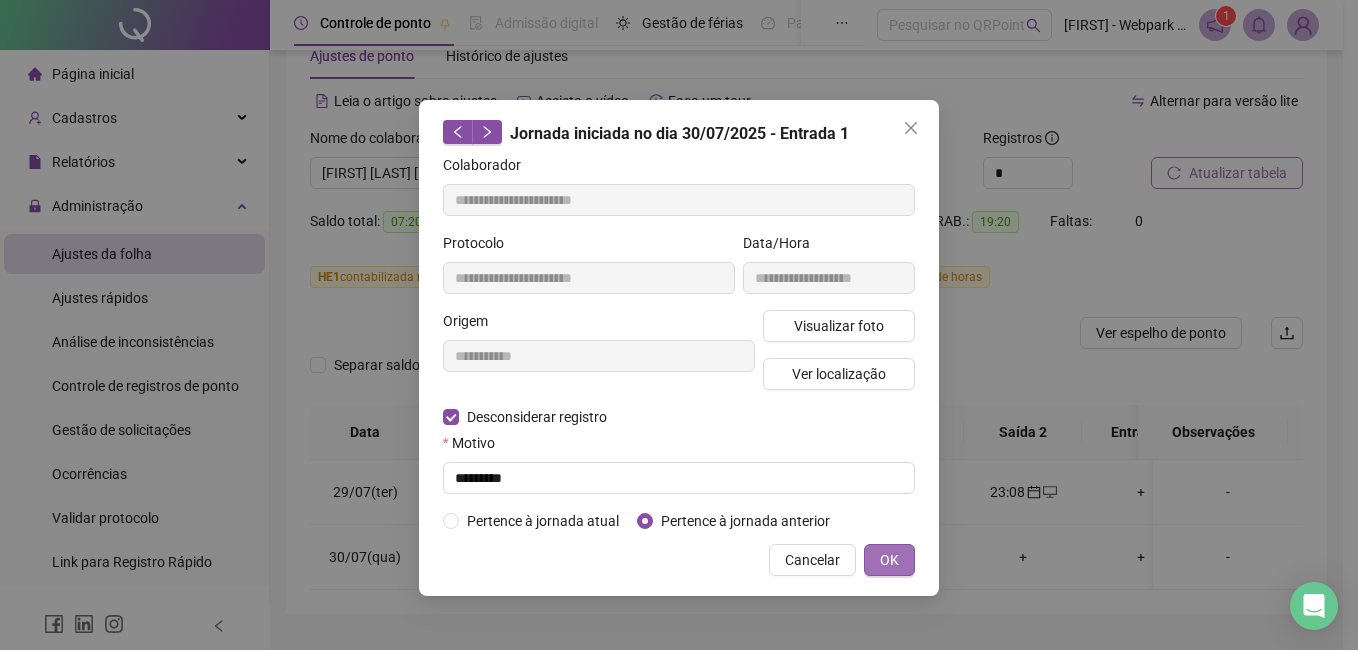 click on "OK" at bounding box center (889, 560) 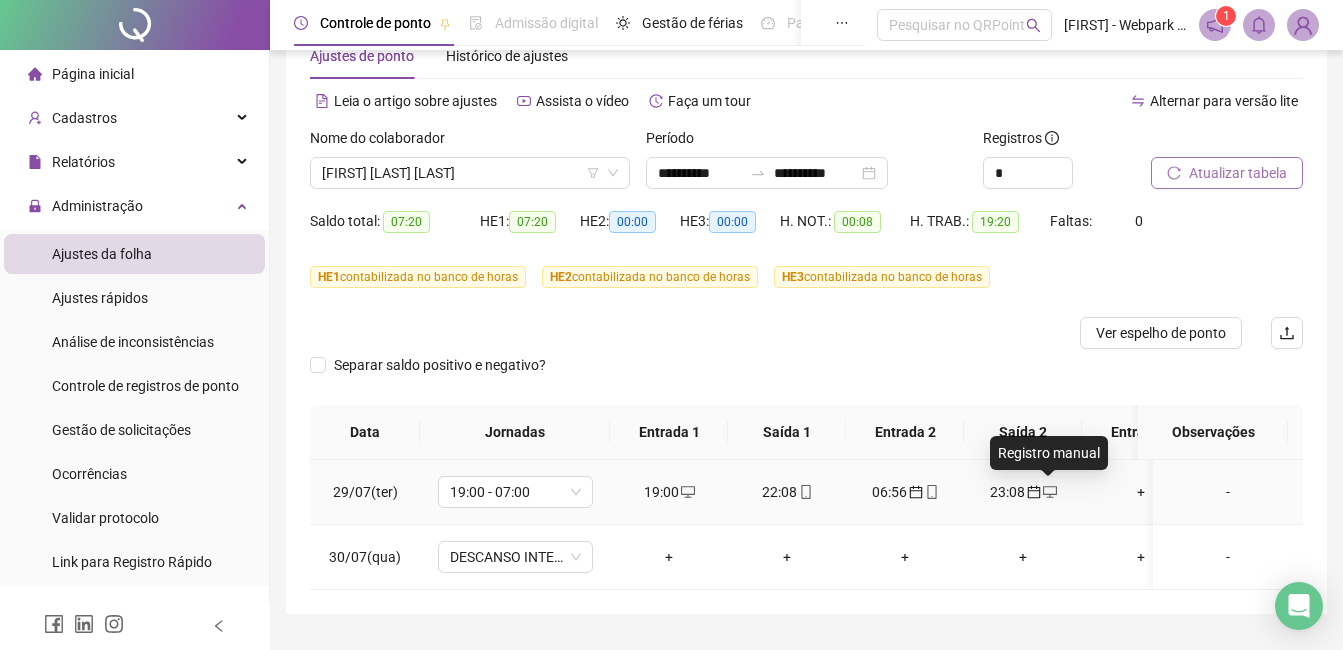 click 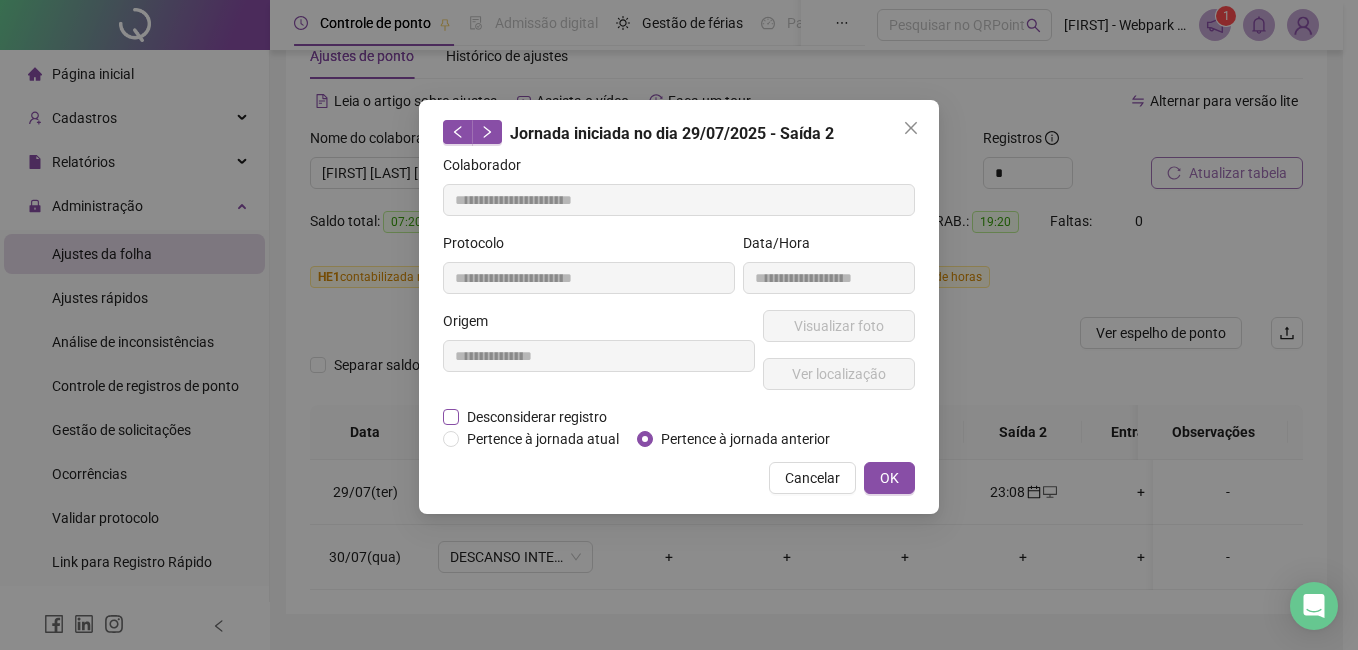 click on "Desconsiderar registro" at bounding box center [537, 417] 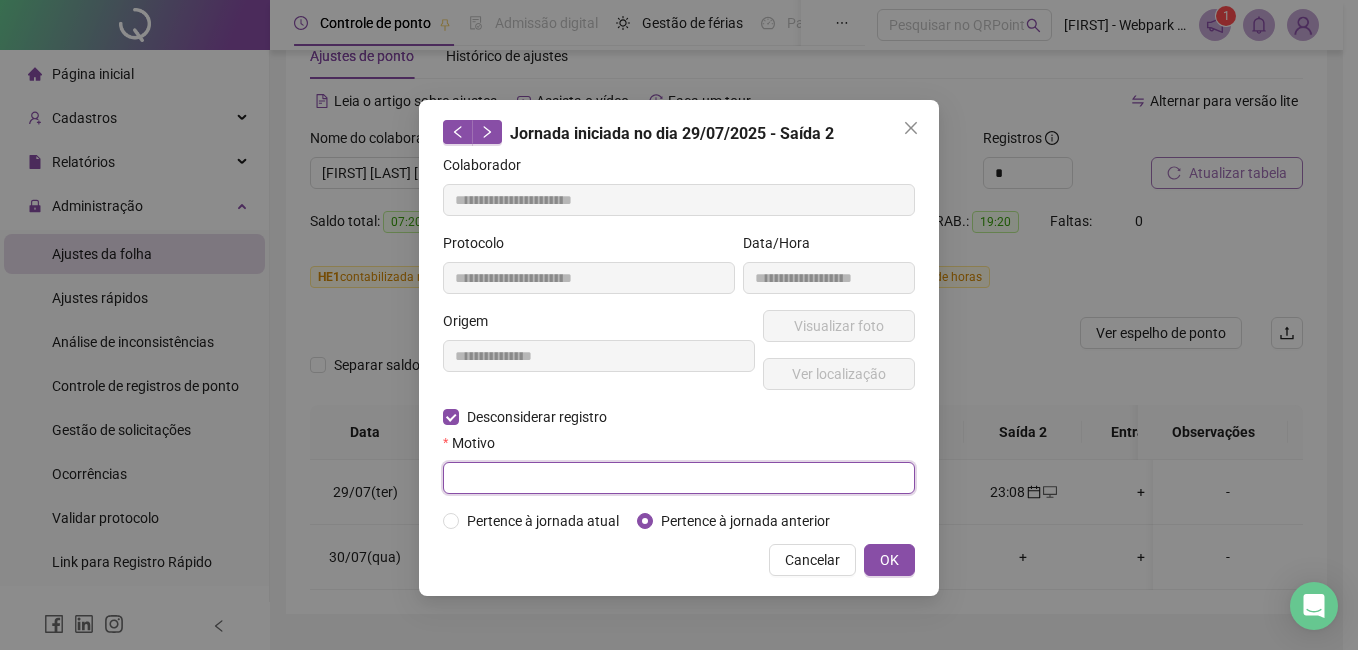 click at bounding box center (679, 478) 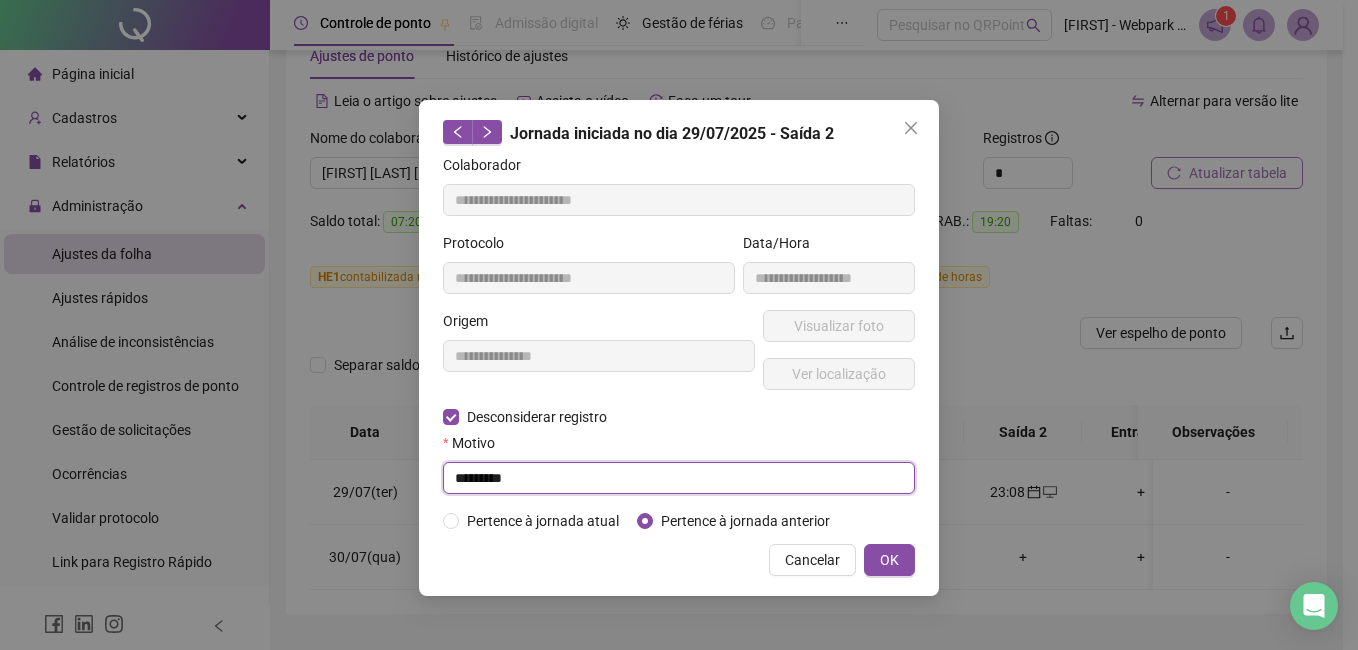 type on "*********" 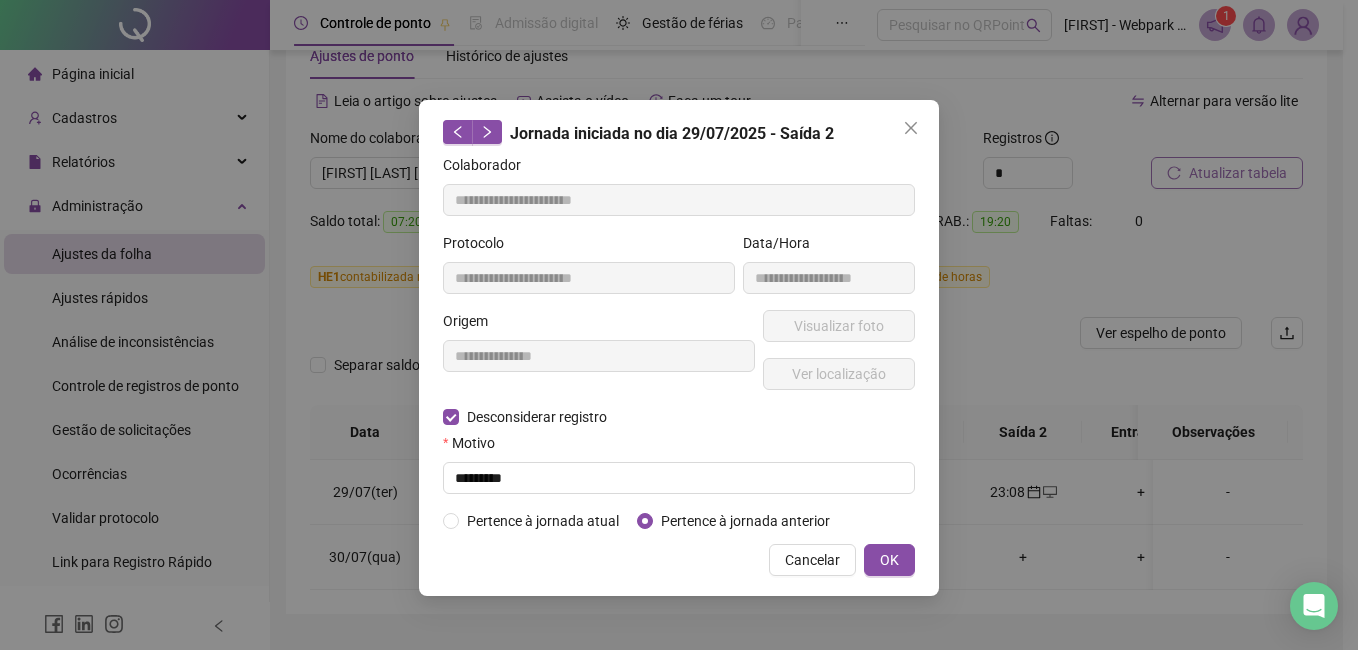 click on "**********" at bounding box center (679, 348) 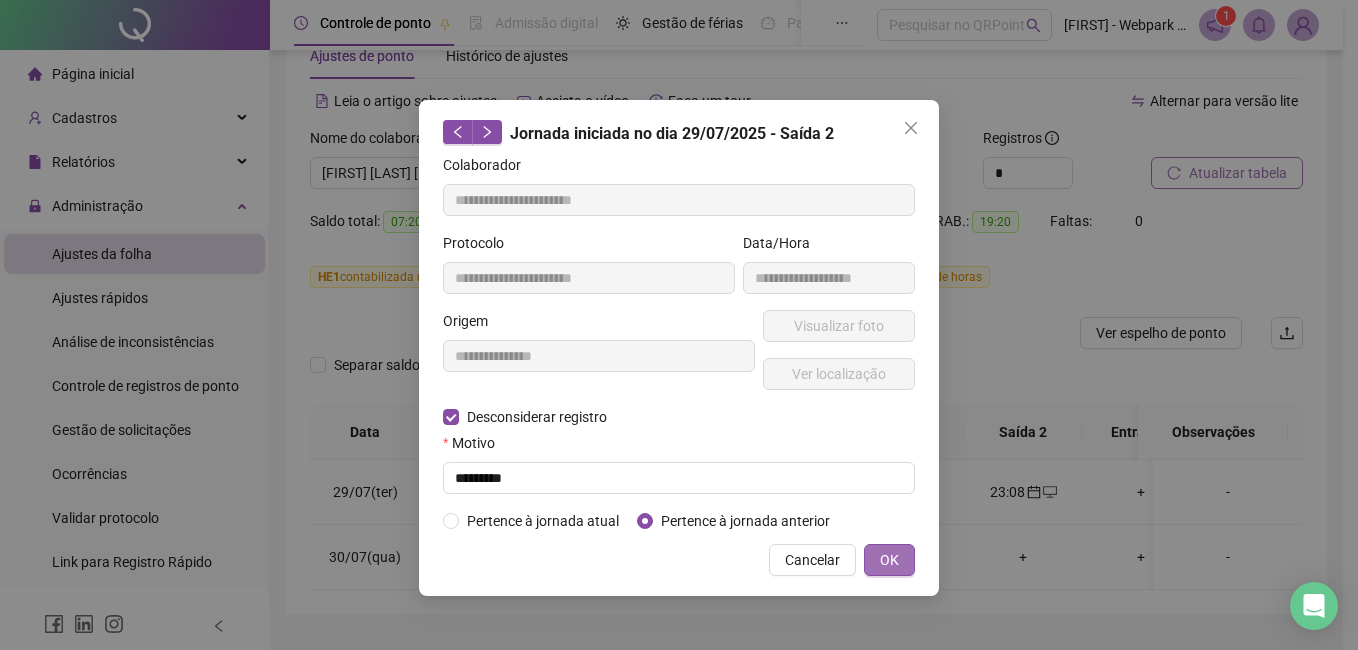 click on "OK" at bounding box center (889, 560) 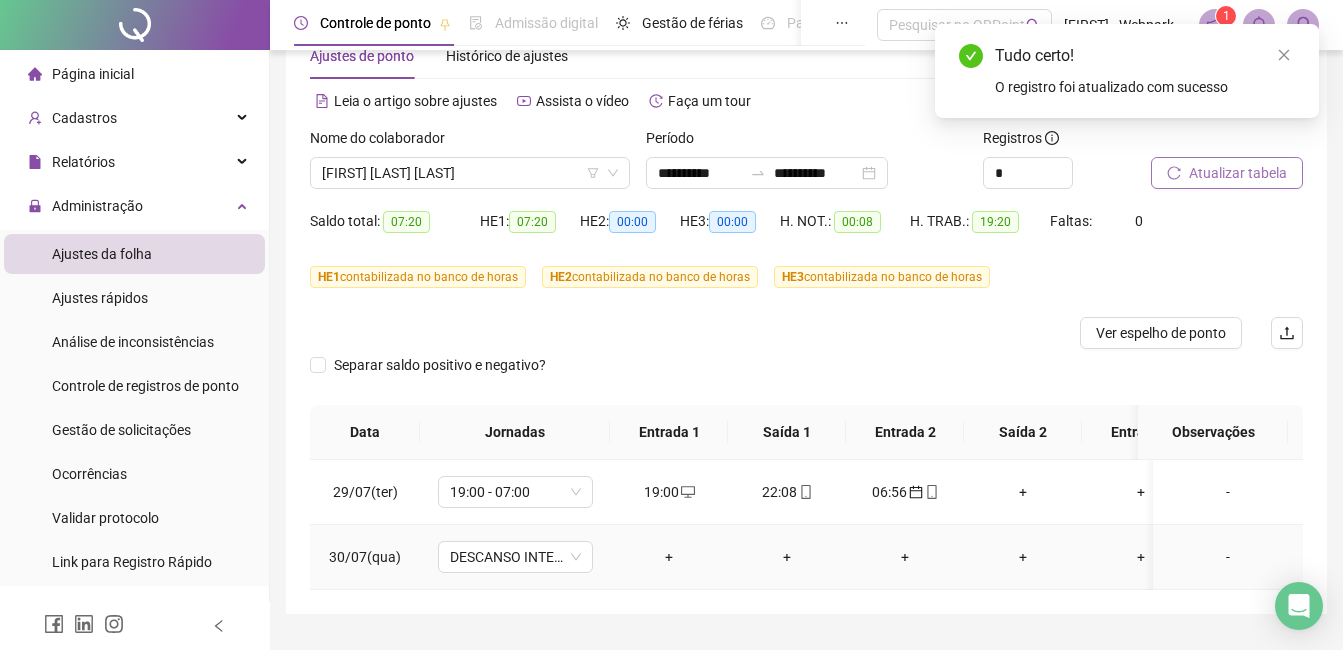click on "+" at bounding box center [669, 557] 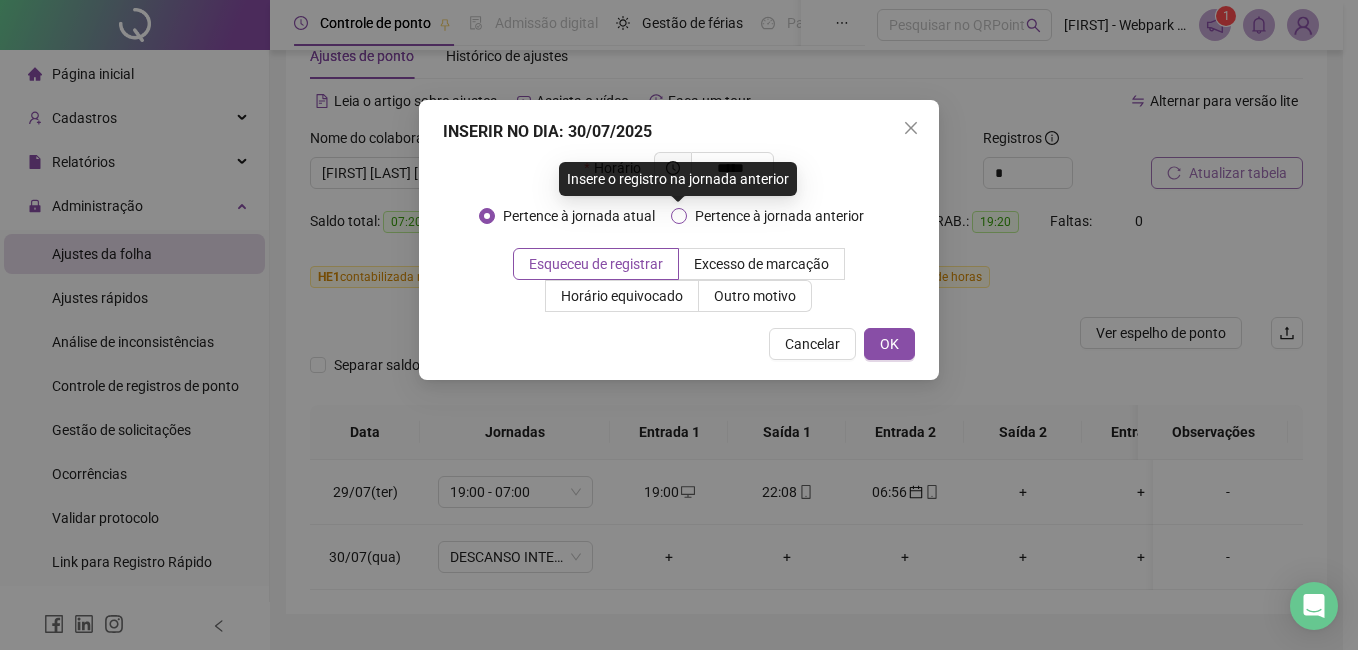 type on "*****" 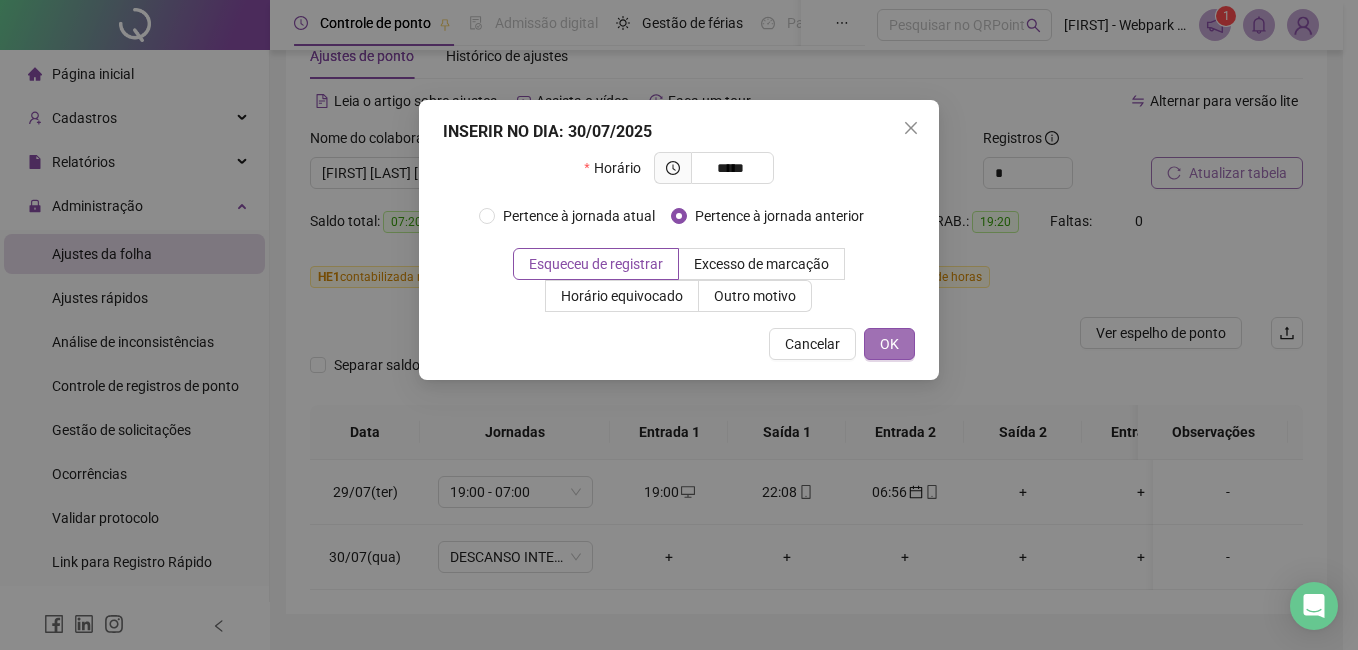 click on "OK" at bounding box center [889, 344] 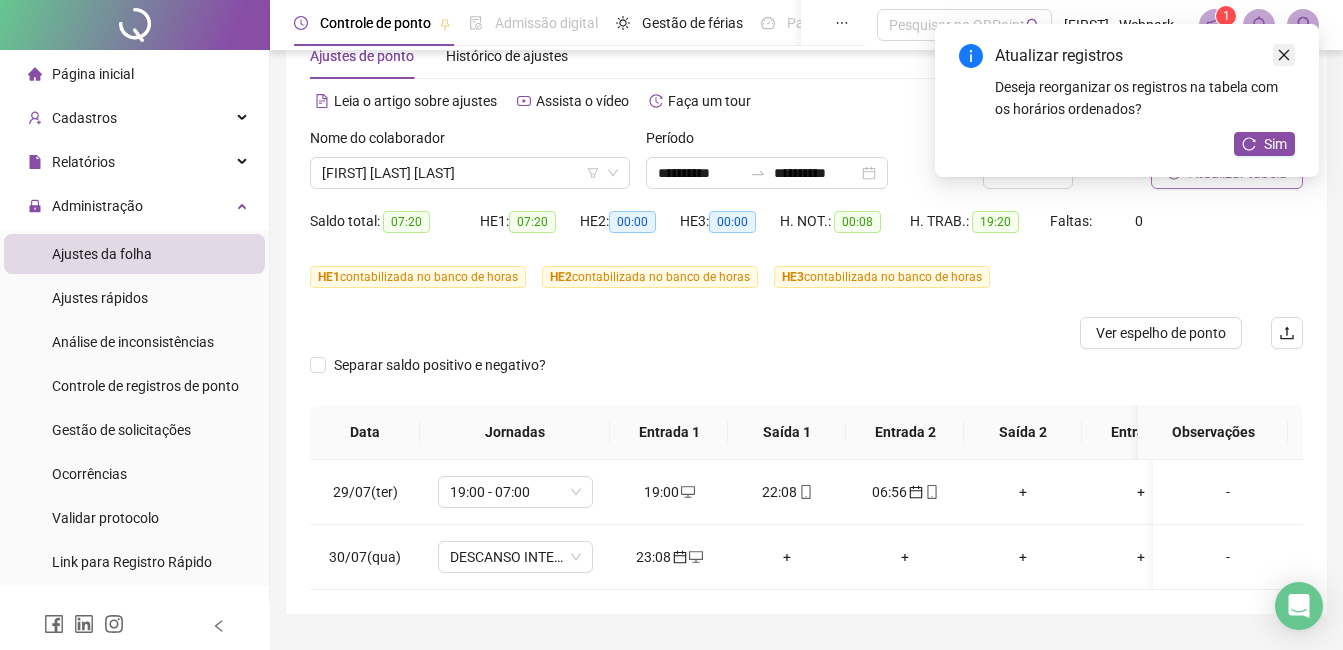click 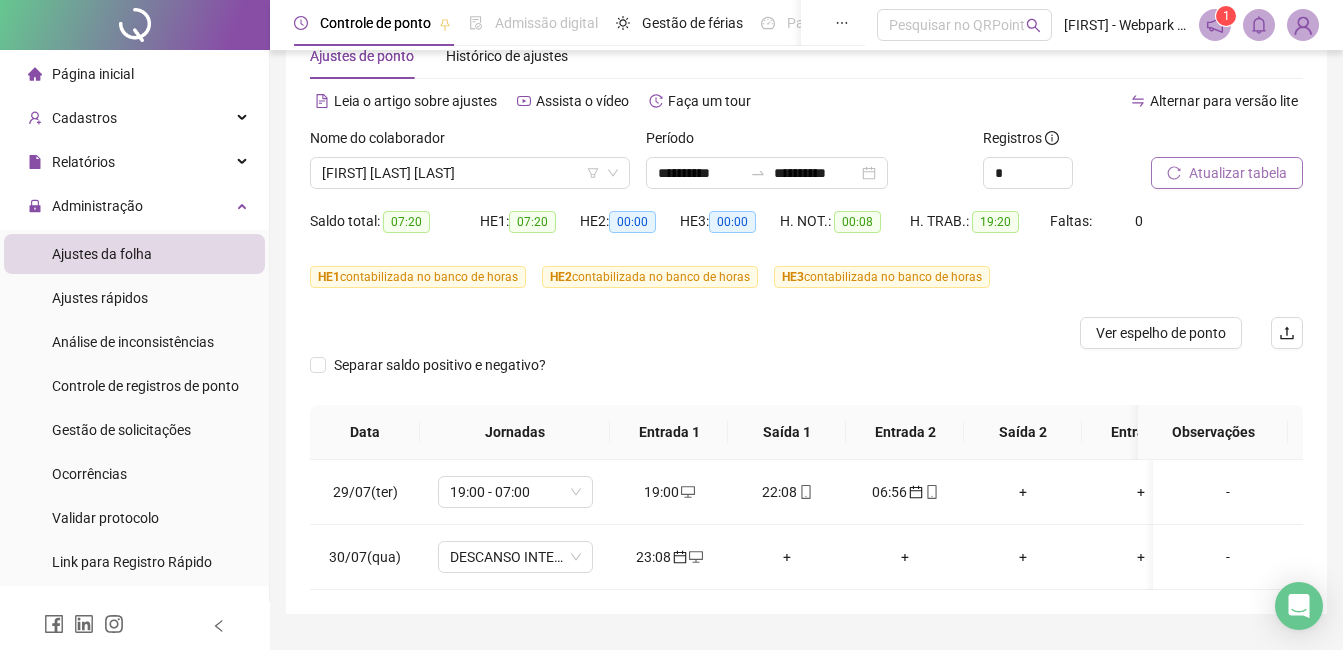 click on "Atualizar tabela" at bounding box center [1238, 173] 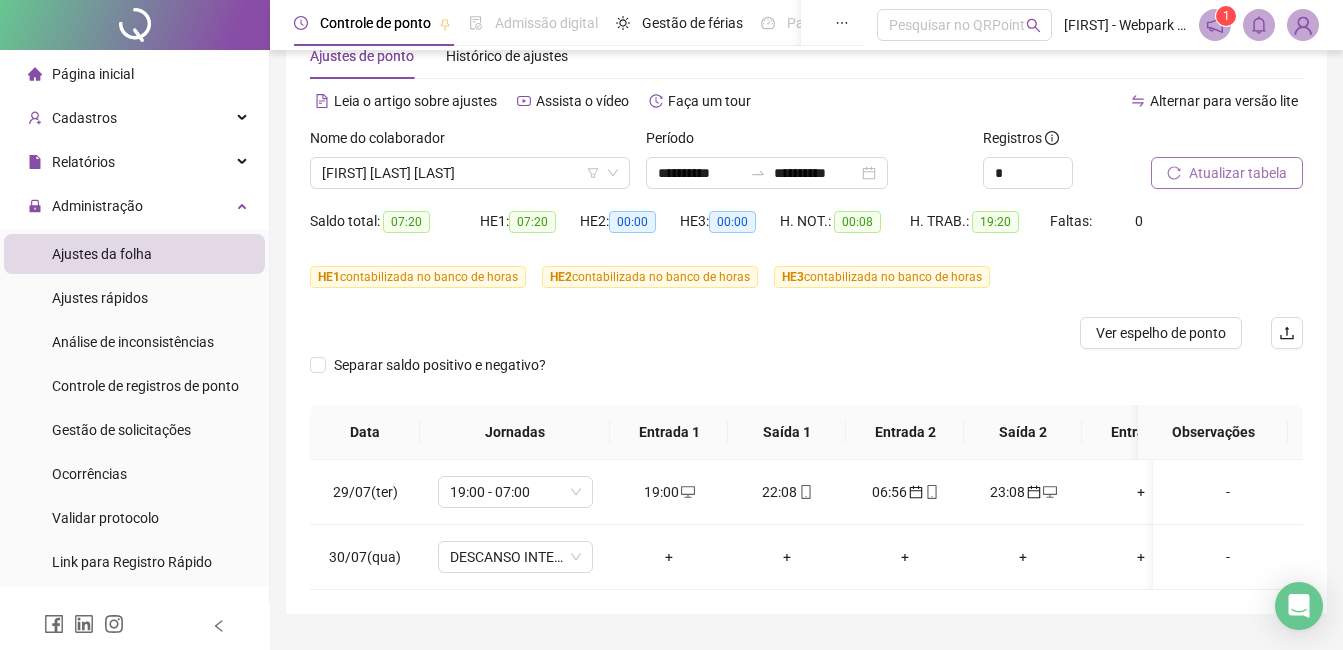 click on "Atualizar tabela" at bounding box center [1238, 173] 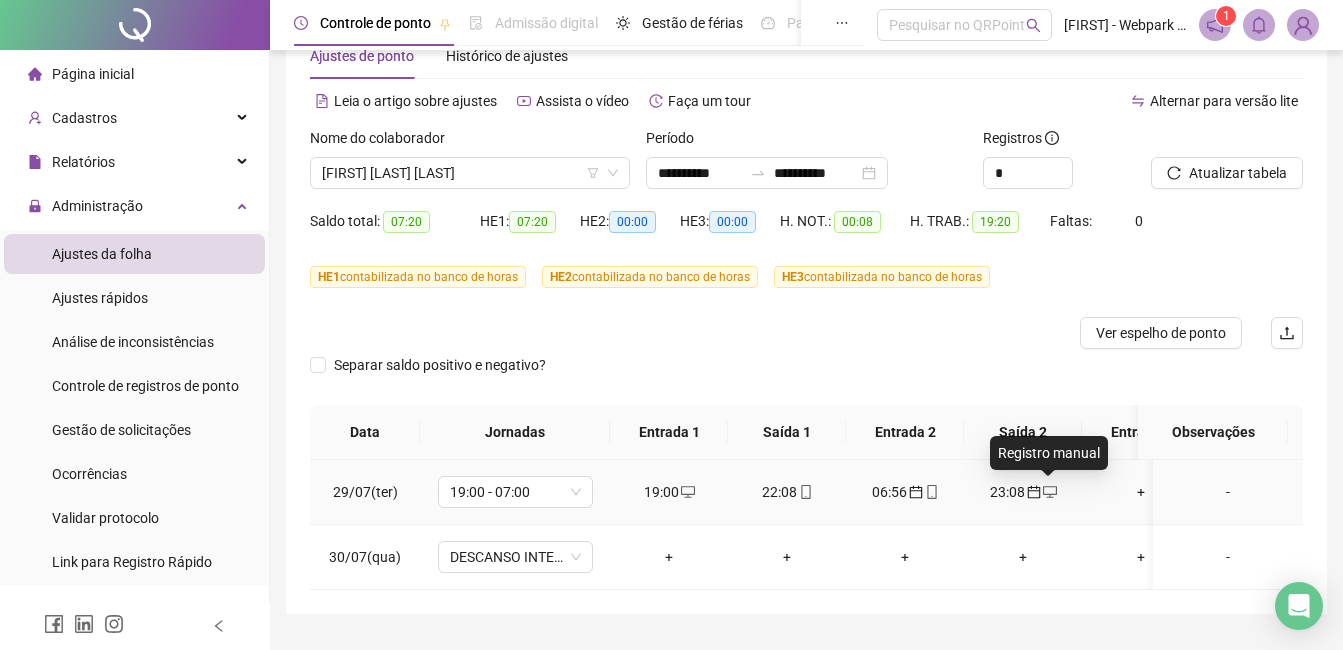 click 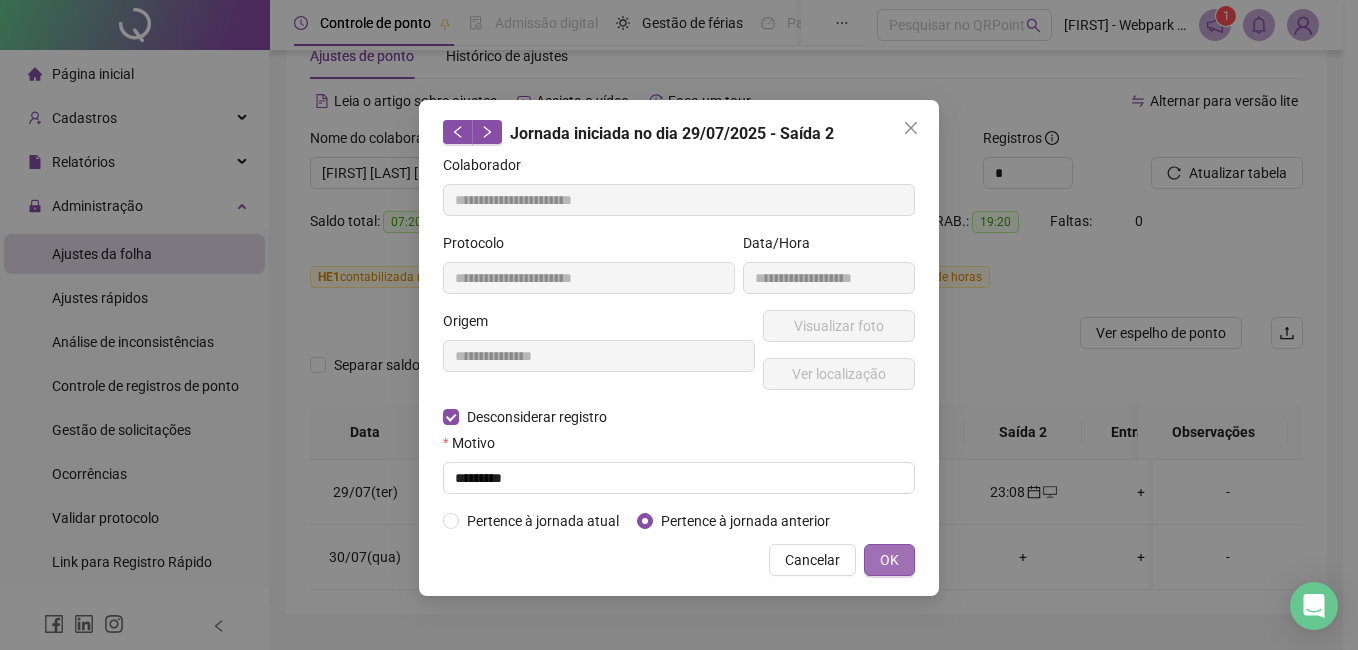 click on "OK" at bounding box center [889, 560] 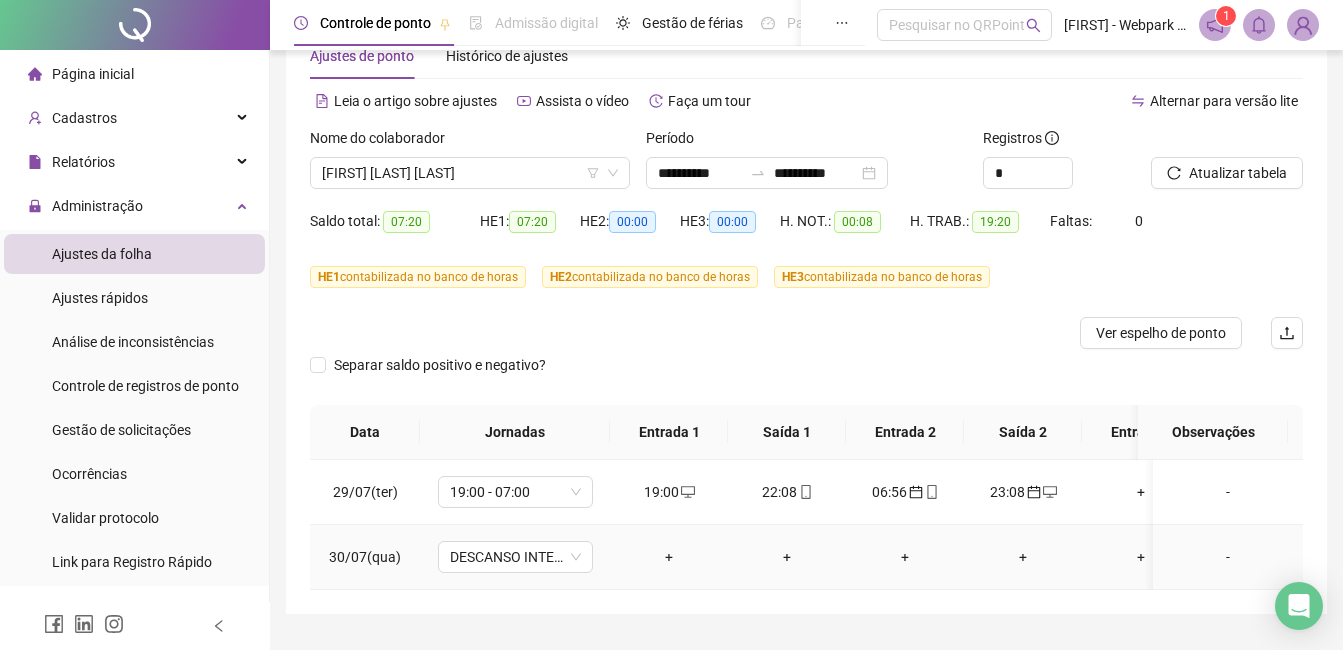 click on "+" at bounding box center [669, 557] 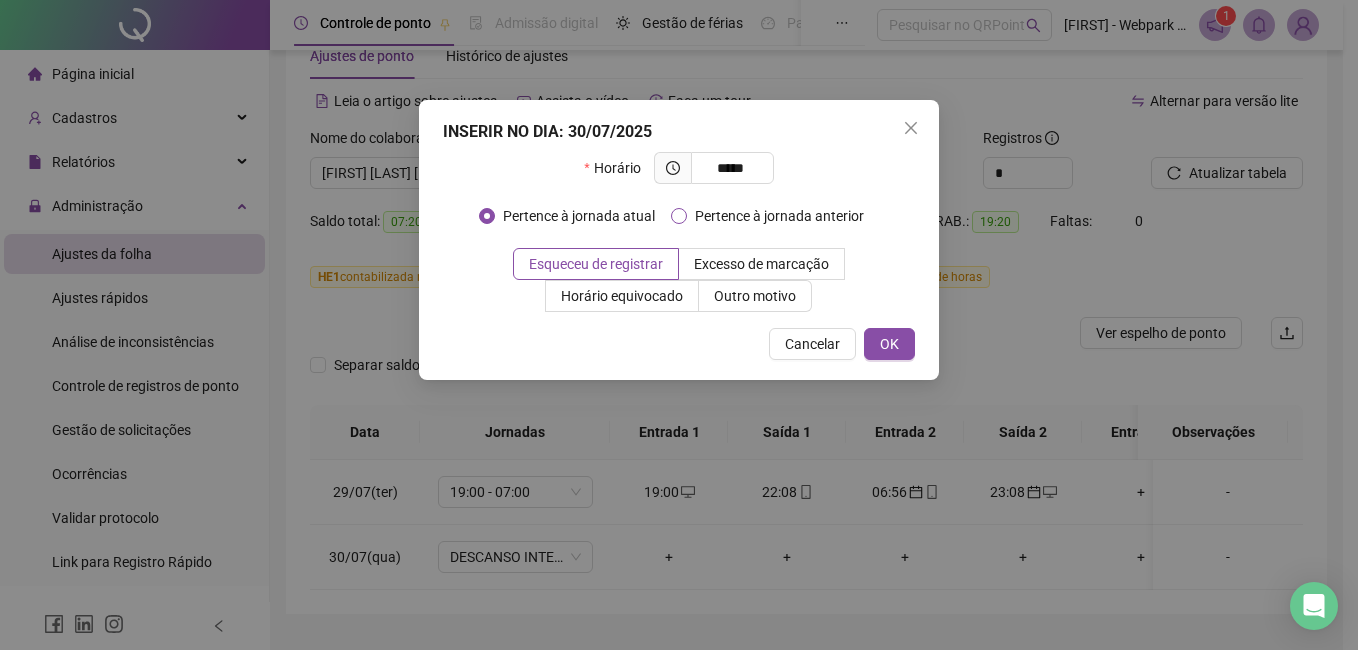 type on "*****" 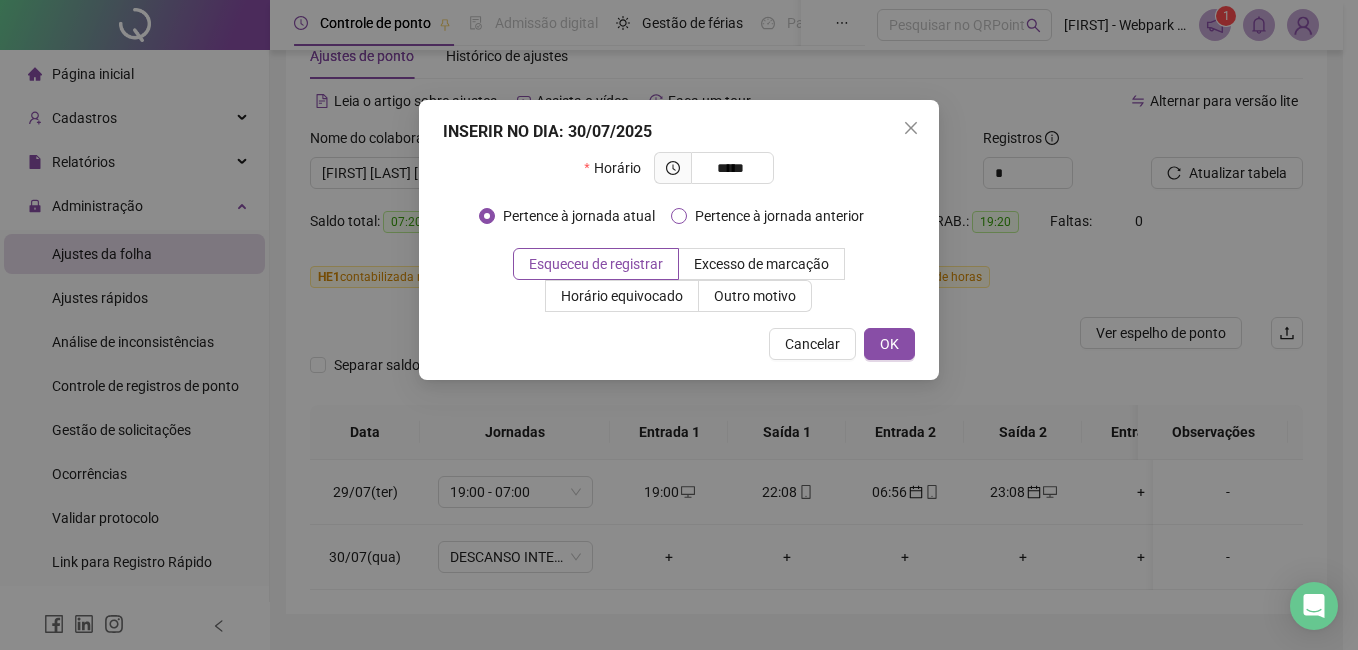 click on "Pertence à jornada anterior" at bounding box center [779, 216] 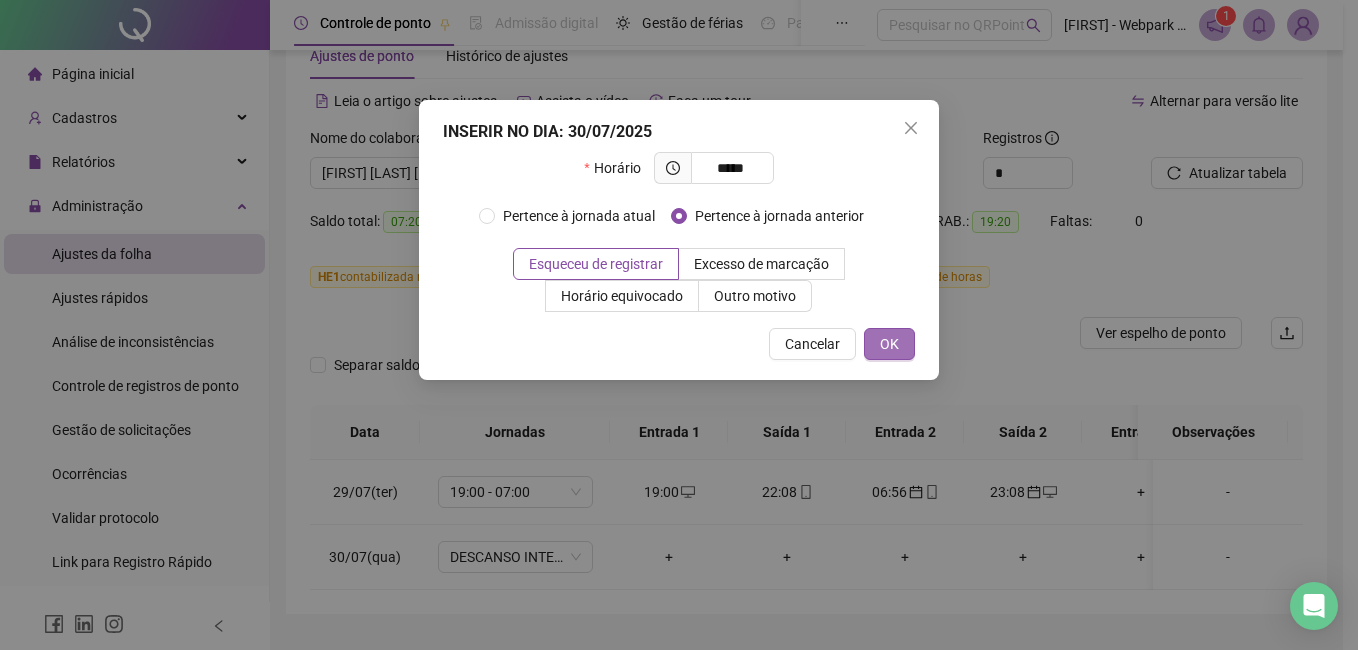 click on "OK" at bounding box center (889, 344) 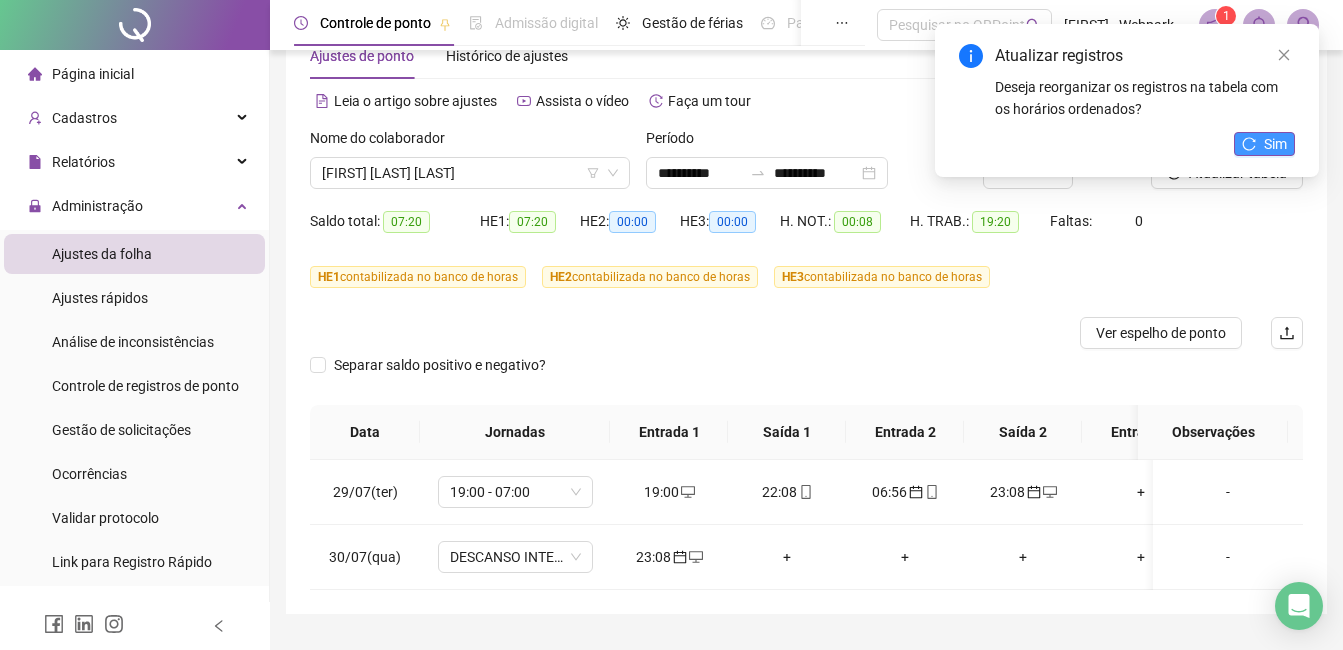 click on "Sim" at bounding box center (1275, 144) 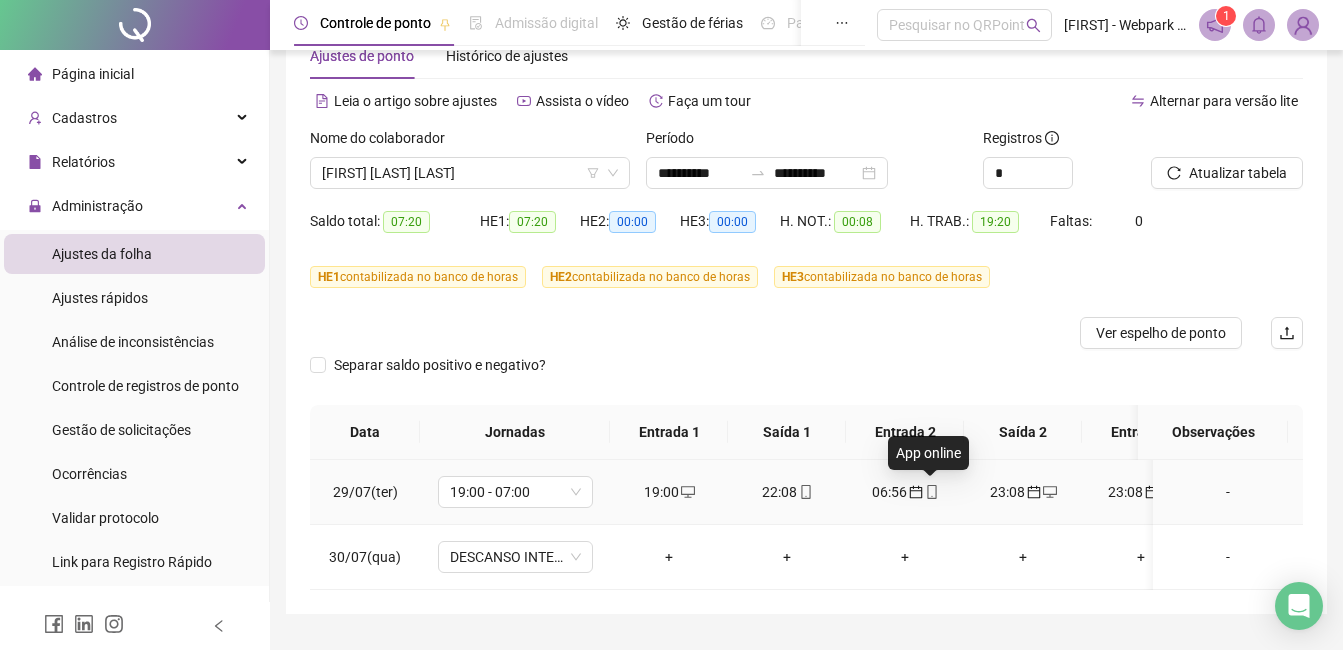 click 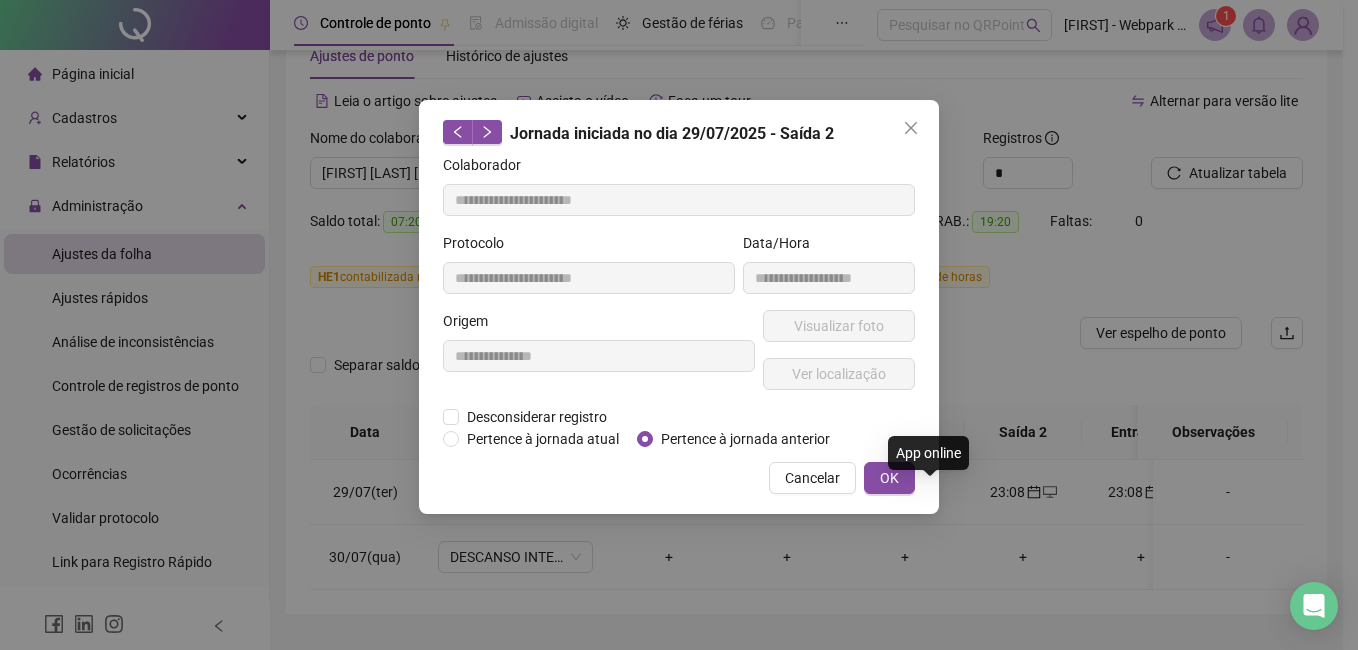 type on "**********" 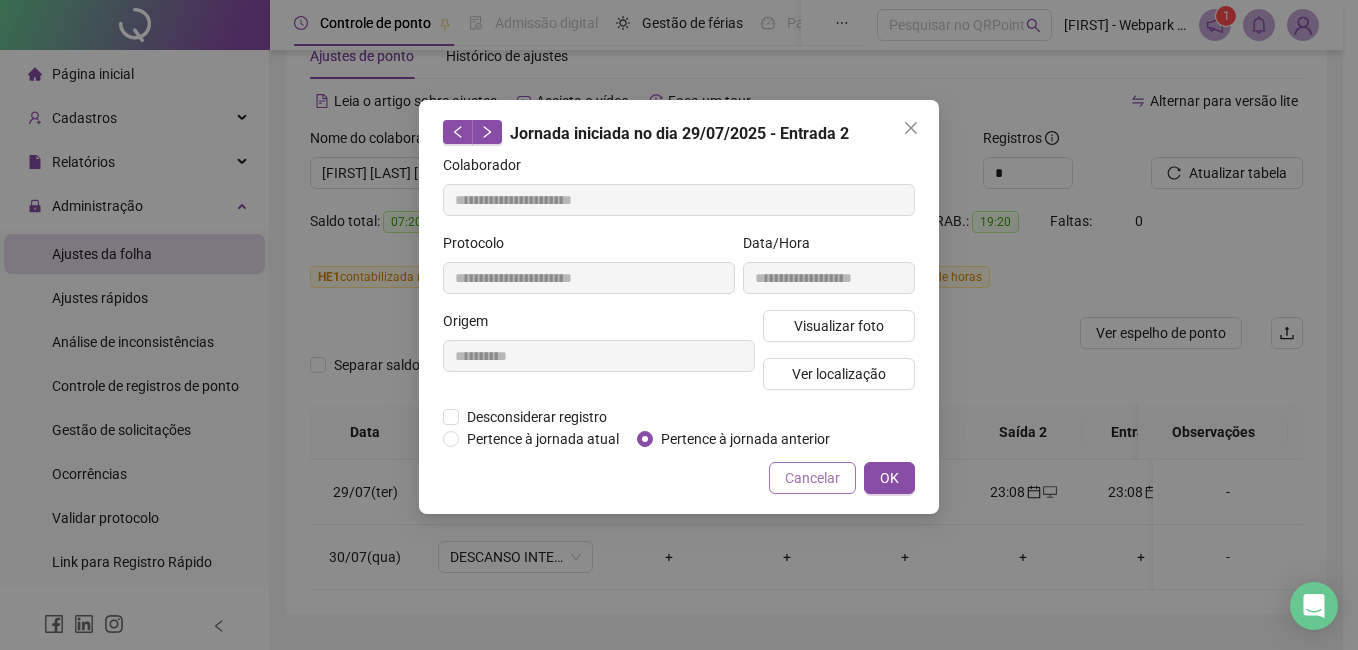 click on "Cancelar" at bounding box center [812, 478] 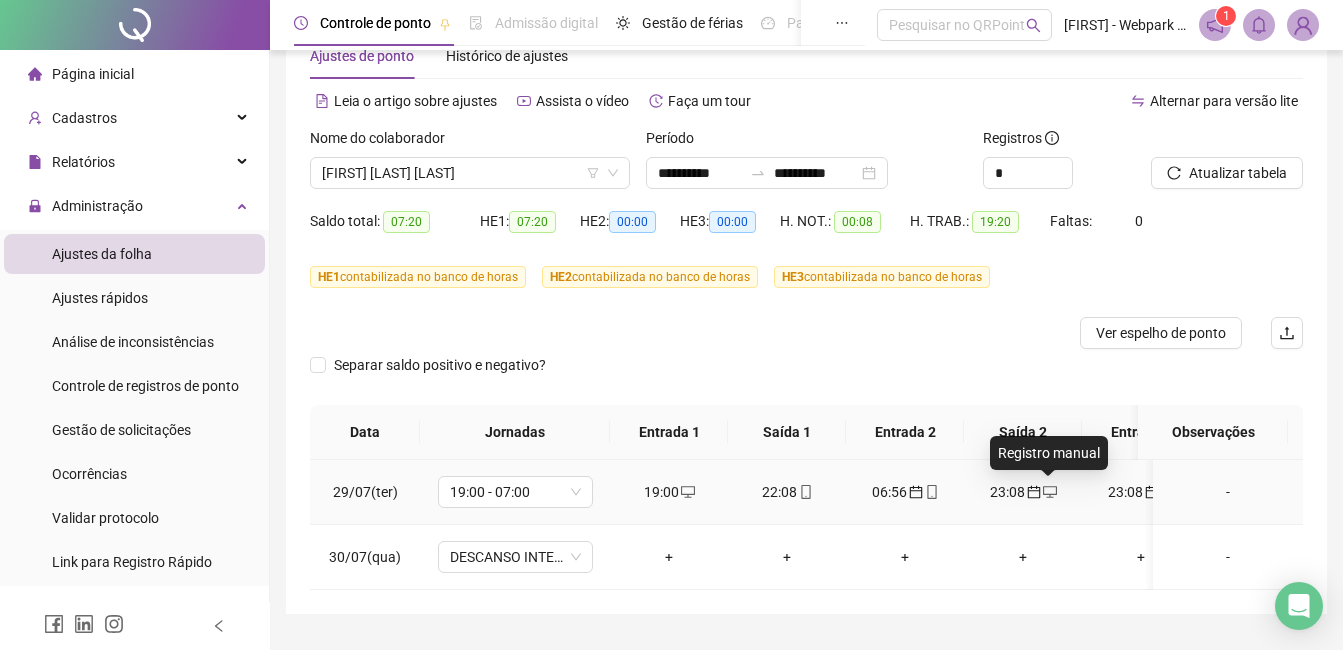 click 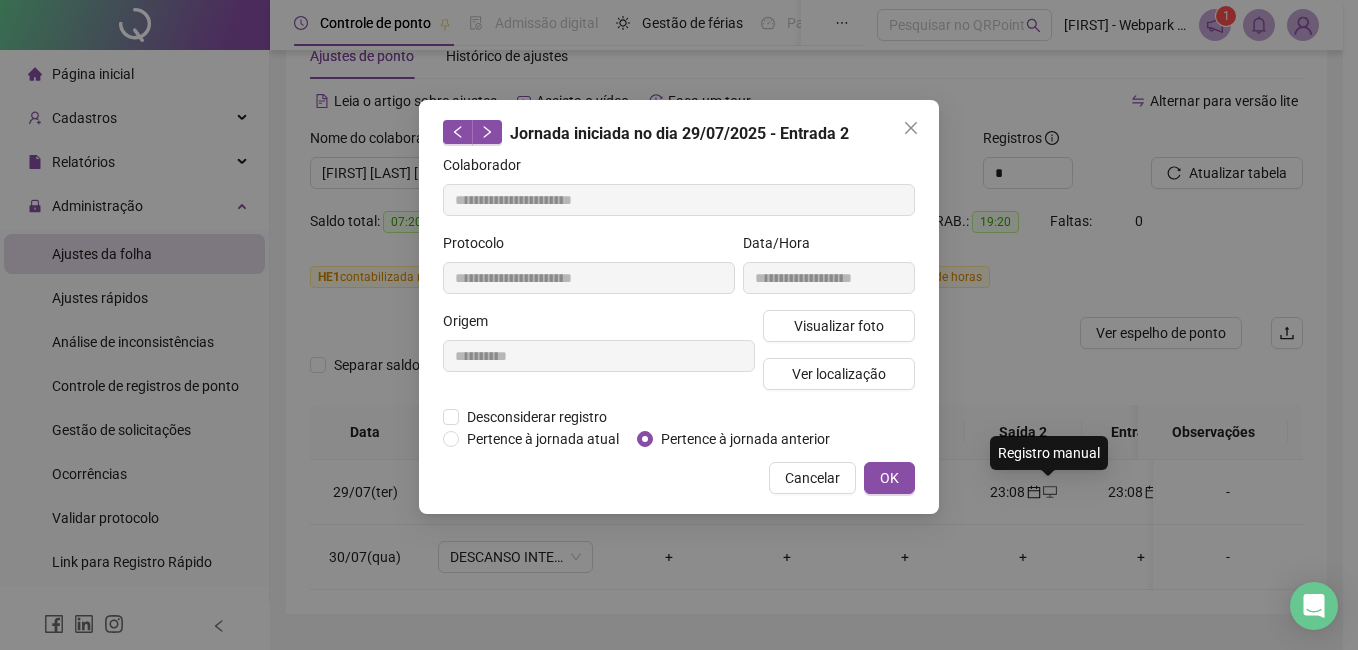 type on "**********" 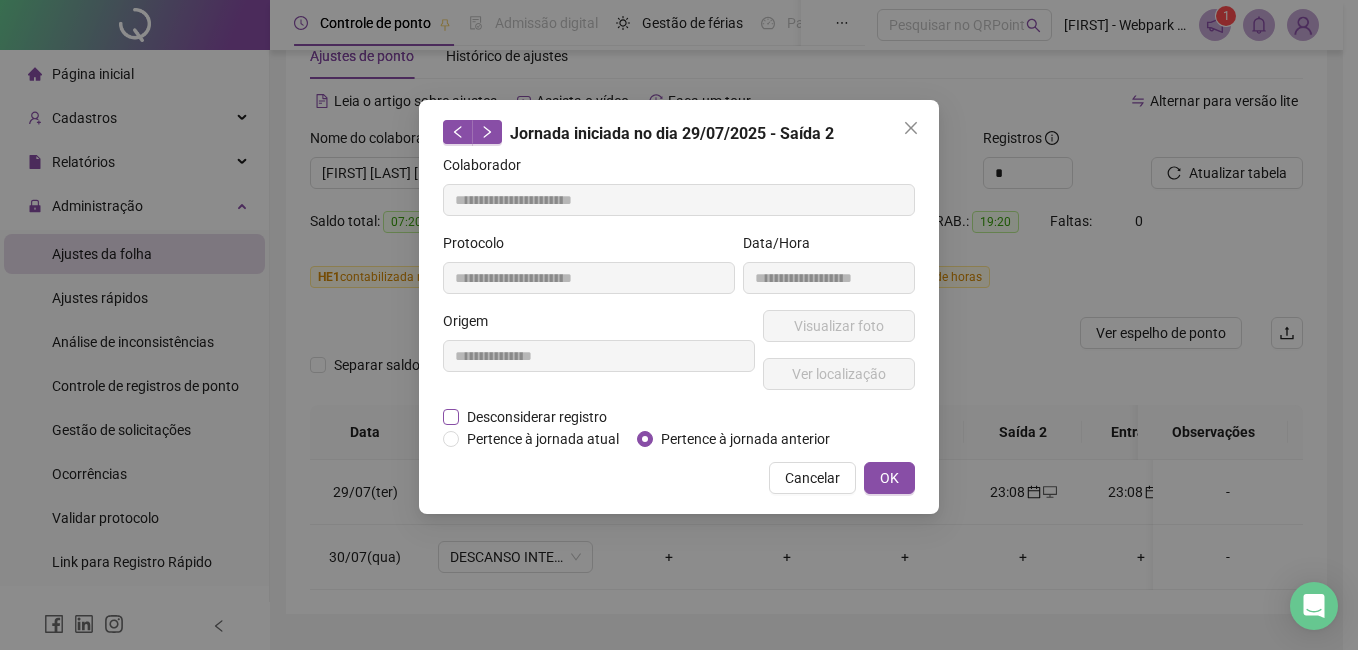 click on "Desconsiderar registro" at bounding box center [537, 417] 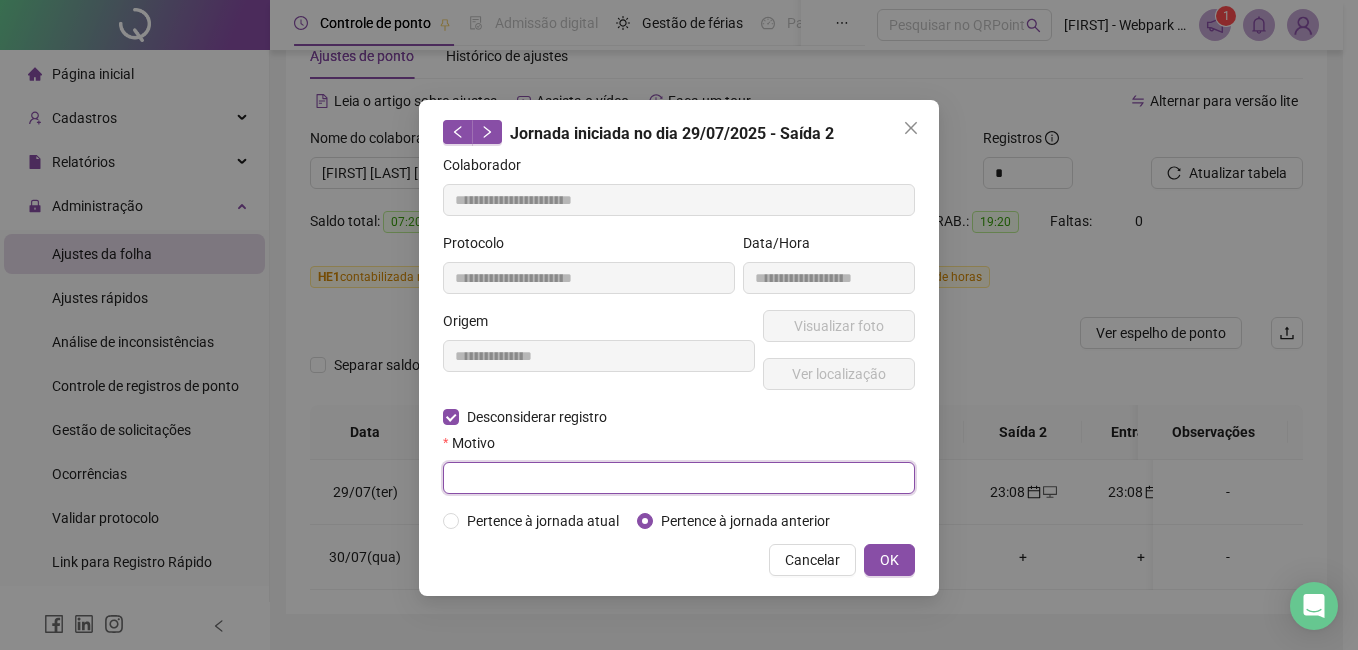 click at bounding box center (679, 478) 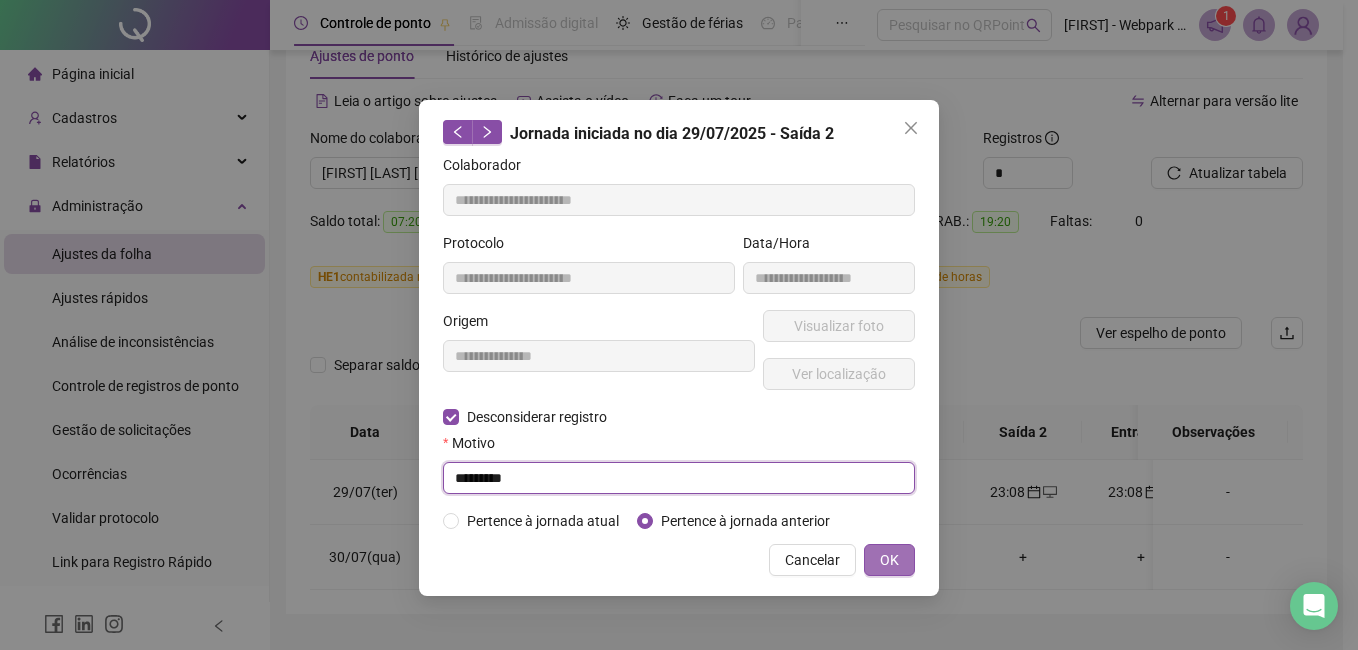 type on "*********" 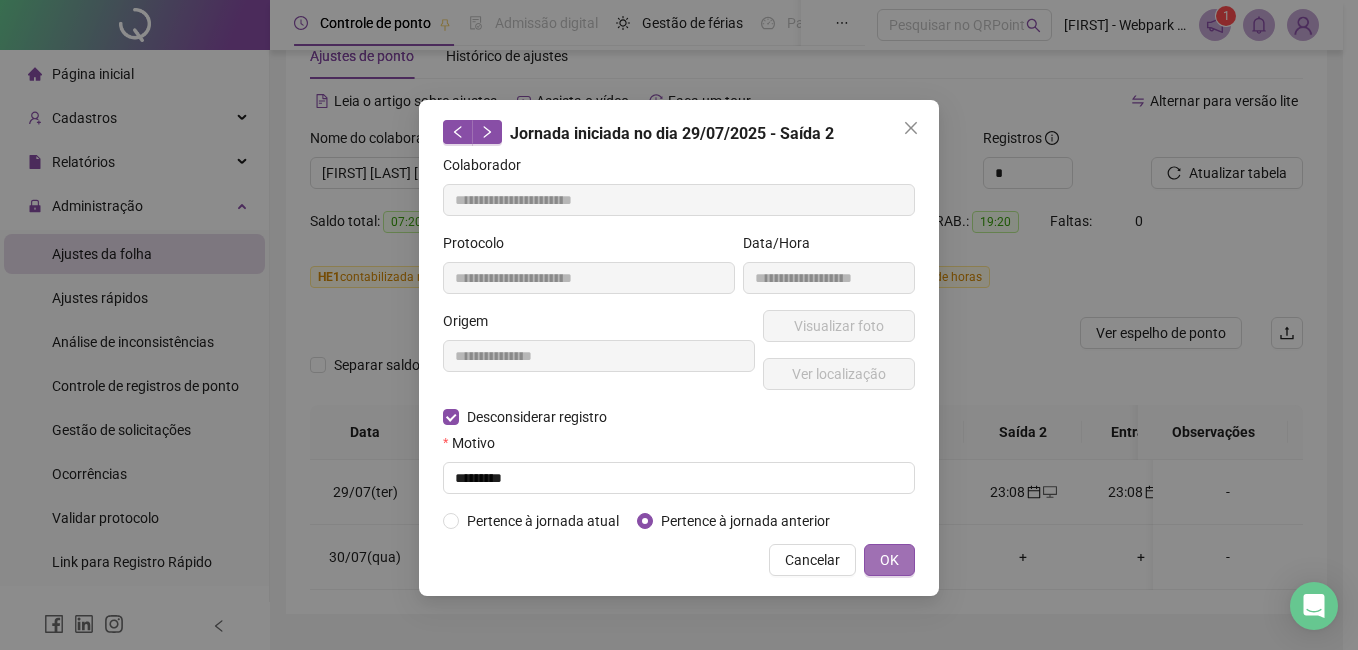 click on "OK" at bounding box center [889, 560] 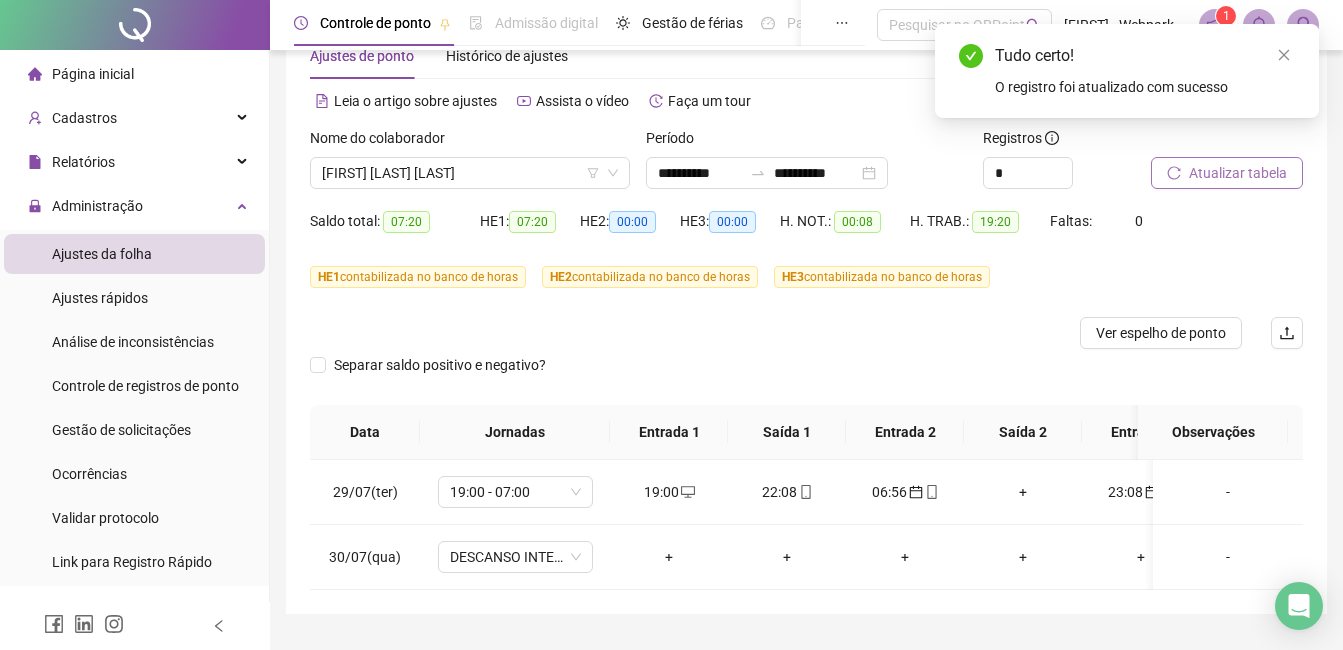 click on "Atualizar tabela" at bounding box center [1238, 173] 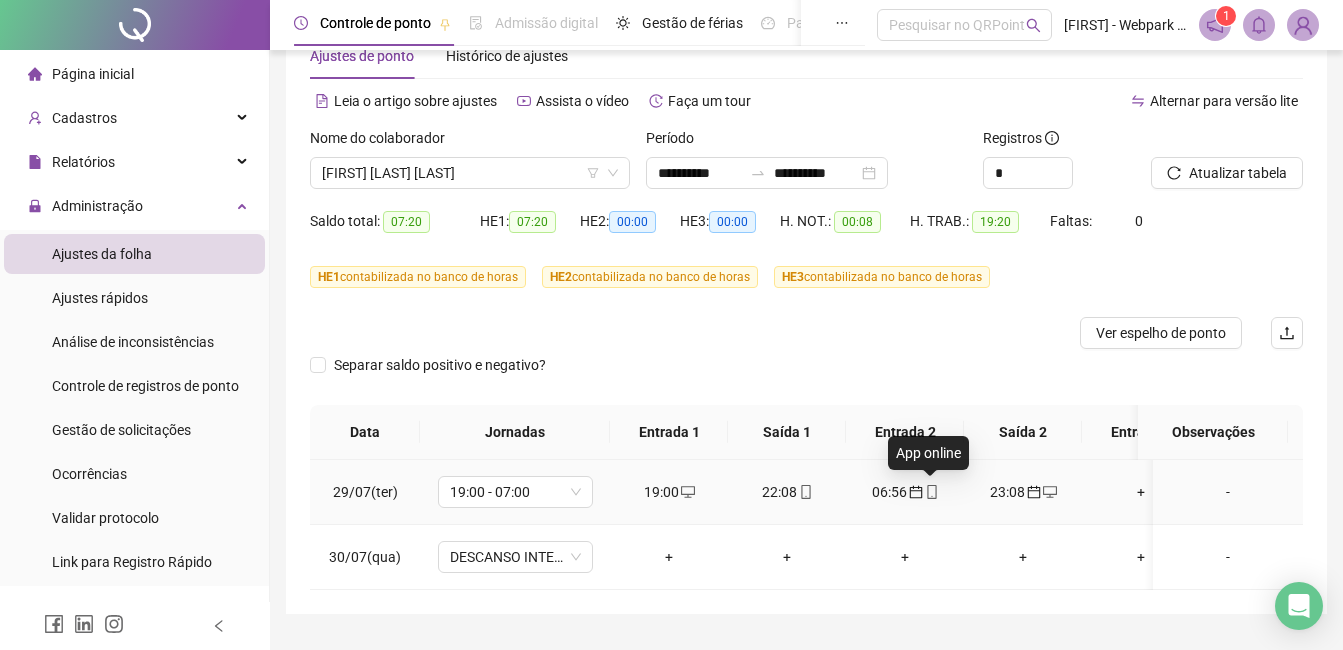 click 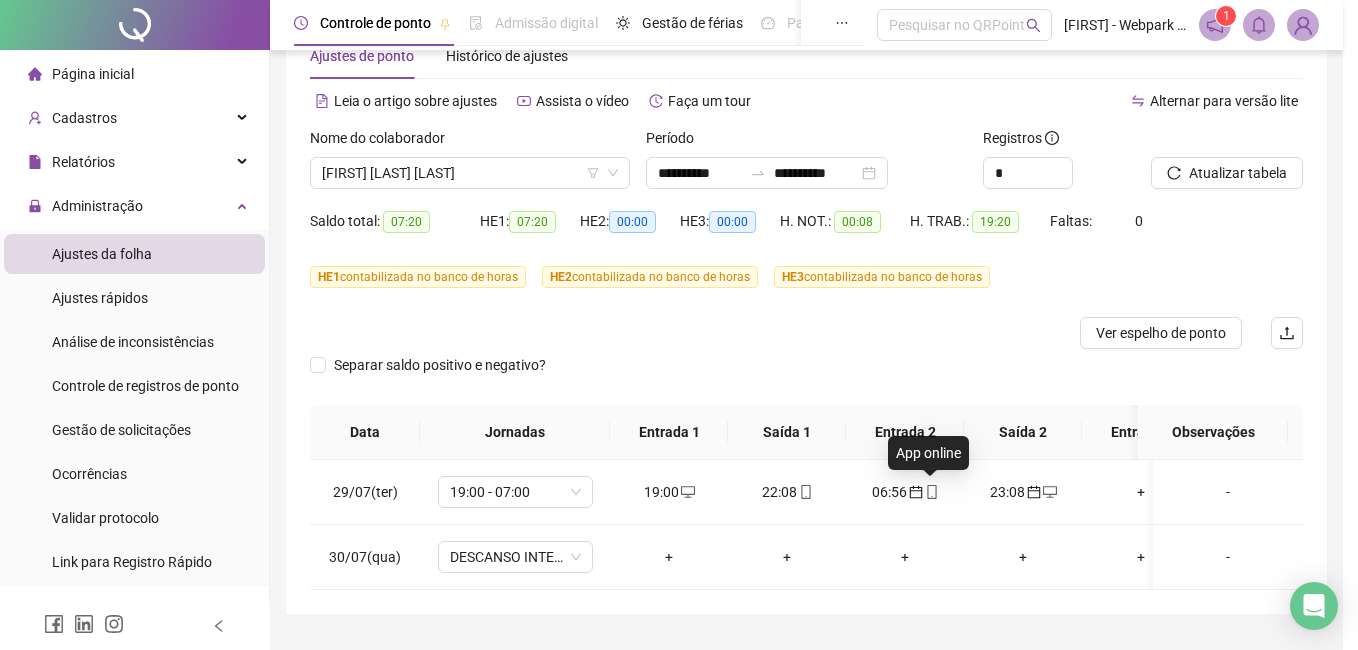 type on "**********" 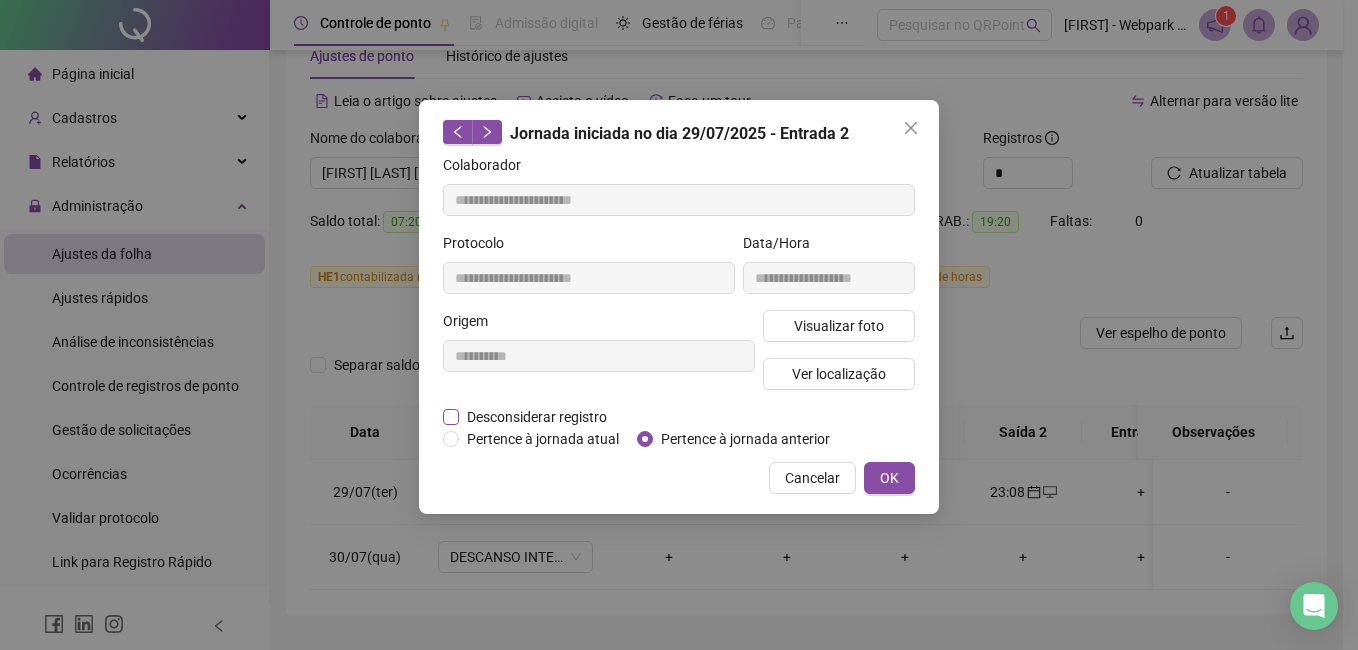 click on "Desconsiderar registro" at bounding box center (537, 417) 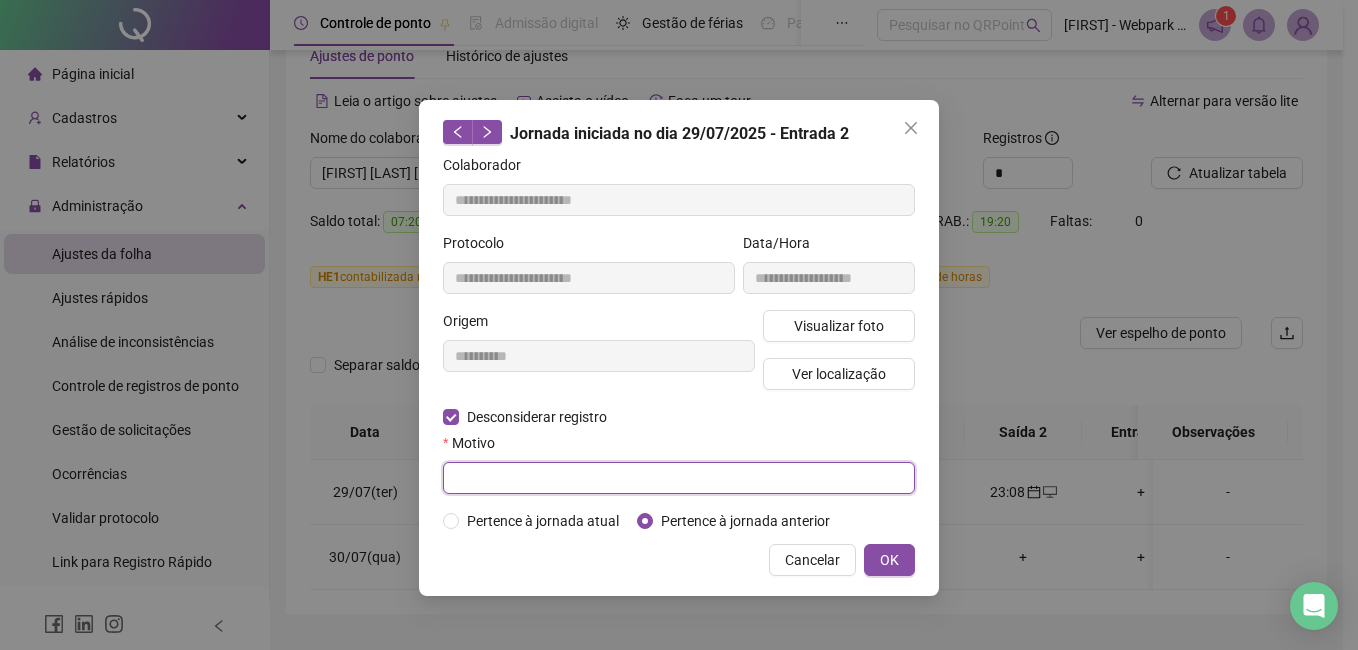 click at bounding box center [679, 478] 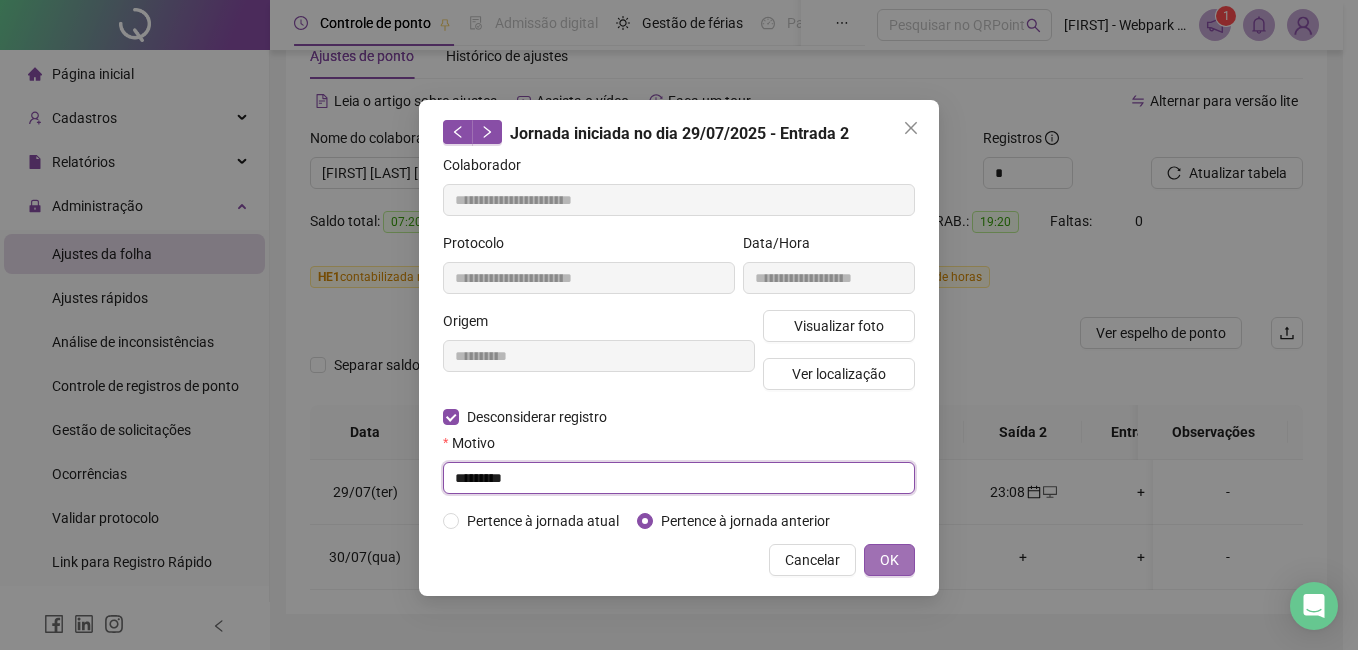type on "*********" 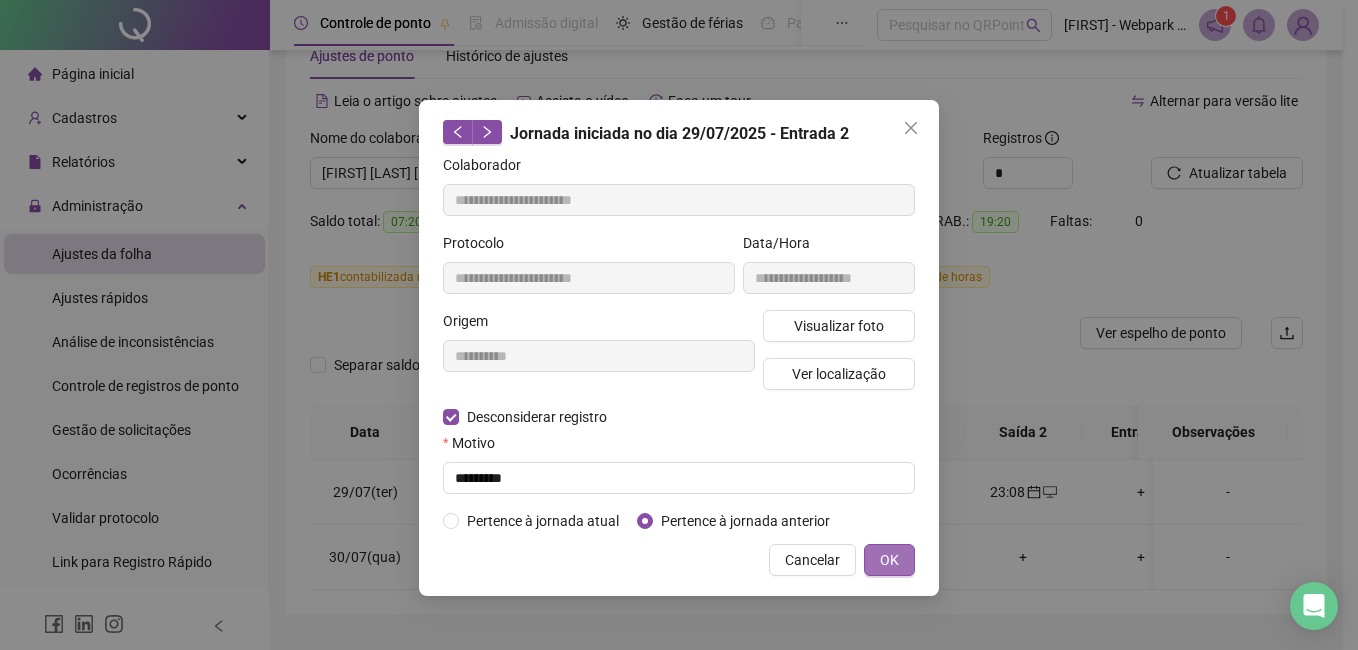 click on "OK" at bounding box center (889, 560) 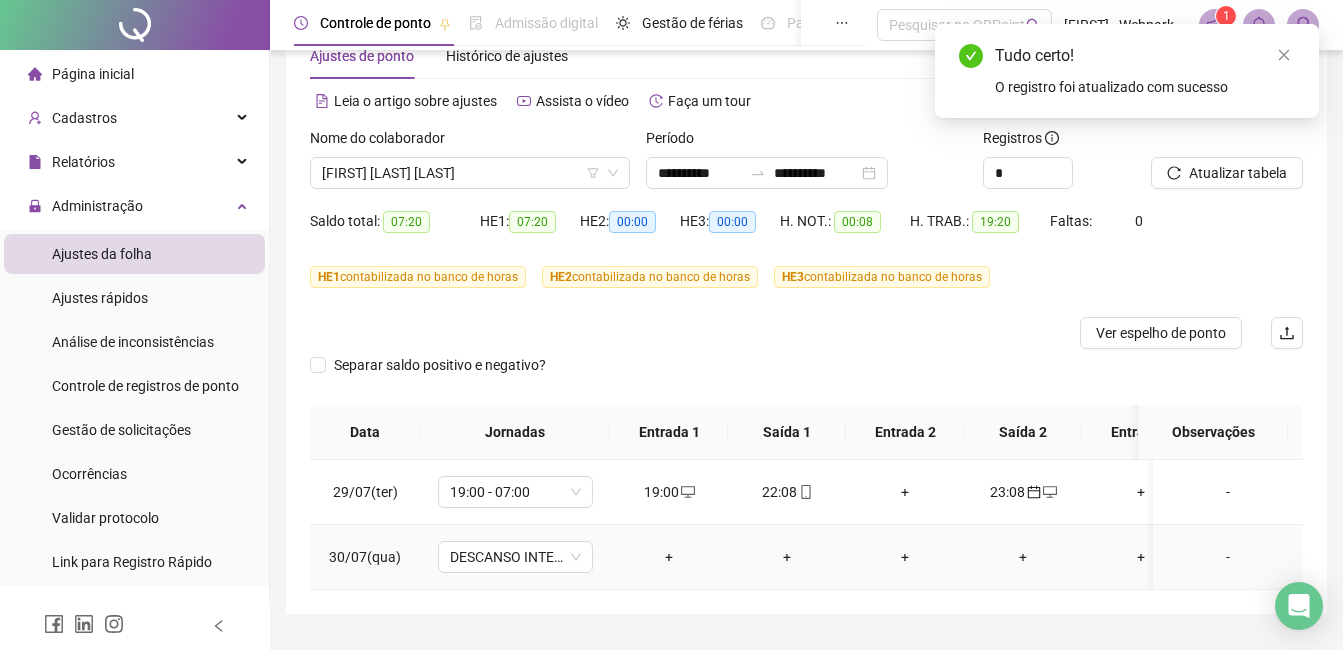 click on "+" at bounding box center [669, 557] 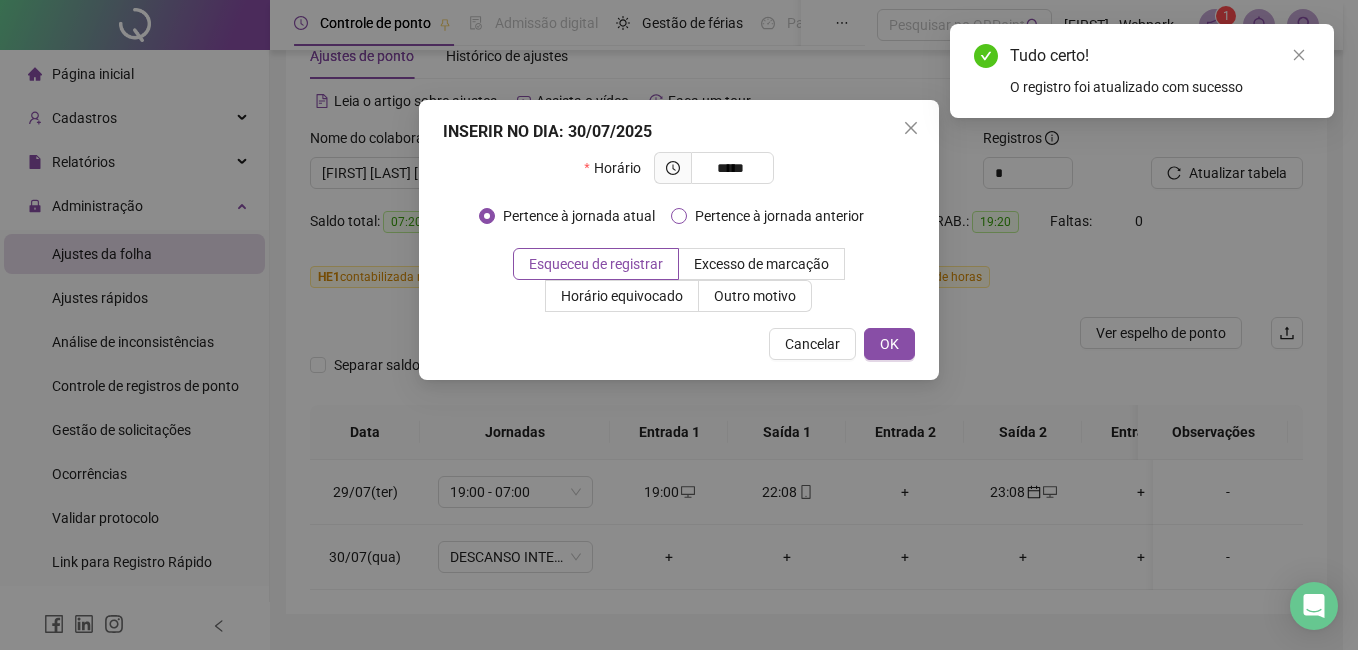 type on "*****" 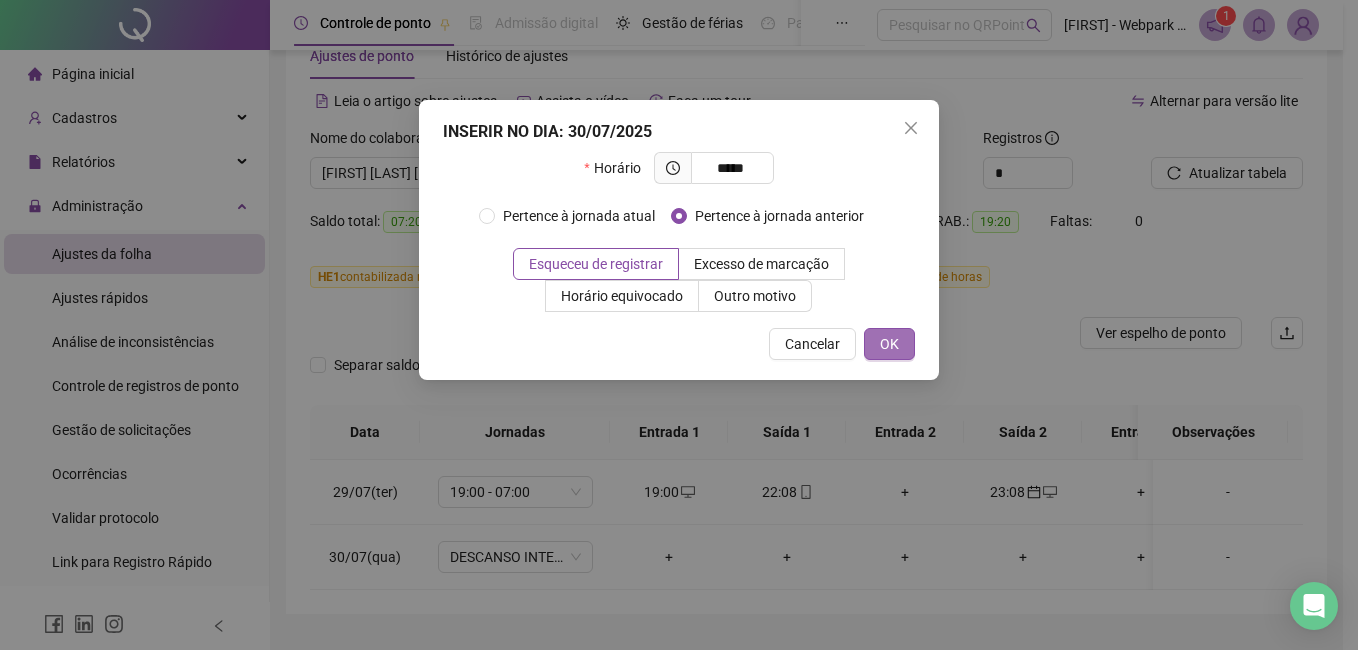 click on "OK" at bounding box center [889, 344] 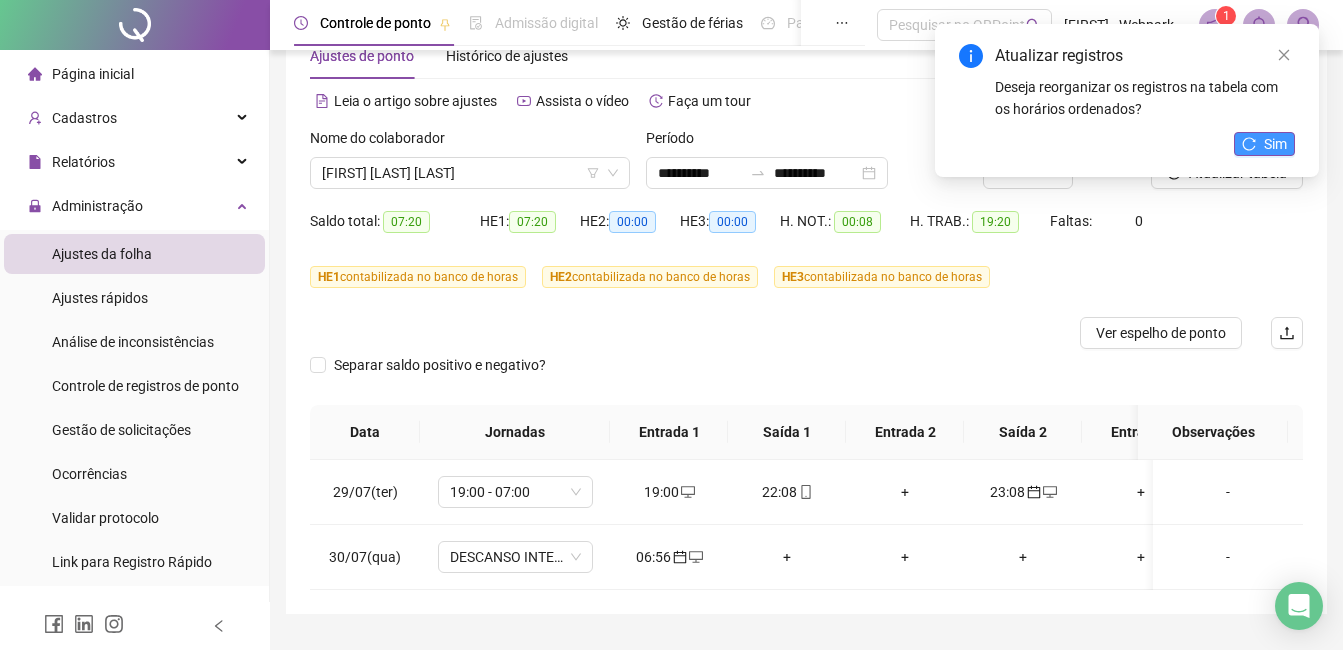 click on "Sim" at bounding box center (1275, 144) 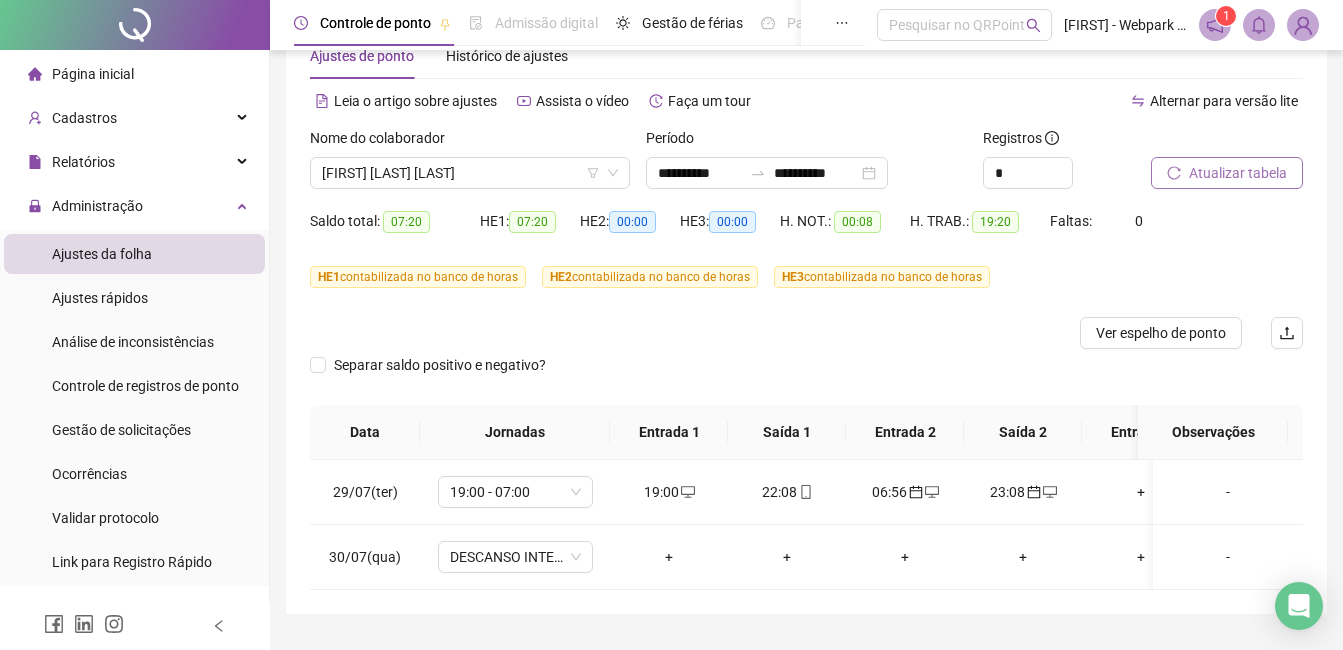 click on "Atualizar tabela" at bounding box center [1238, 173] 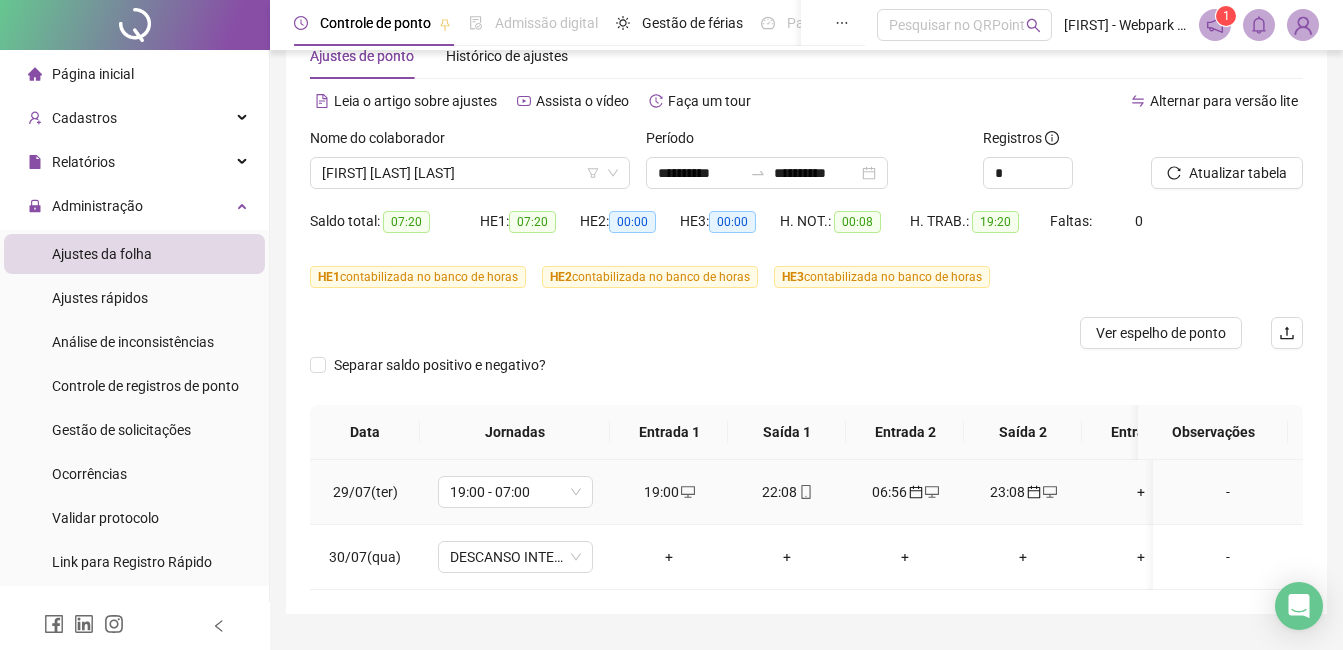 click 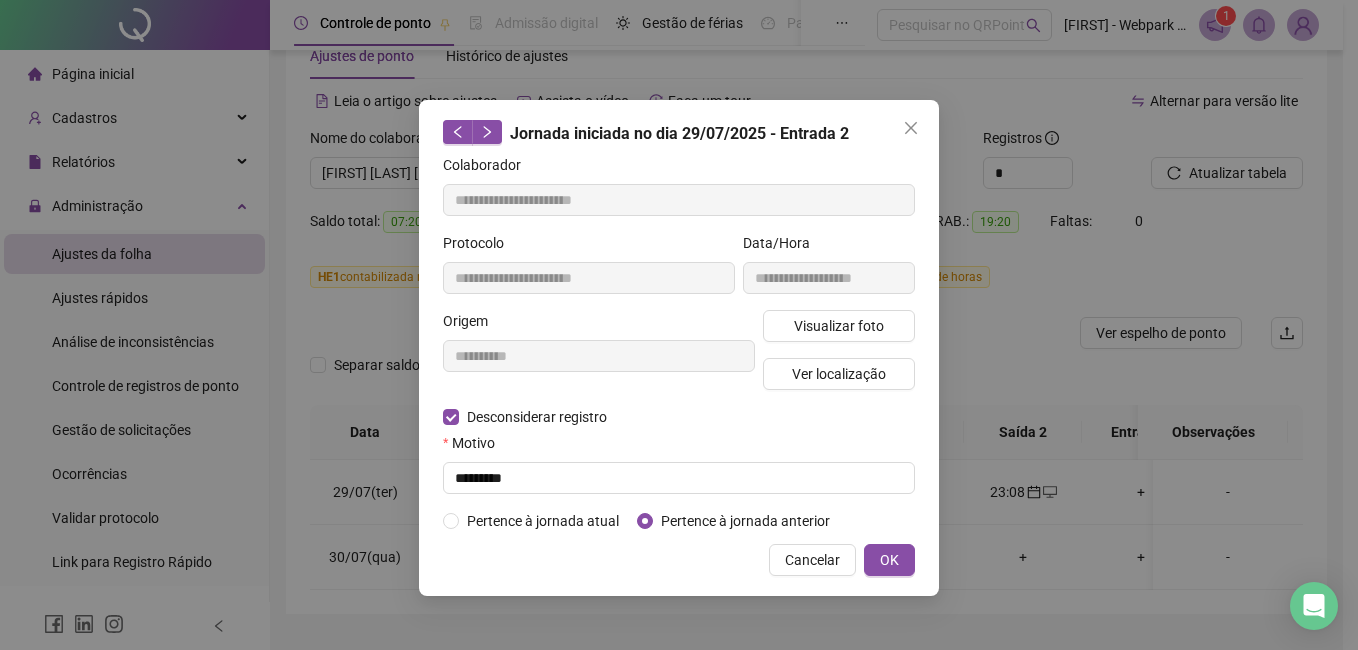 type on "**********" 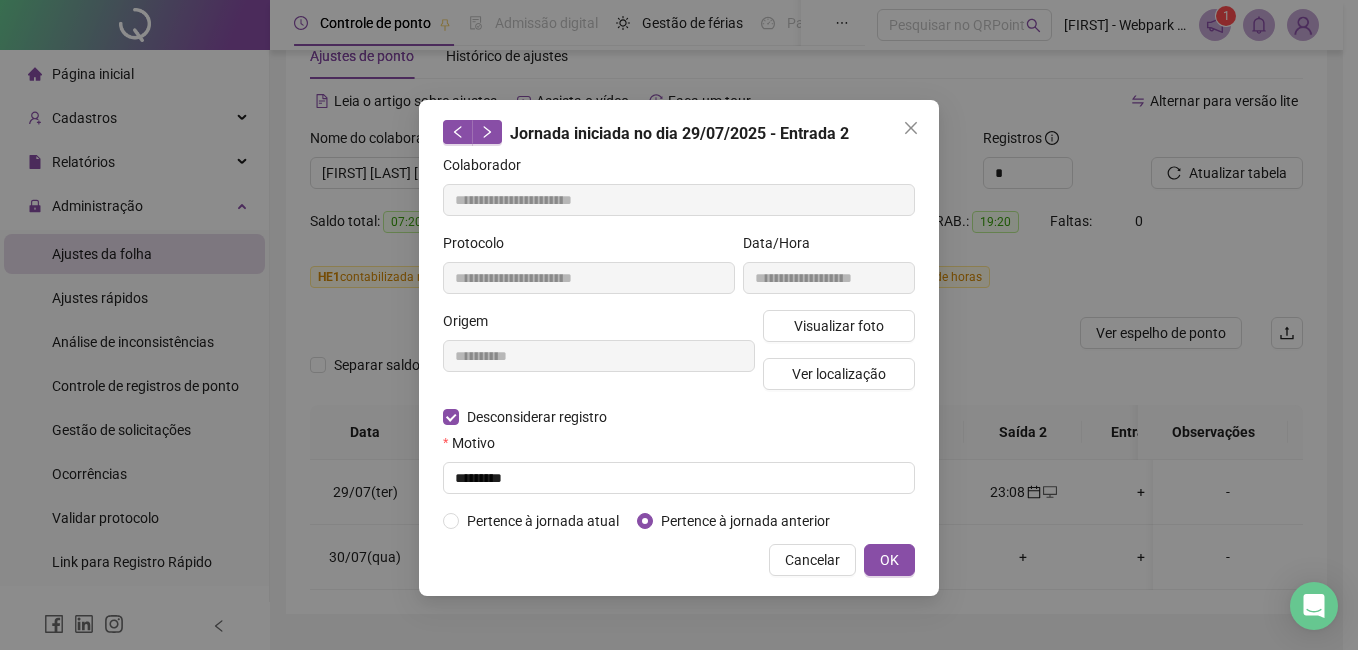 type on "**********" 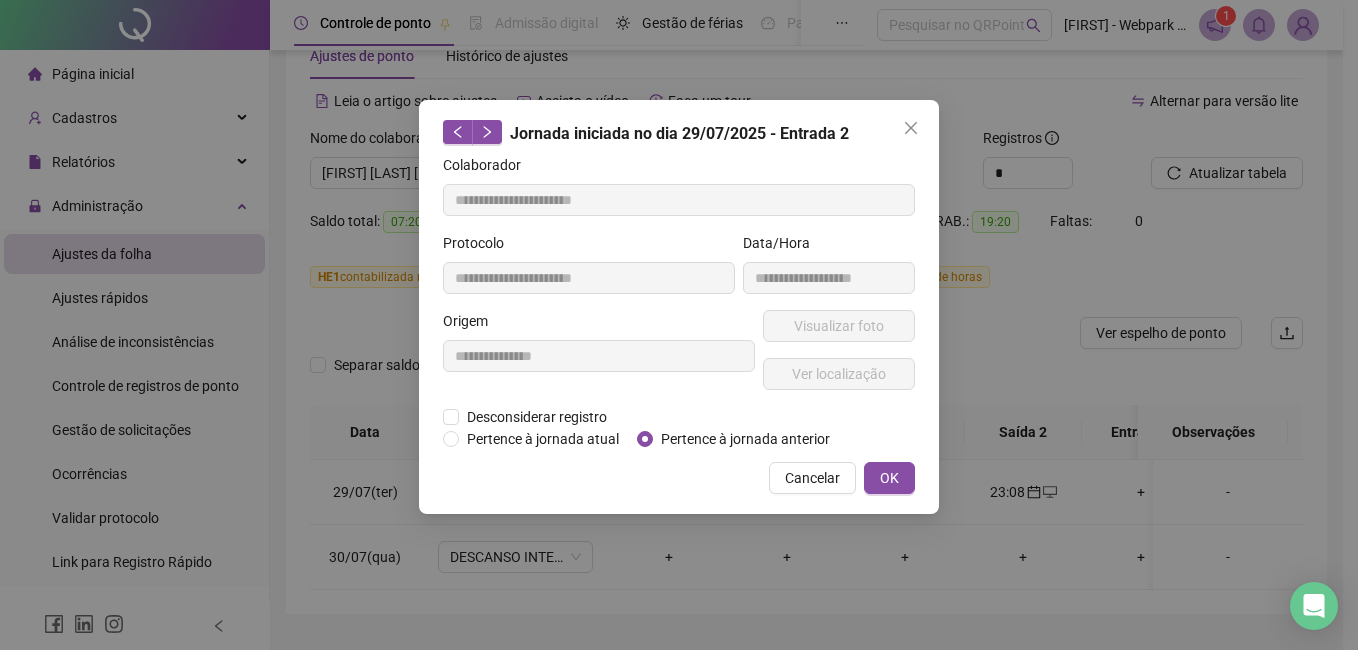 click on "**********" at bounding box center (679, 325) 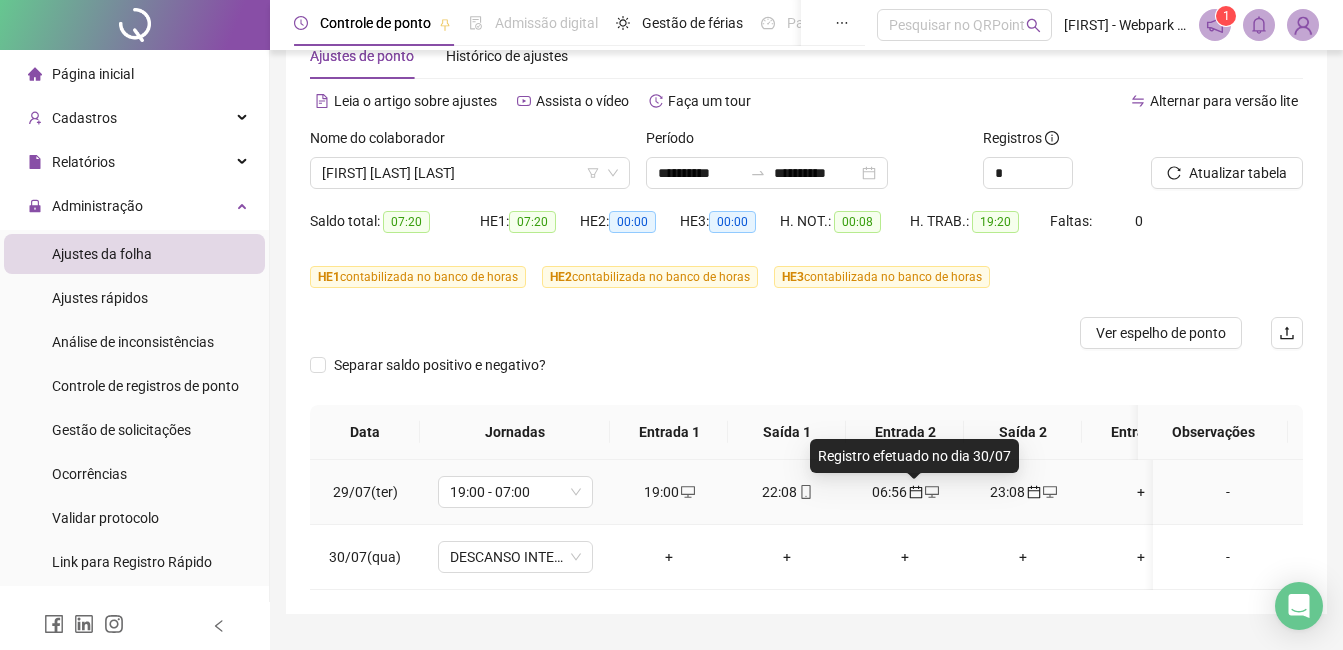 click 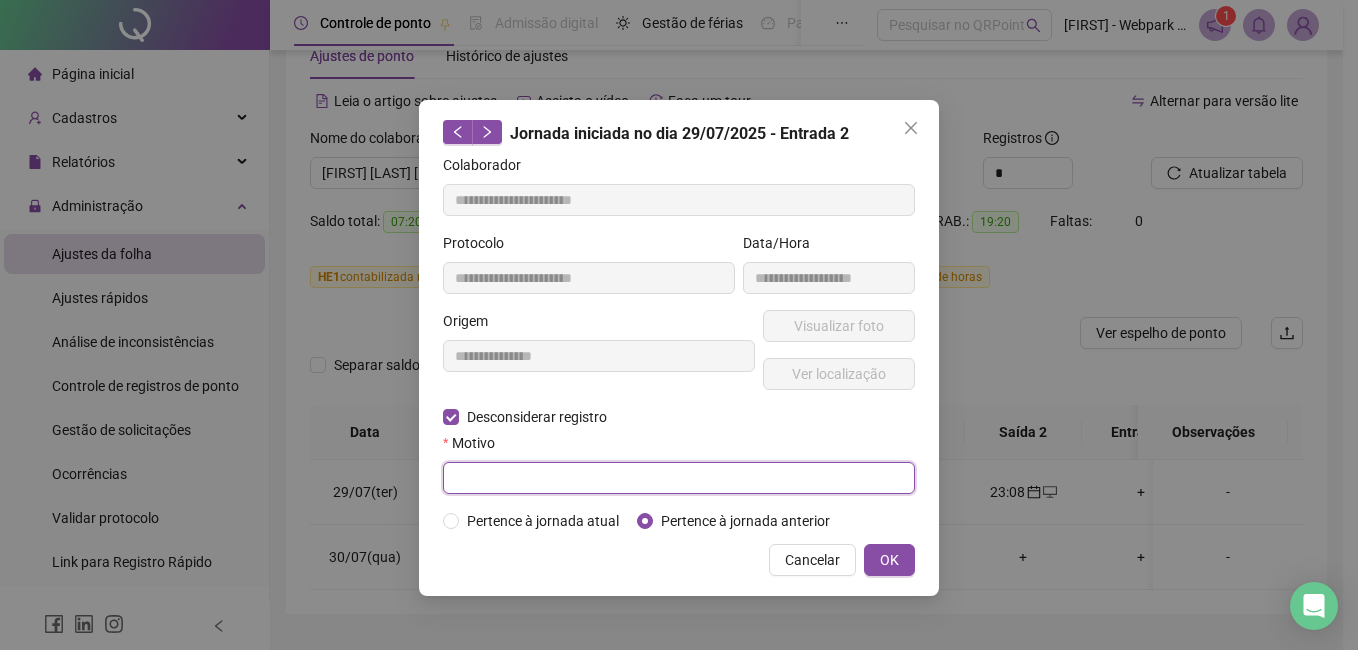 click at bounding box center [679, 478] 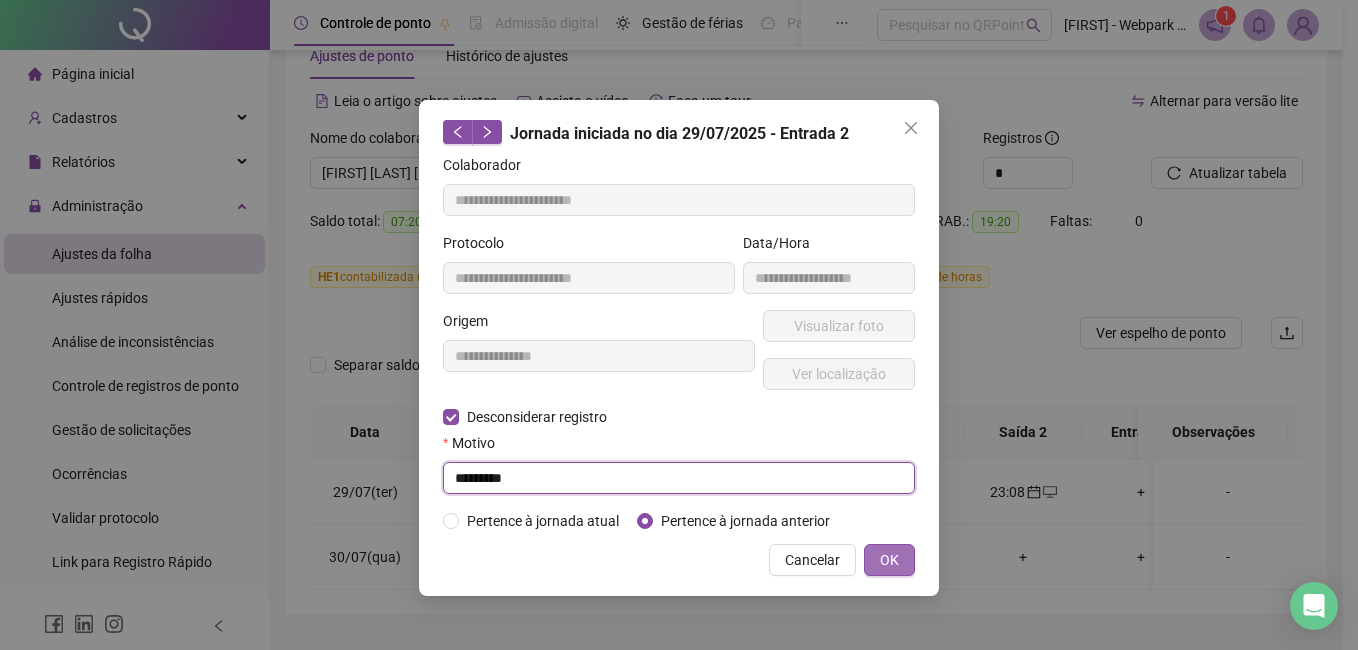 type on "*********" 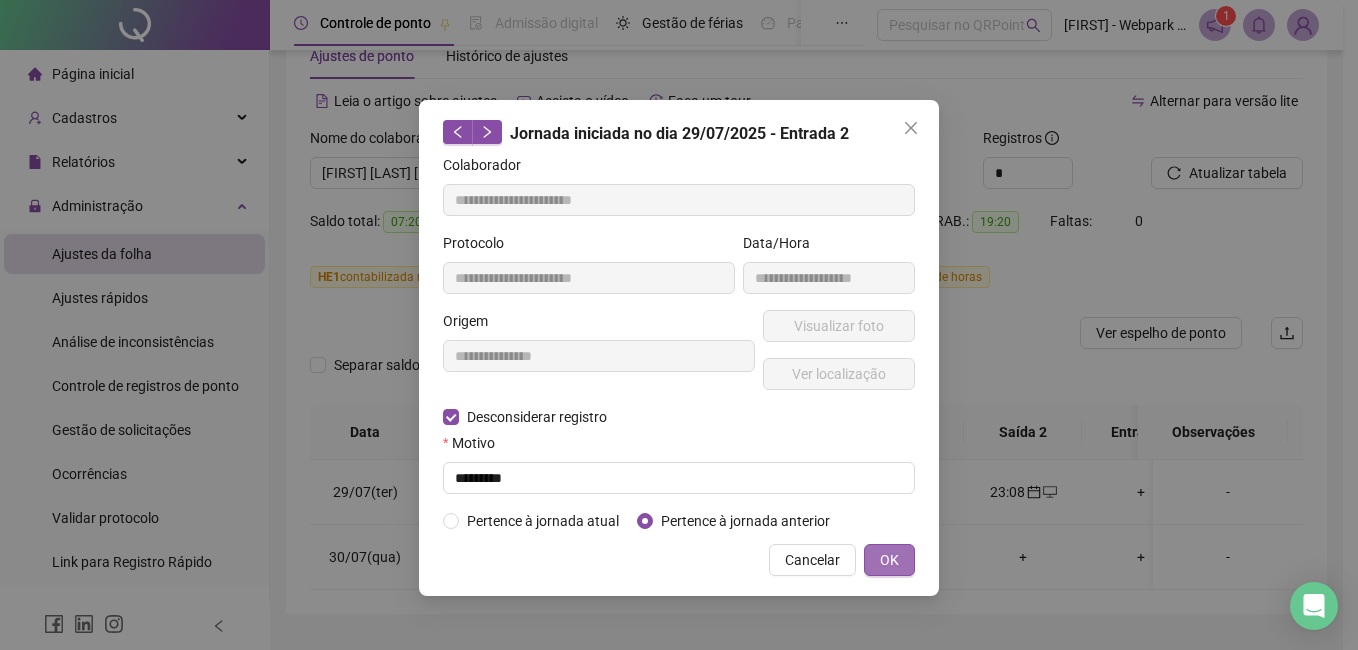 click on "OK" at bounding box center [889, 560] 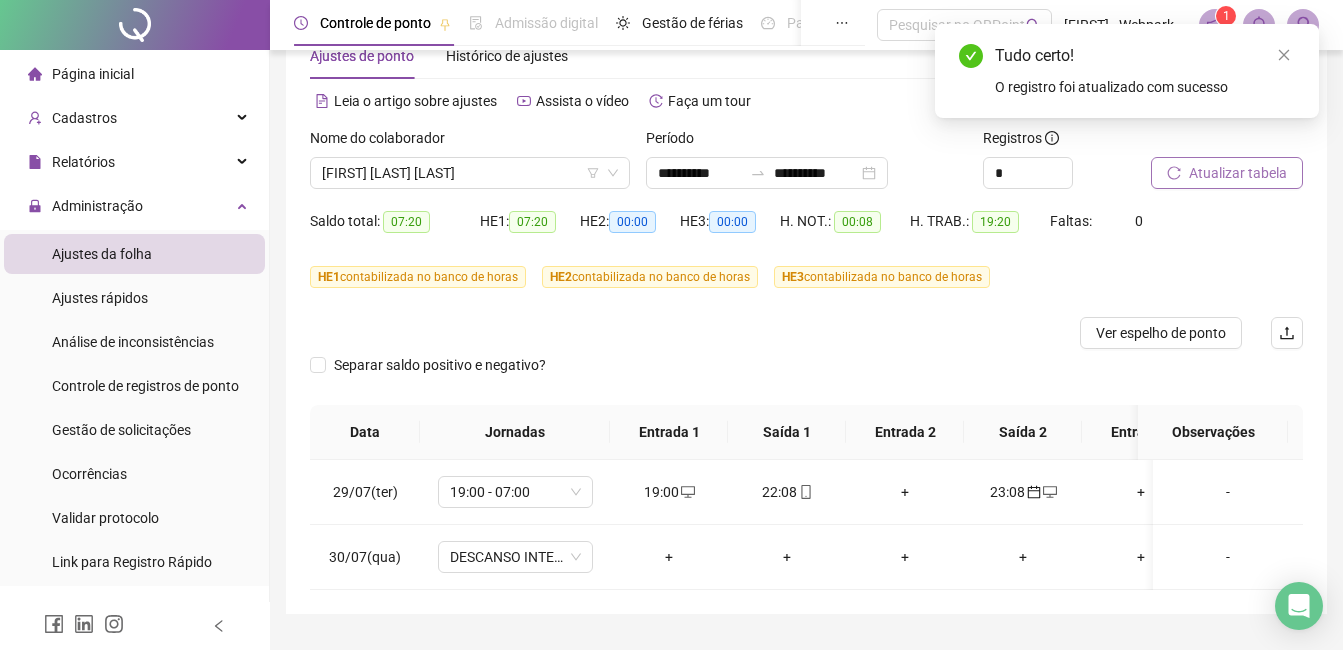 click on "Atualizar tabela" at bounding box center (1238, 173) 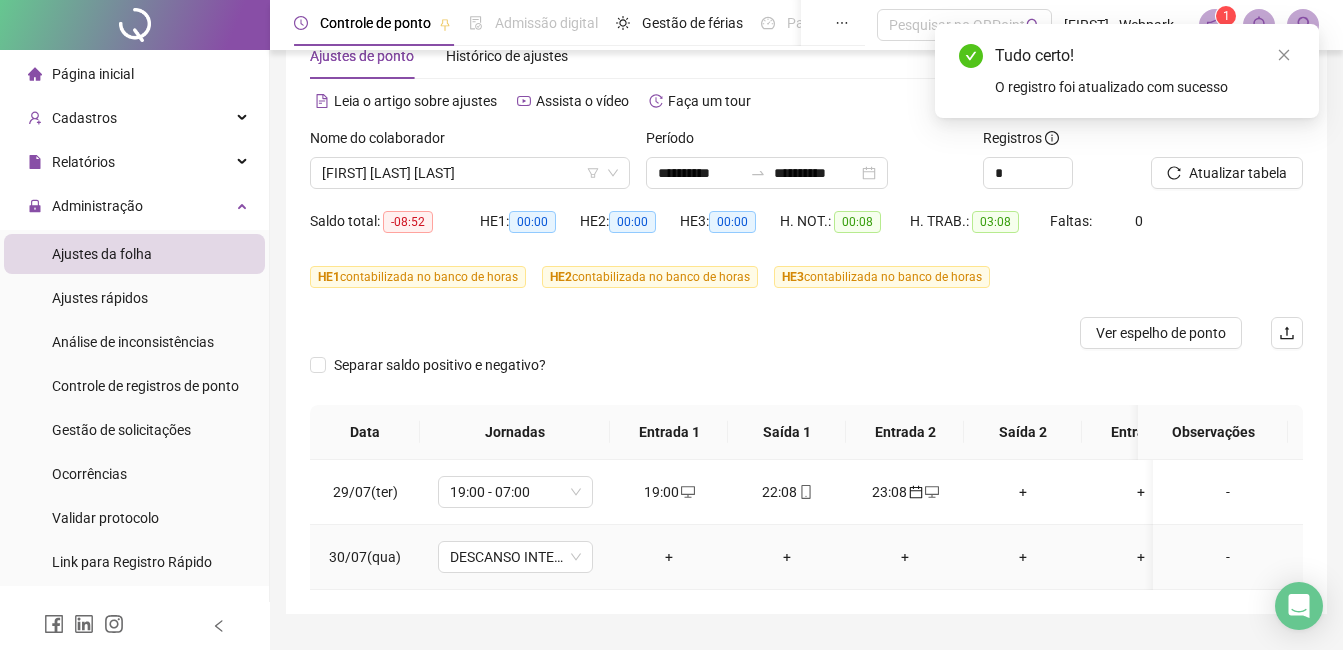 click on "+" at bounding box center [669, 557] 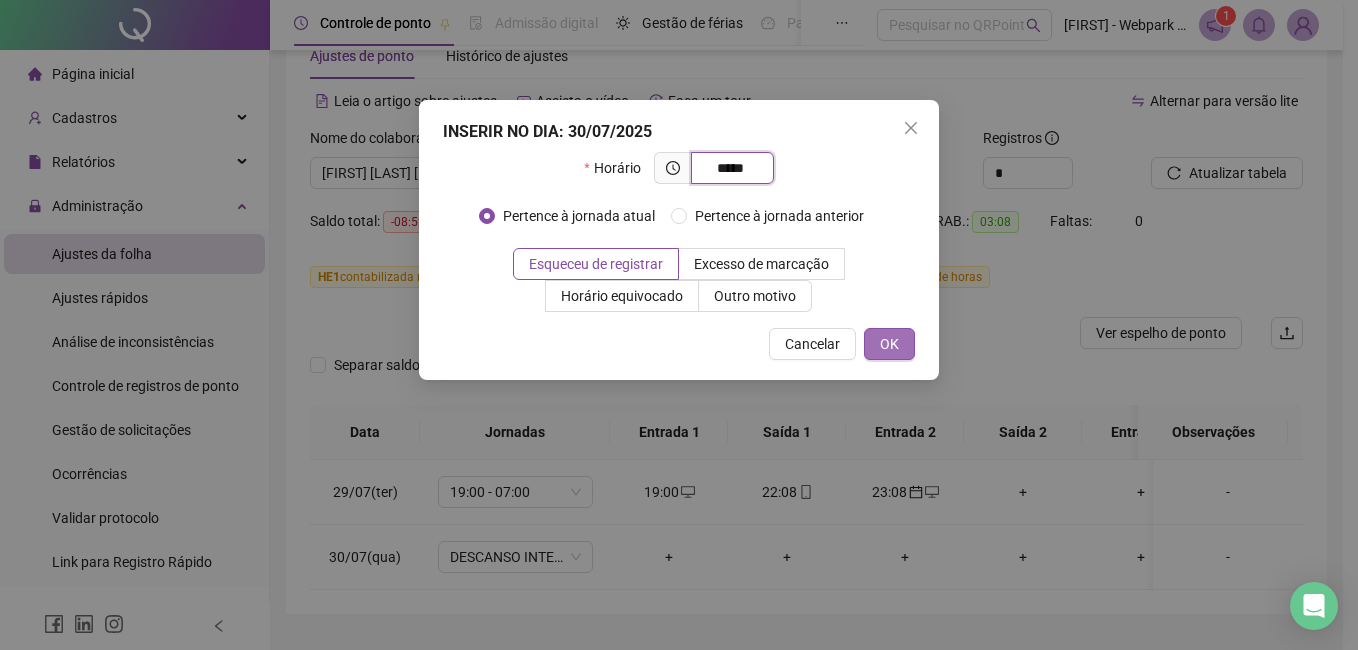 type on "*****" 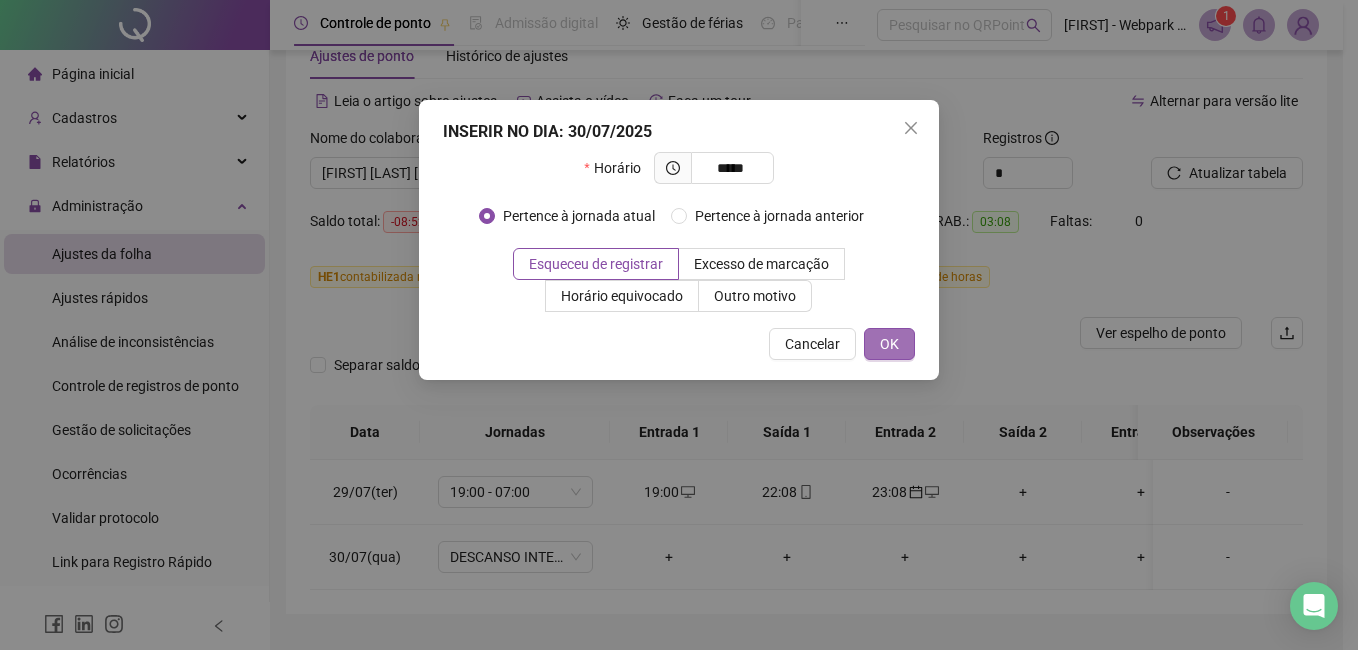 click on "OK" at bounding box center (889, 344) 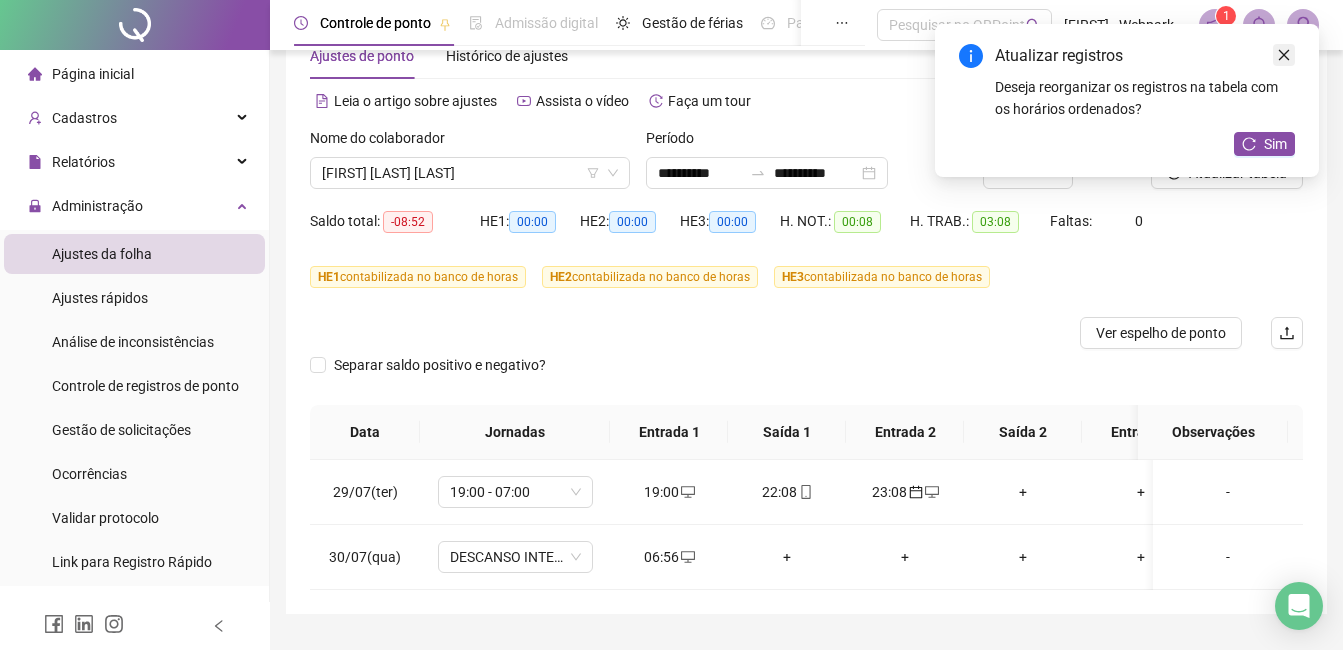click 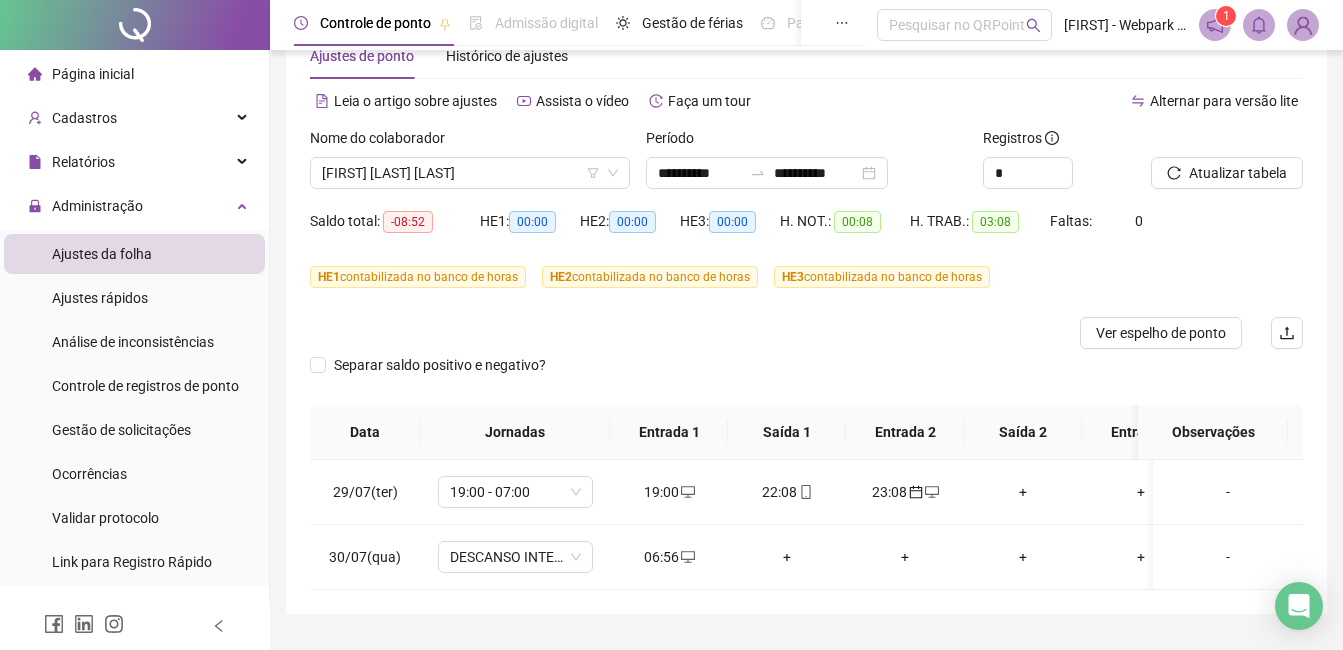 click on "Atualizar tabela" at bounding box center [1227, 166] 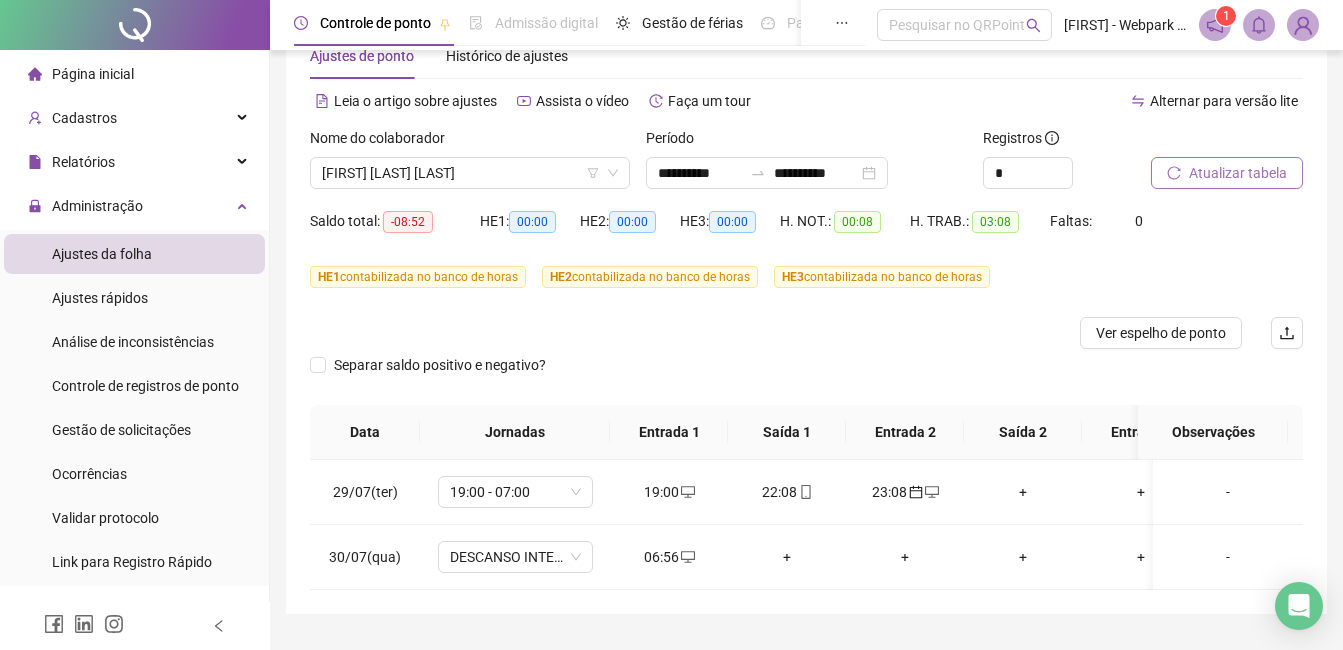 click on "Atualizar tabela" at bounding box center (1238, 173) 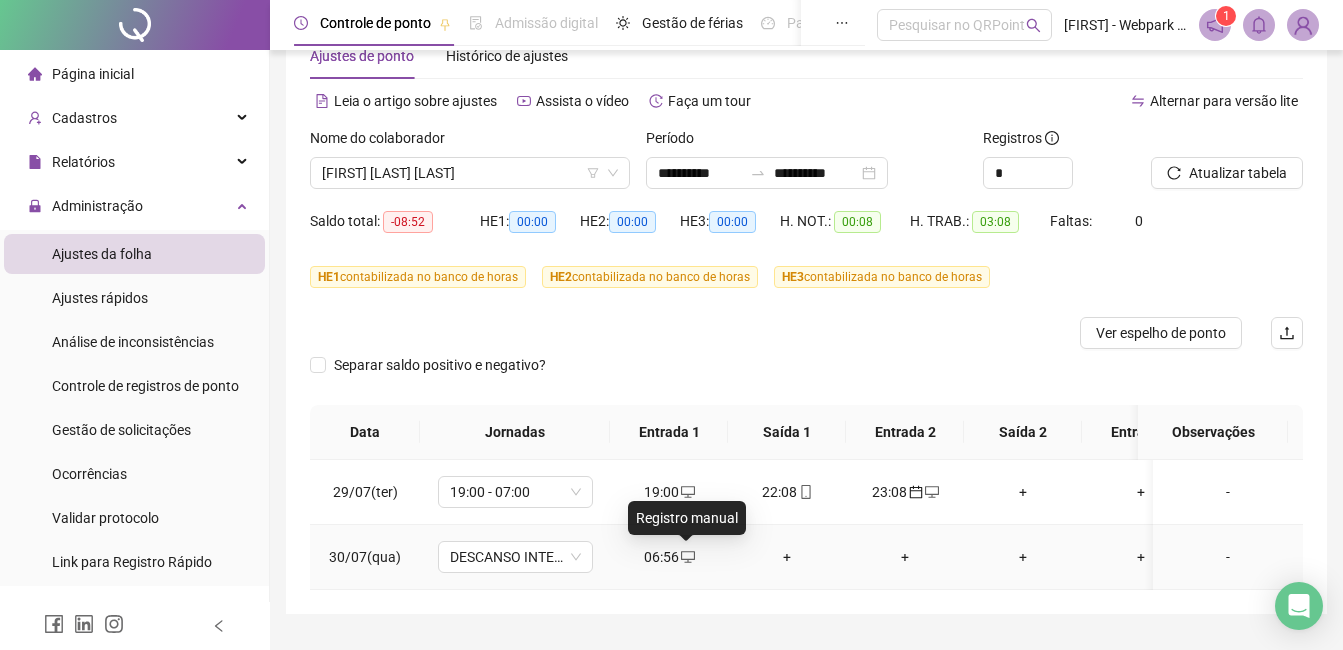 click 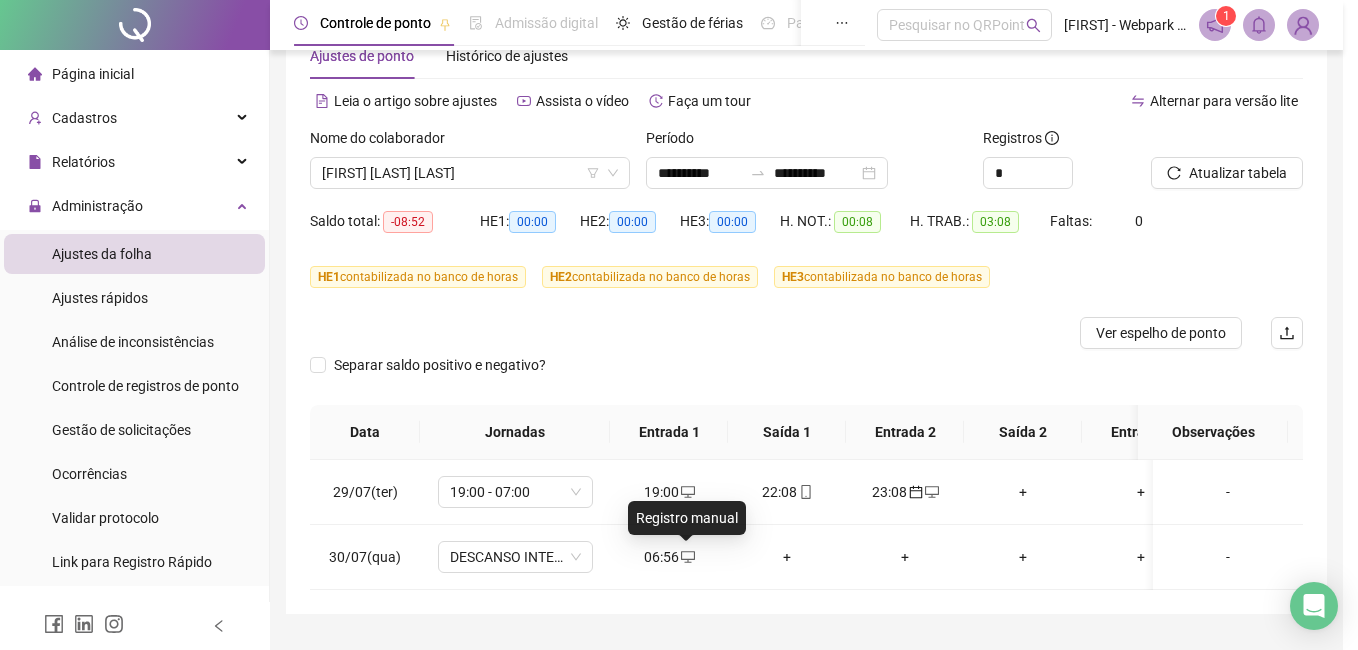 type on "**********" 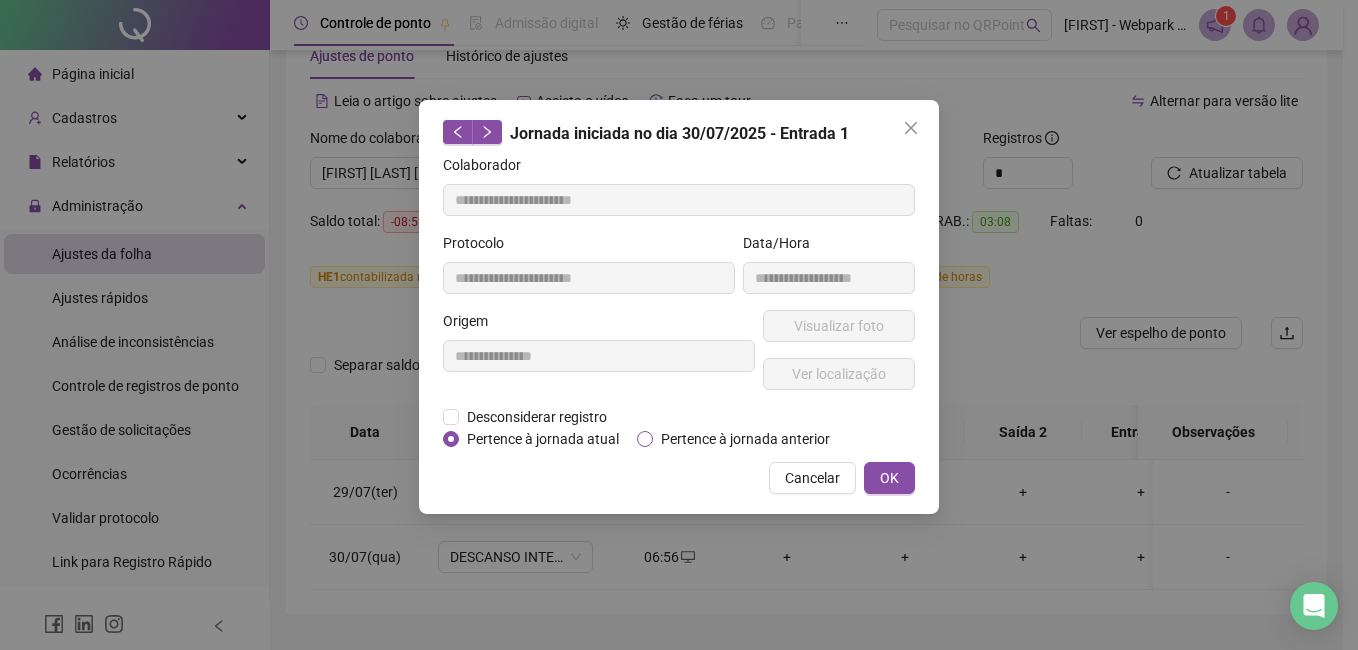 click on "Pertence à jornada anterior" at bounding box center [745, 439] 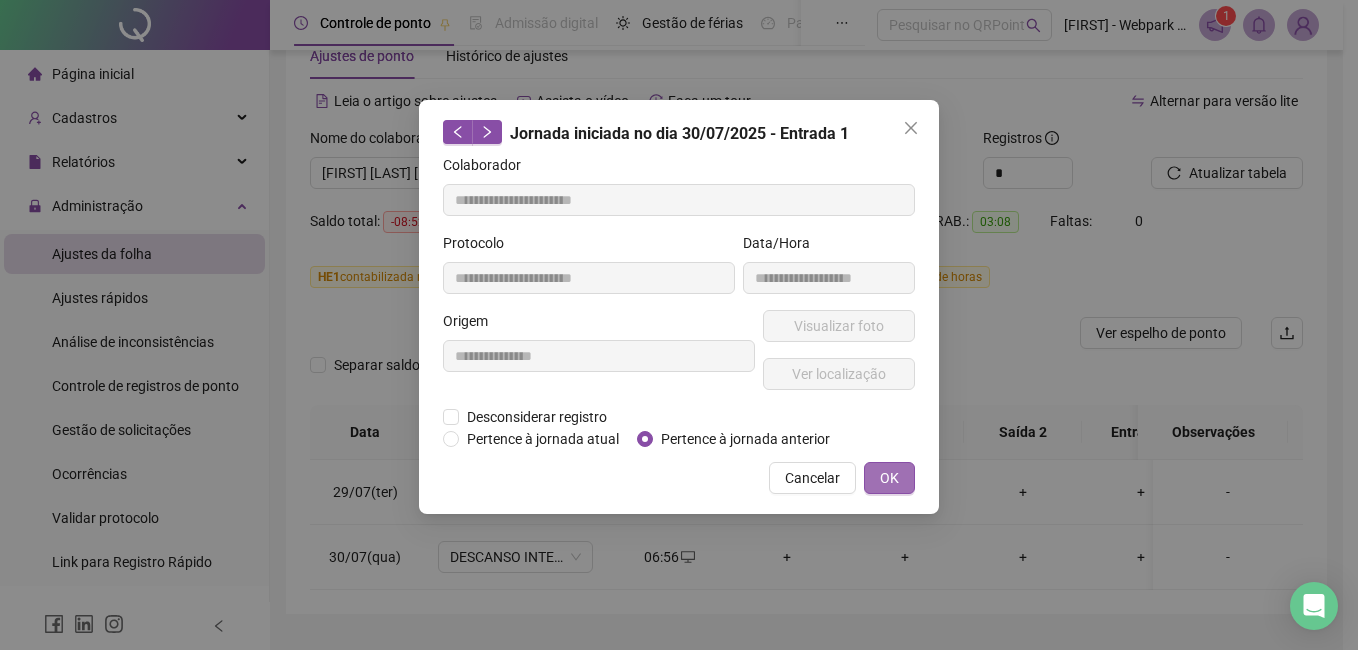 click on "OK" at bounding box center (889, 478) 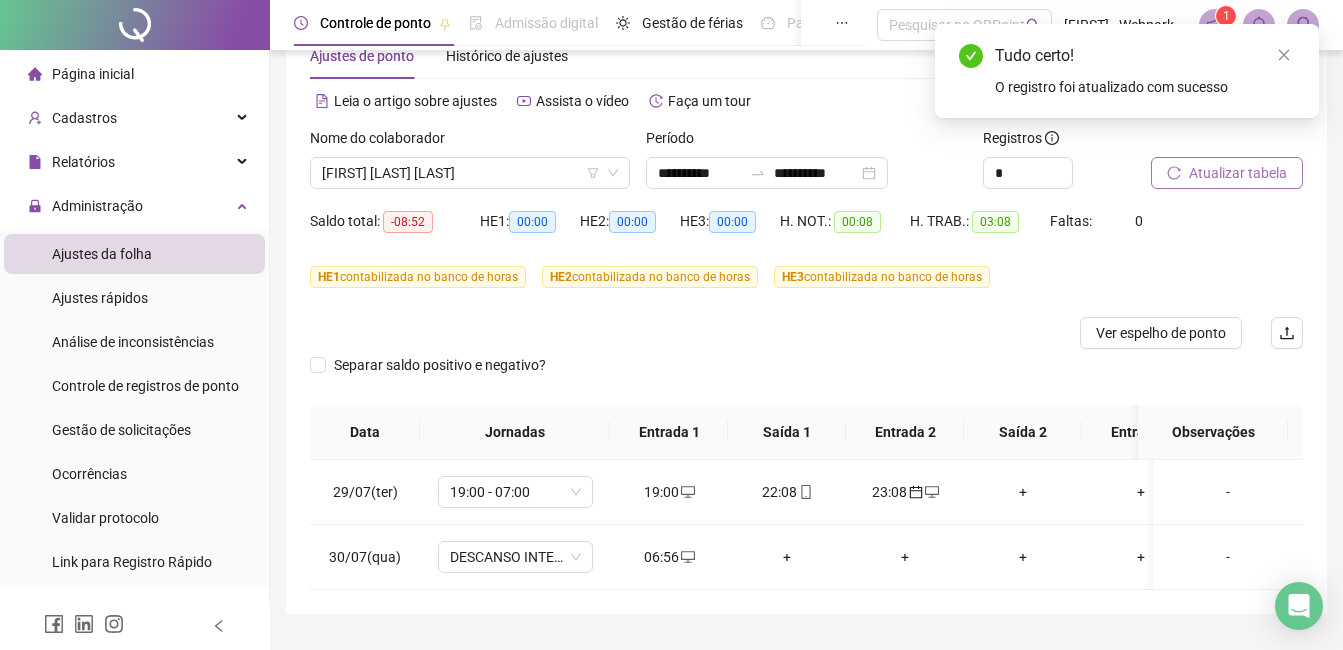 click on "Atualizar tabela" at bounding box center [1238, 173] 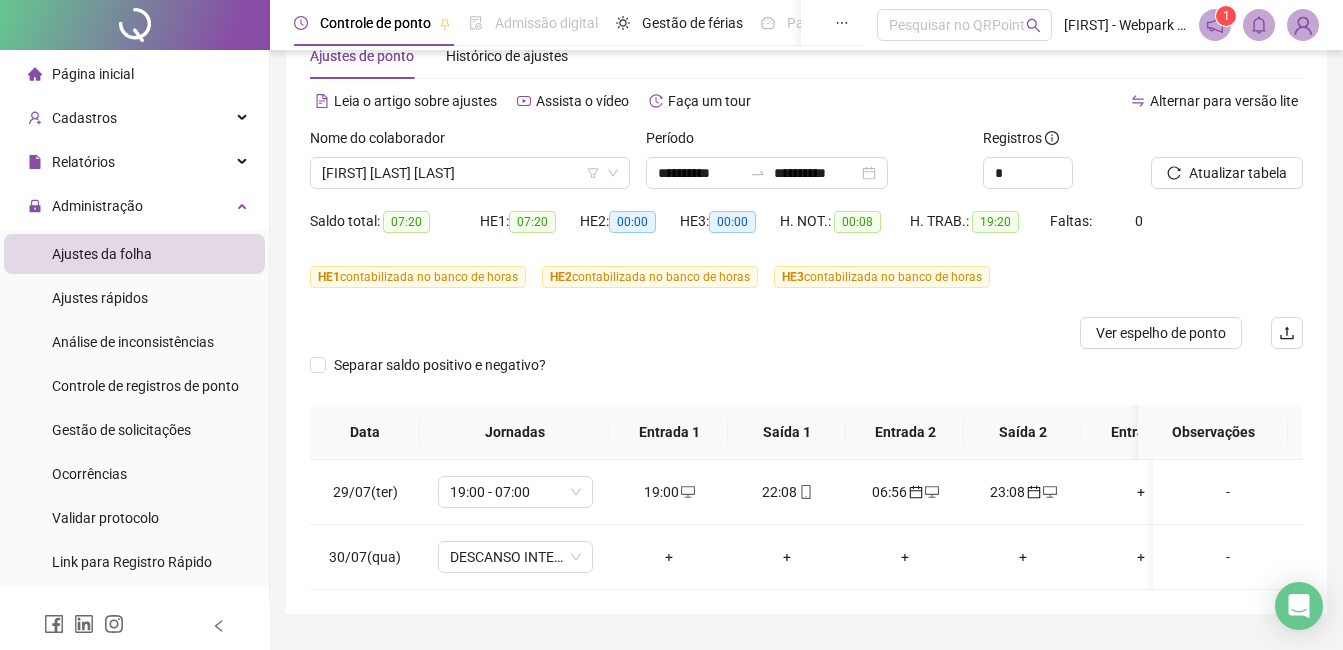 click at bounding box center [1202, 142] 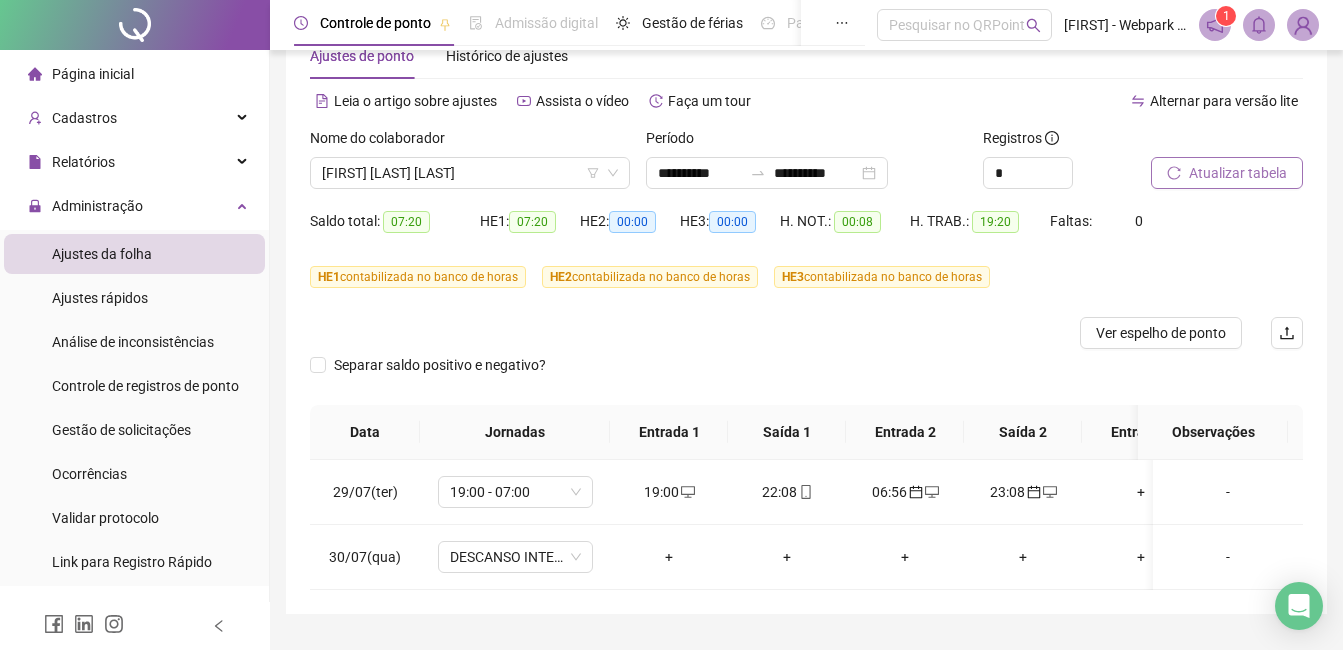 click on "Atualizar tabela" at bounding box center (1238, 173) 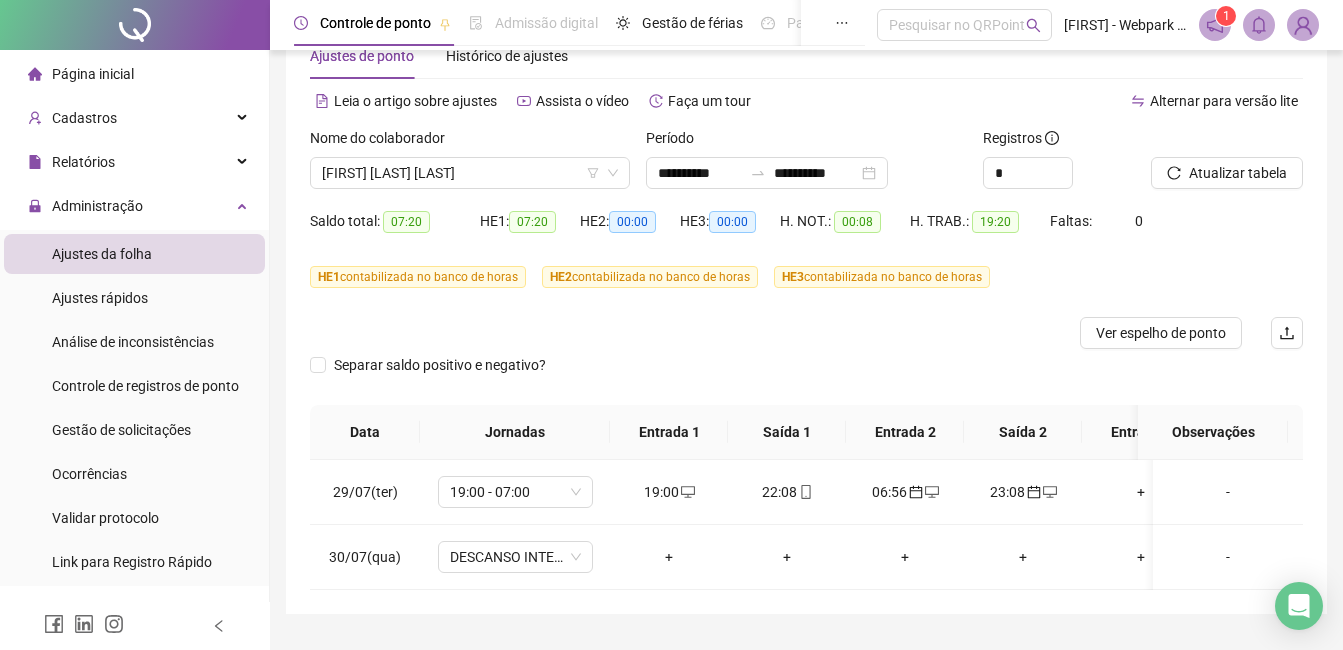 scroll, scrollTop: 0, scrollLeft: 0, axis: both 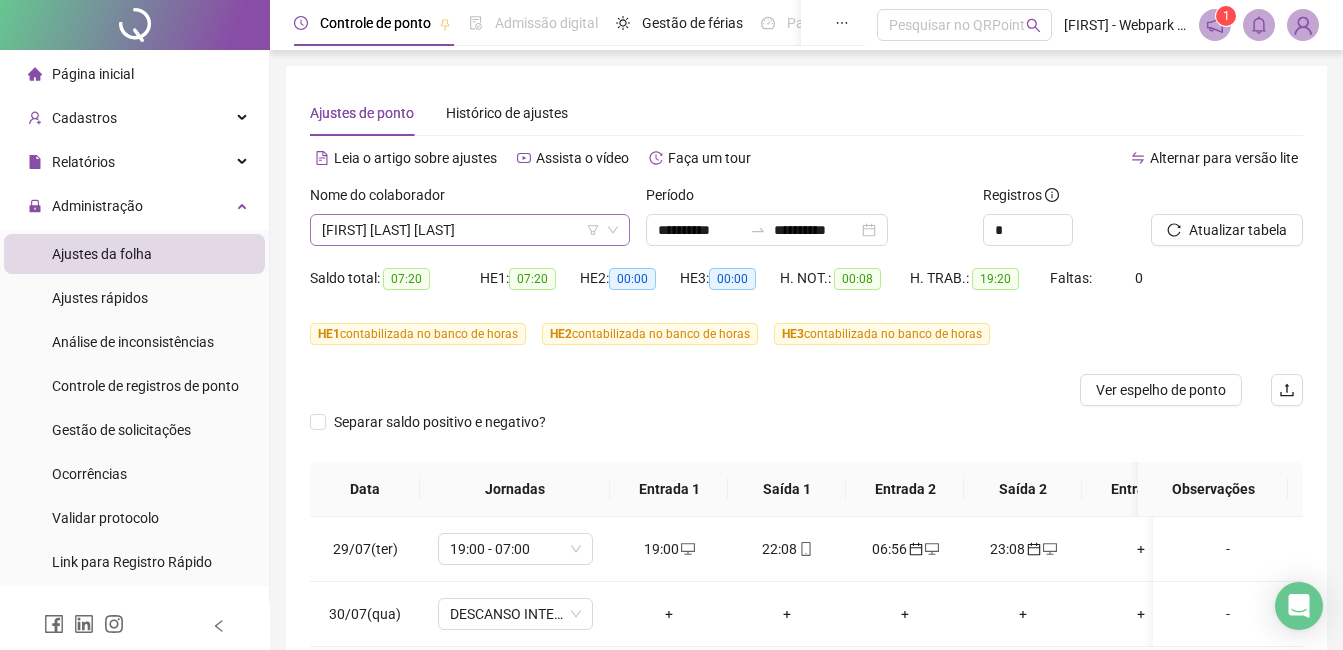 click on "[FIRST] [LAST] [LAST]" at bounding box center (470, 230) 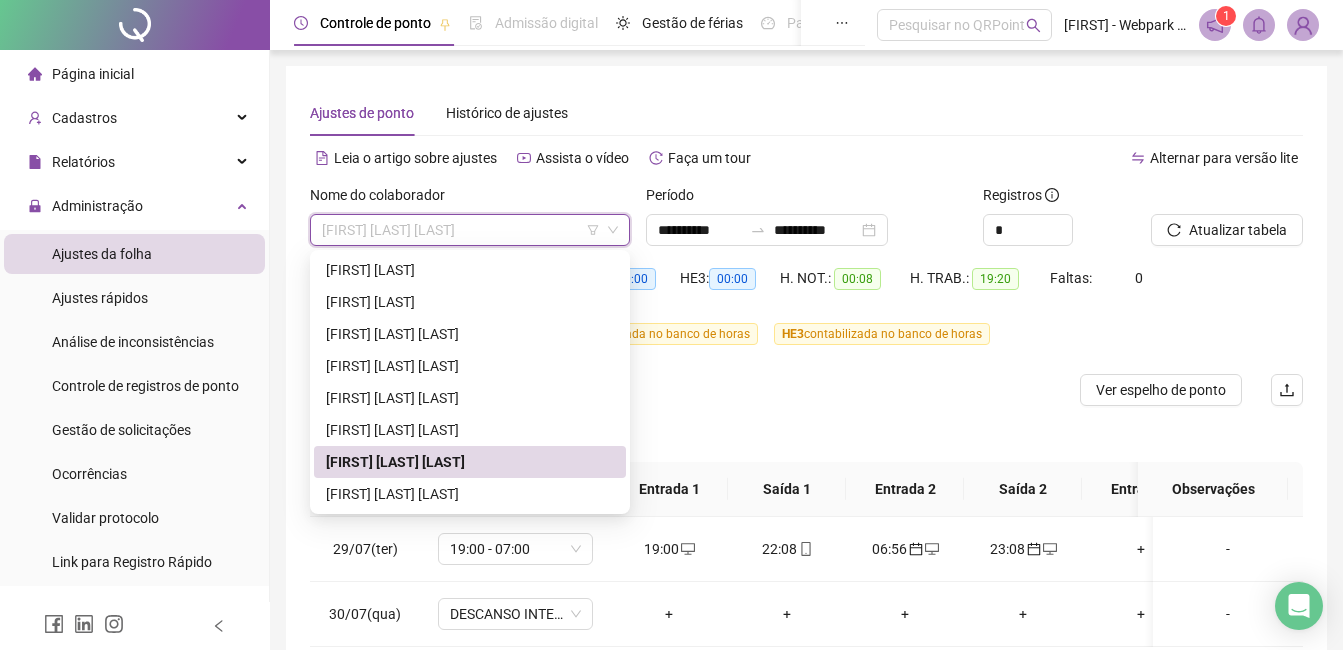 click on "Alternar para versão lite" at bounding box center [1055, 158] 